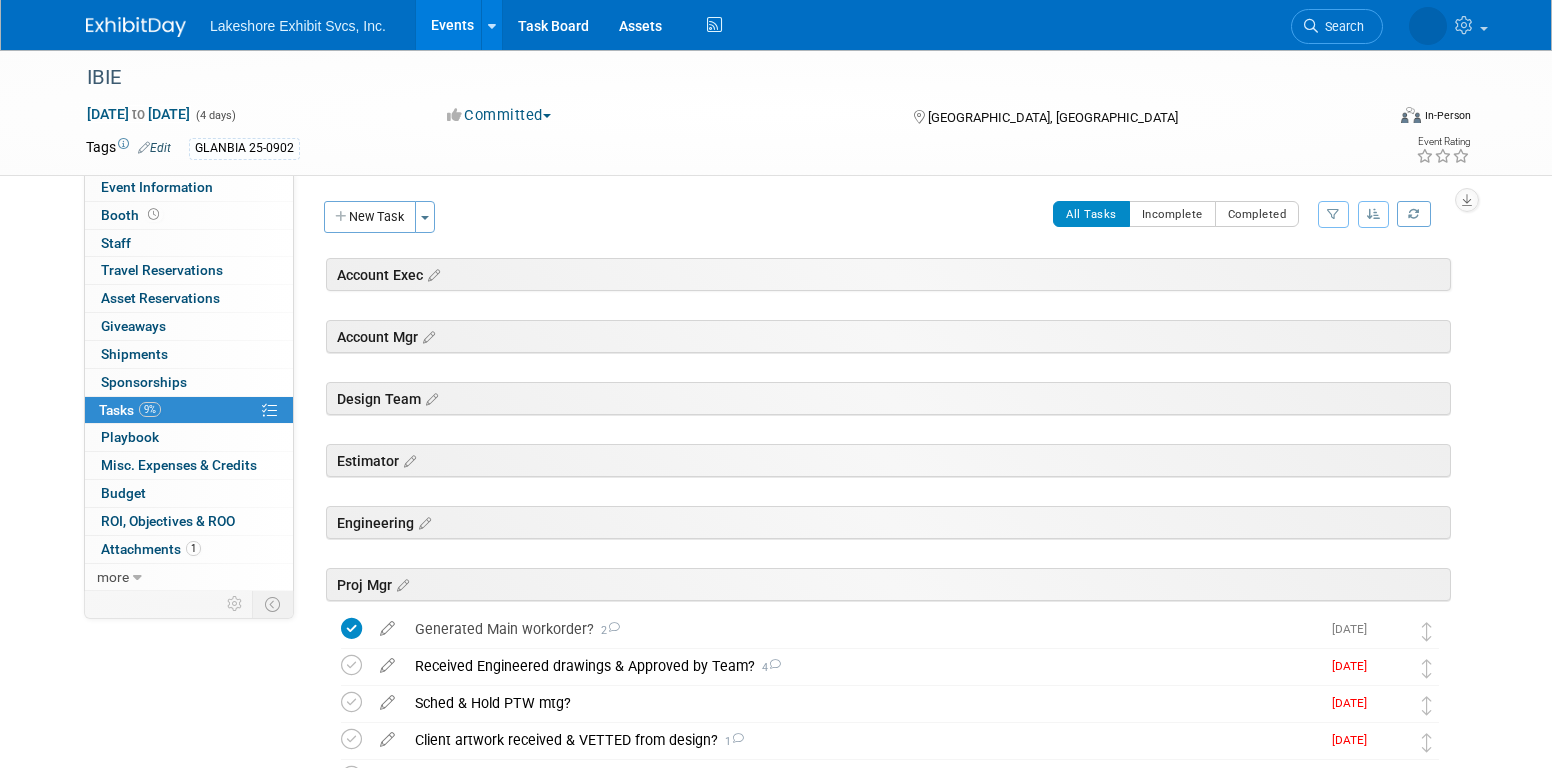 scroll, scrollTop: 300, scrollLeft: 0, axis: vertical 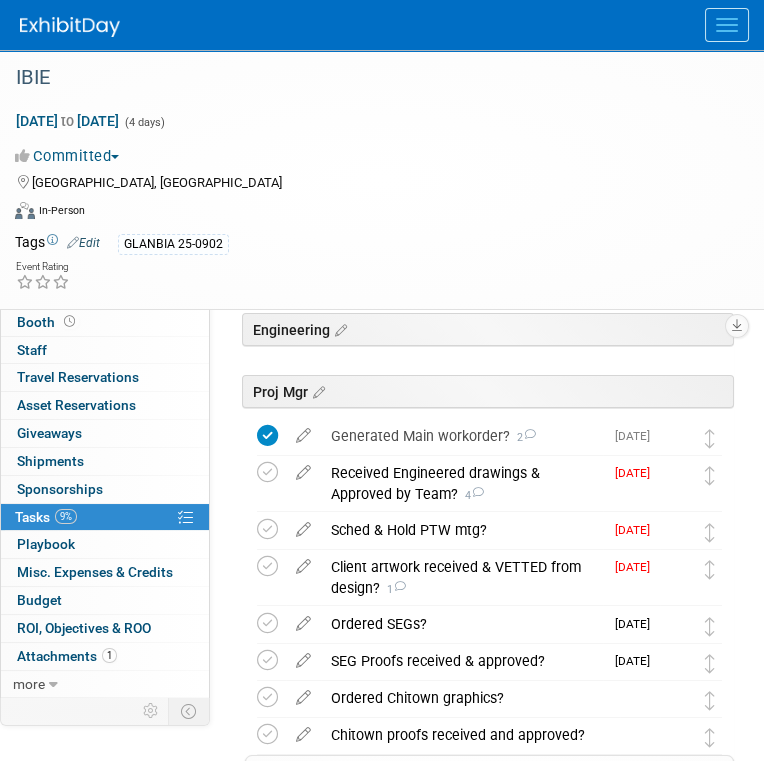 click at bounding box center (70, 27) 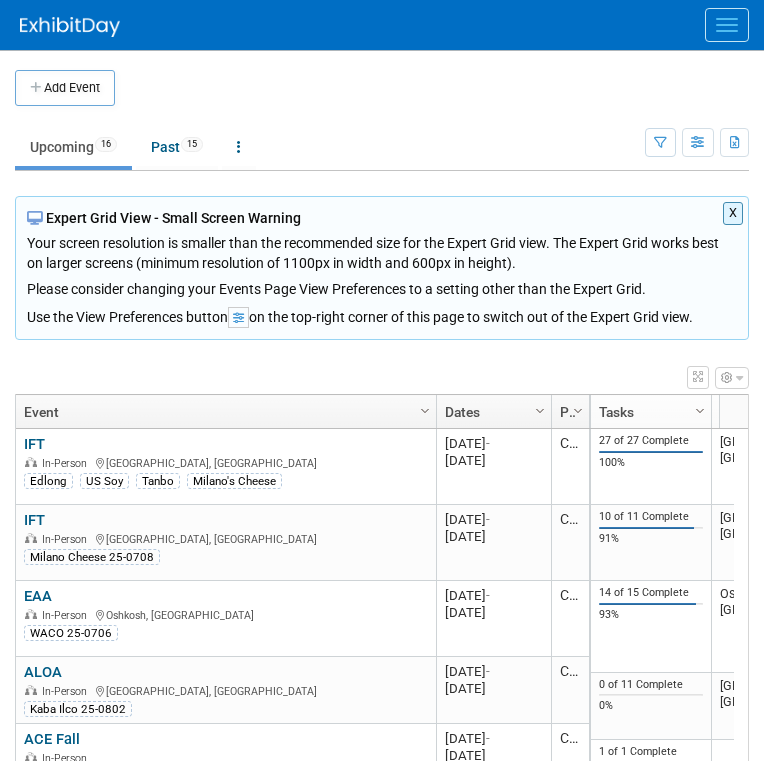 scroll, scrollTop: 0, scrollLeft: 0, axis: both 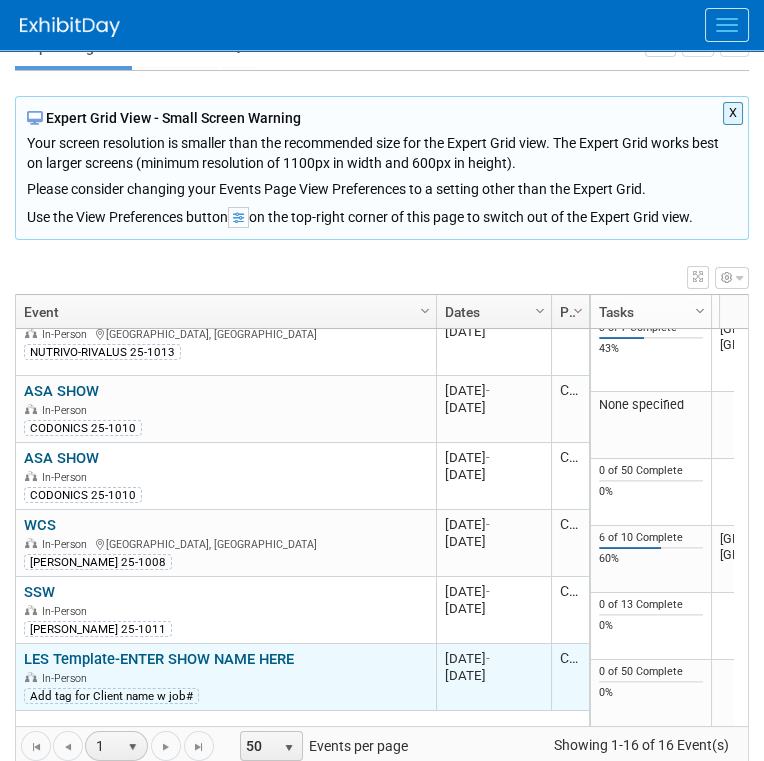 click on "In-Person" at bounding box center (225, 677) 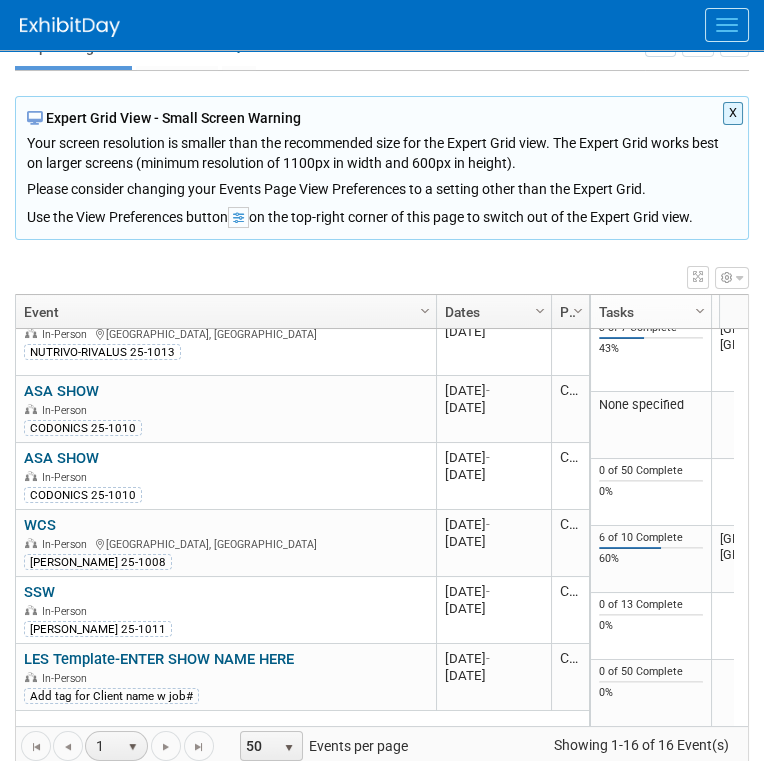 click on "LES Template-ENTER SHOW NAME HERE" at bounding box center (159, 659) 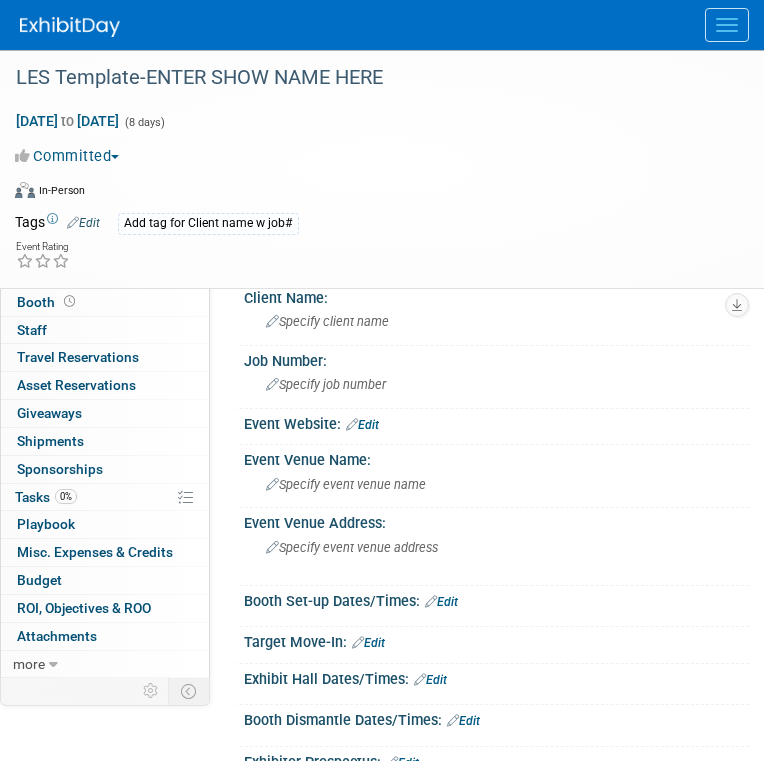 scroll, scrollTop: 0, scrollLeft: 0, axis: both 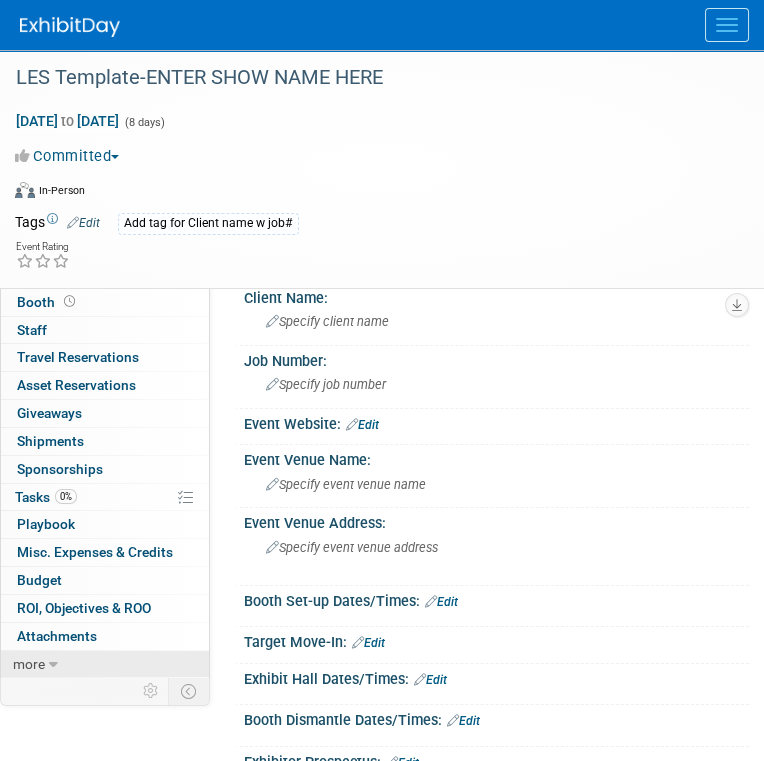 click on "more" at bounding box center (29, 664) 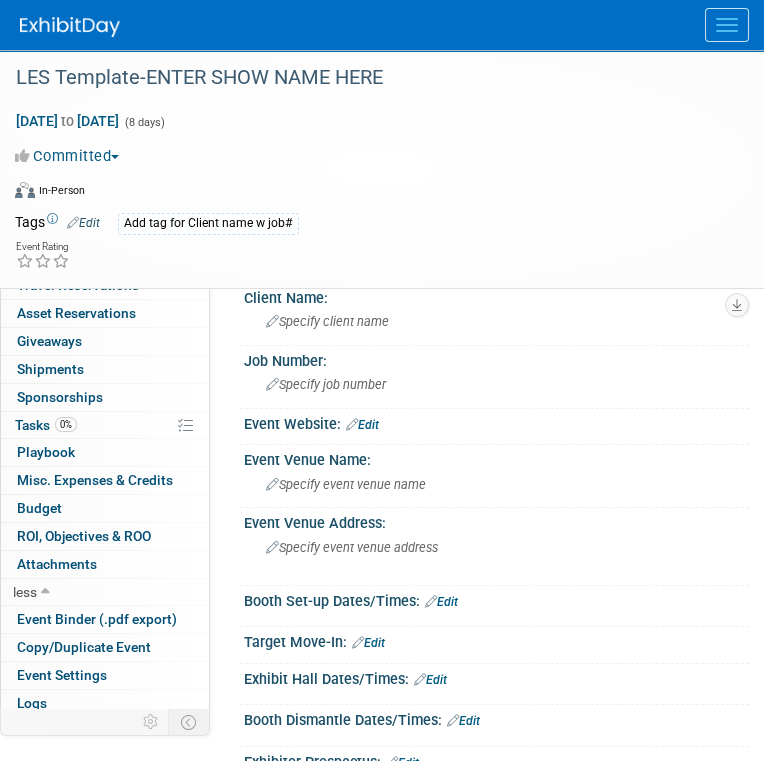scroll, scrollTop: 104, scrollLeft: 0, axis: vertical 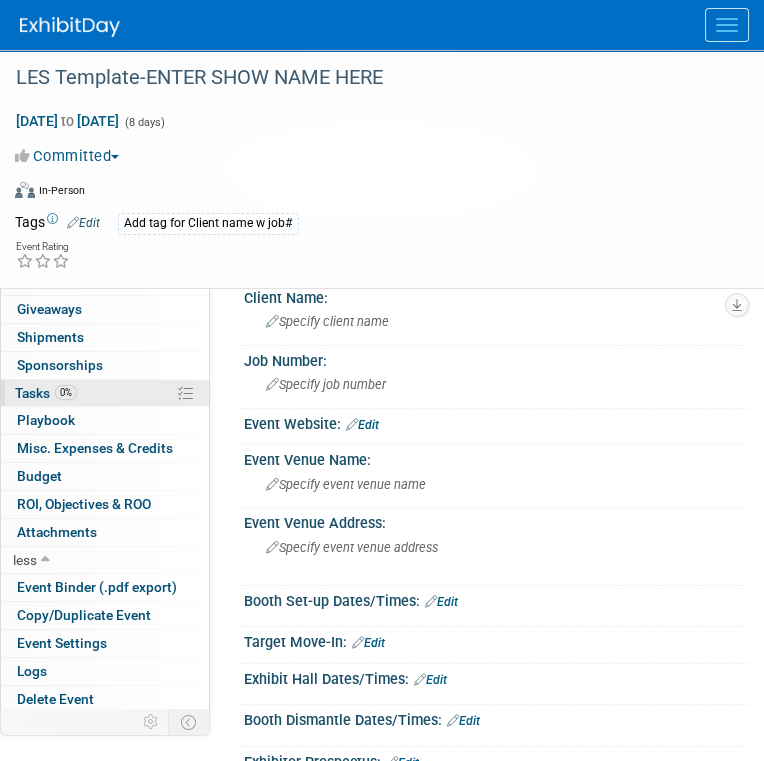 click on "0%
Tasks 0%" at bounding box center [105, 393] 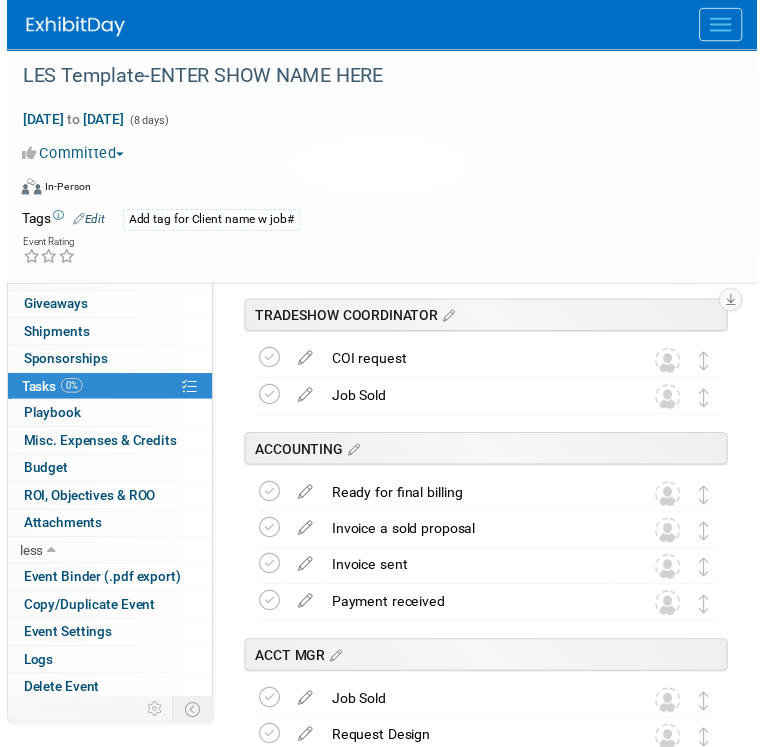 scroll, scrollTop: 100, scrollLeft: 0, axis: vertical 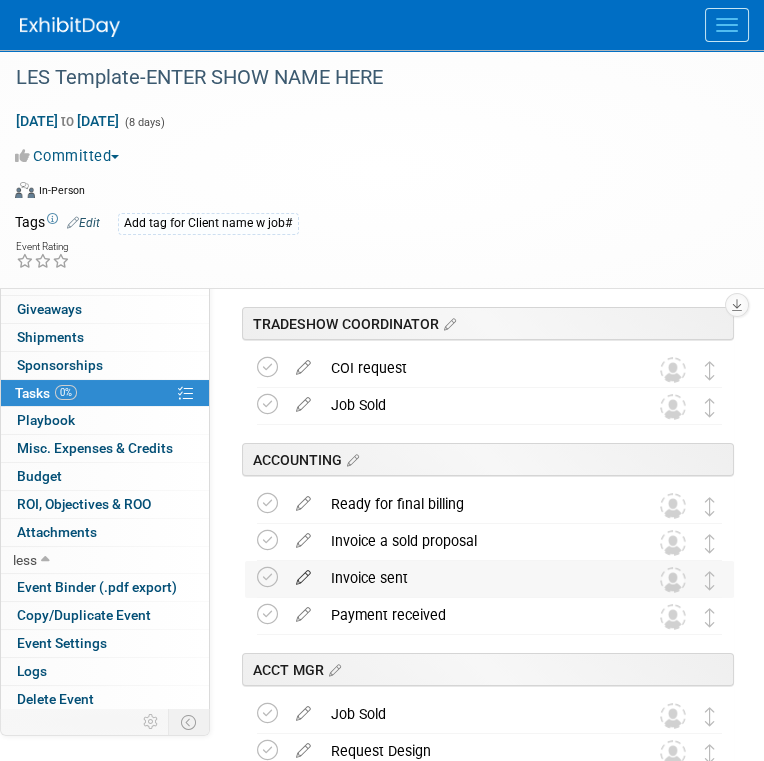 click at bounding box center [303, 573] 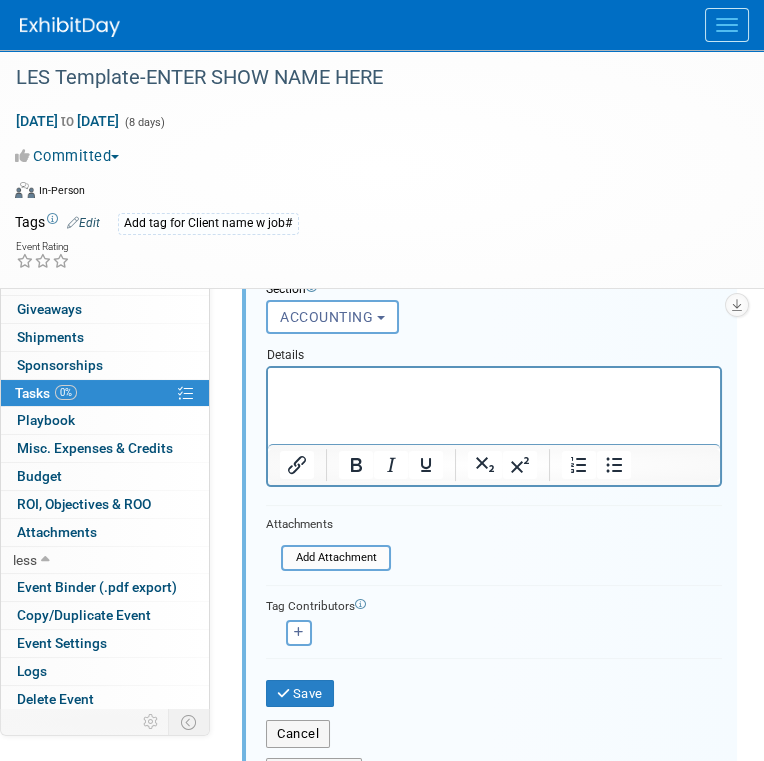 scroll, scrollTop: 681, scrollLeft: 0, axis: vertical 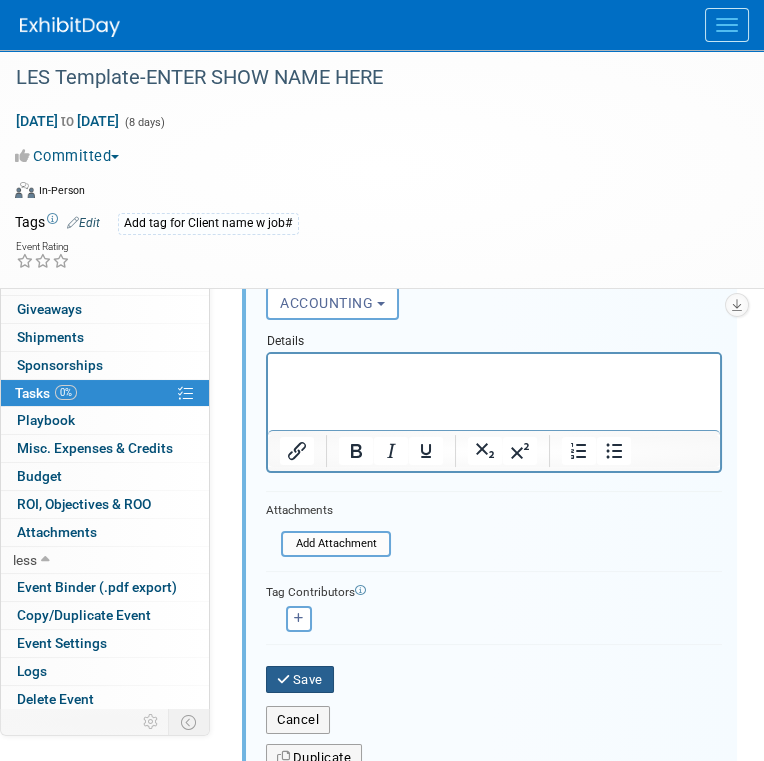 type on "Invoice for 1st deposit" 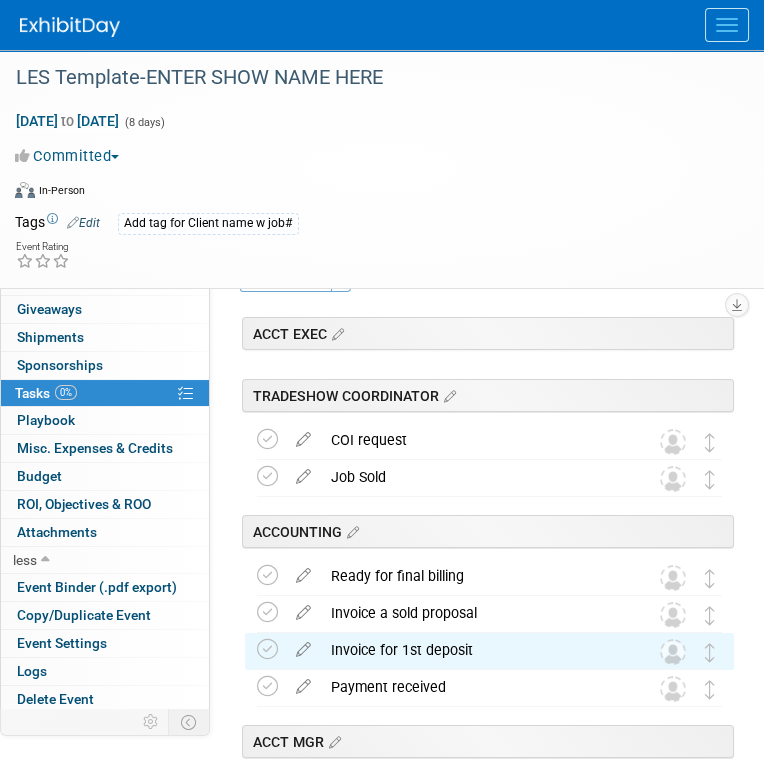 scroll, scrollTop: 0, scrollLeft: 0, axis: both 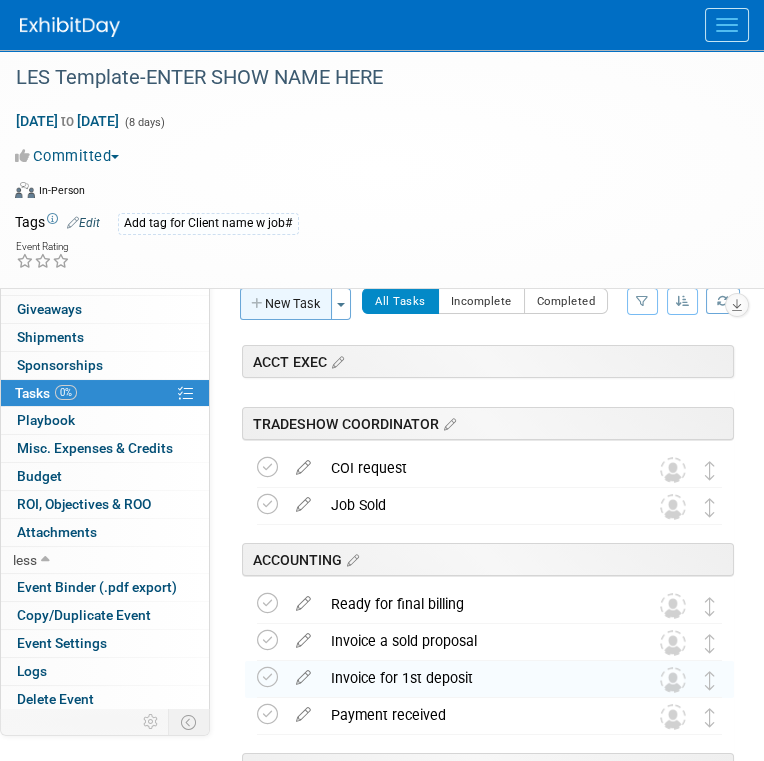 click on "New Task" at bounding box center [286, 304] 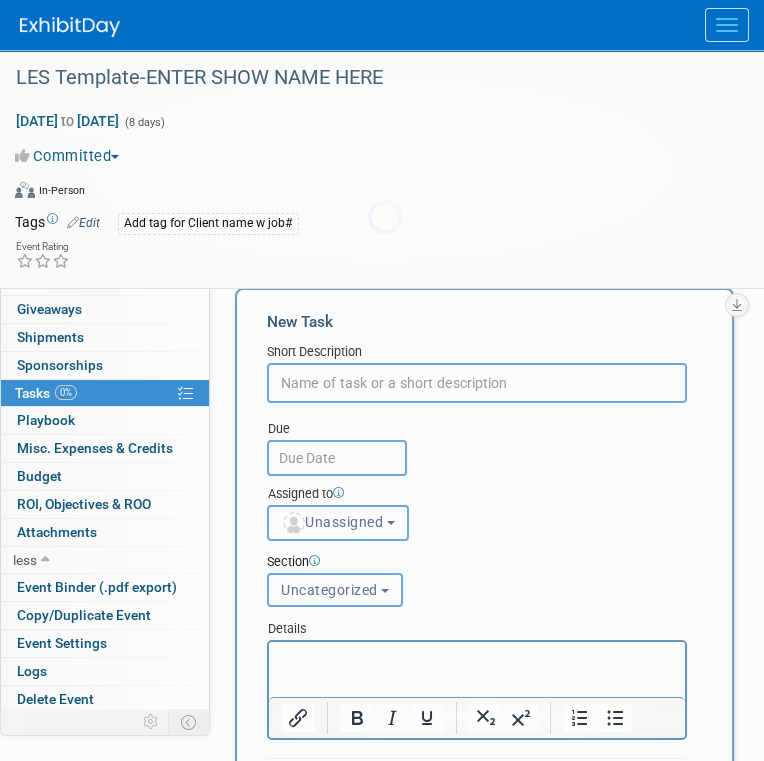 scroll, scrollTop: 0, scrollLeft: 0, axis: both 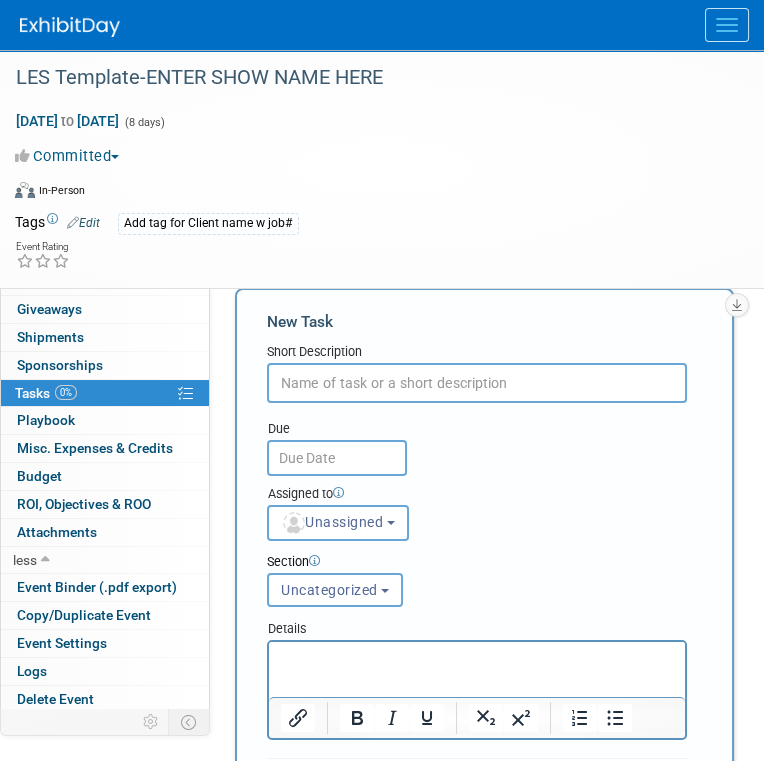 click at bounding box center [477, 383] 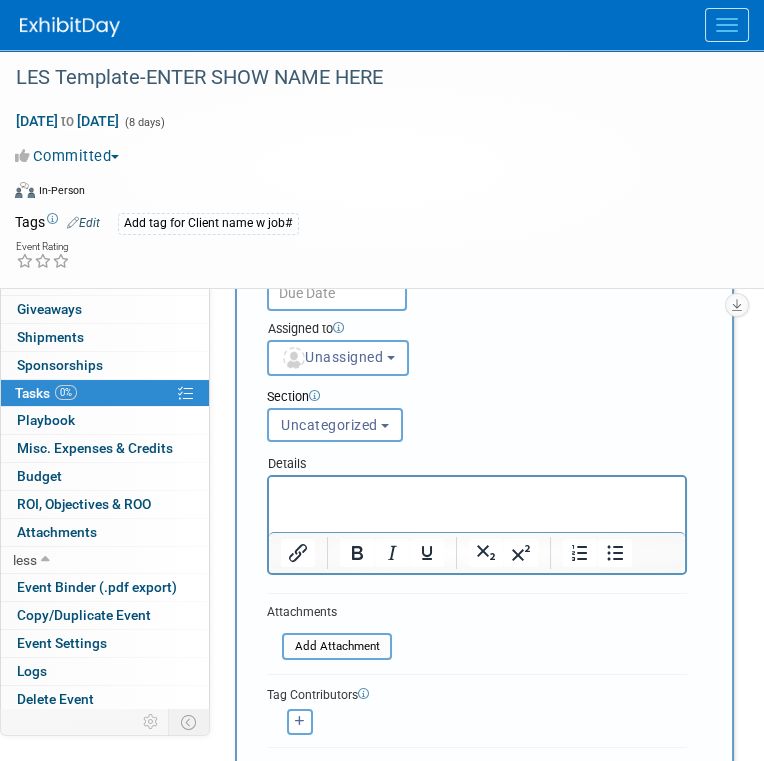 scroll, scrollTop: 200, scrollLeft: 0, axis: vertical 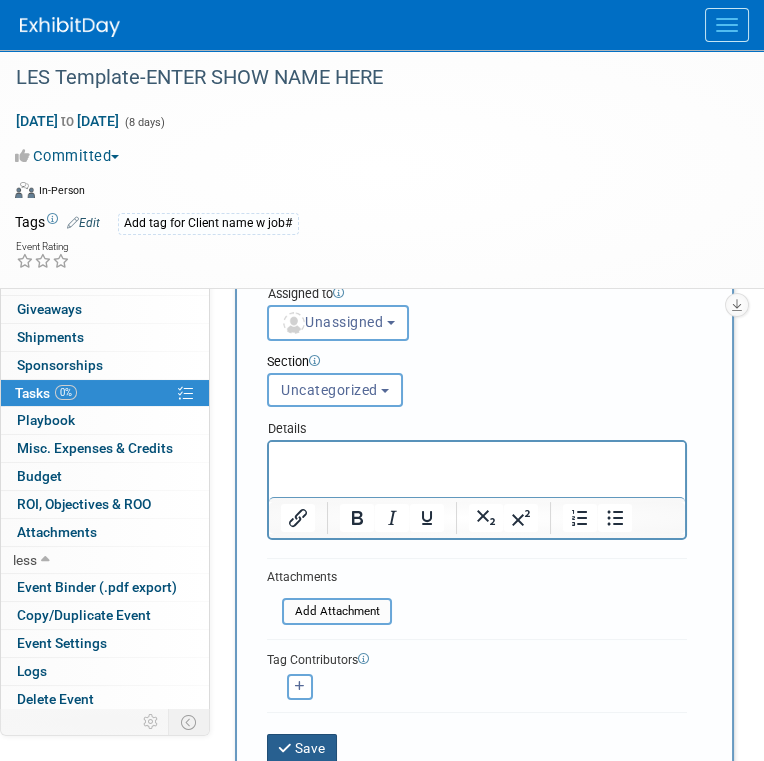 type on "Invoice for Remainder/Balance Due" 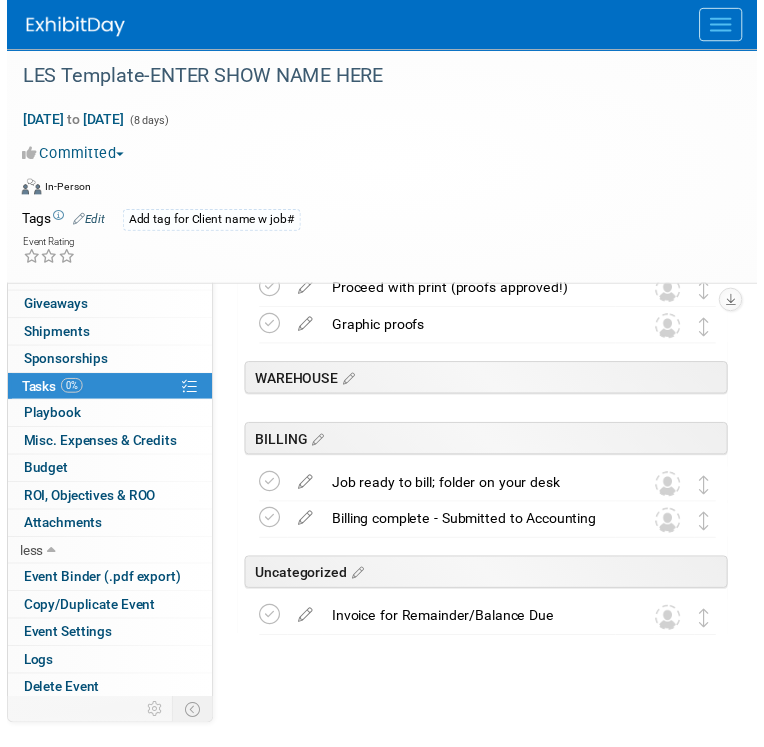 scroll, scrollTop: 2419, scrollLeft: 0, axis: vertical 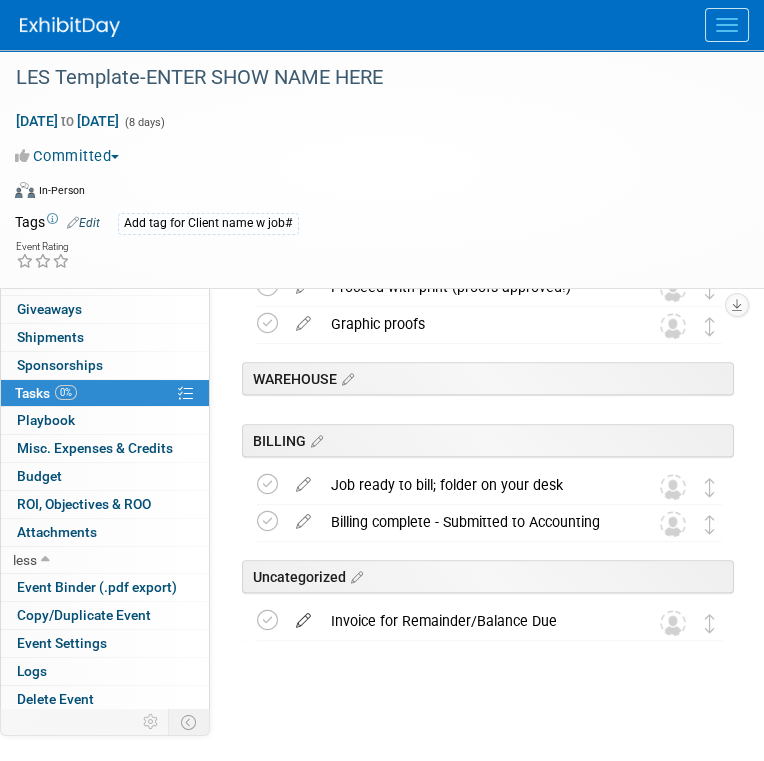 click at bounding box center (303, 616) 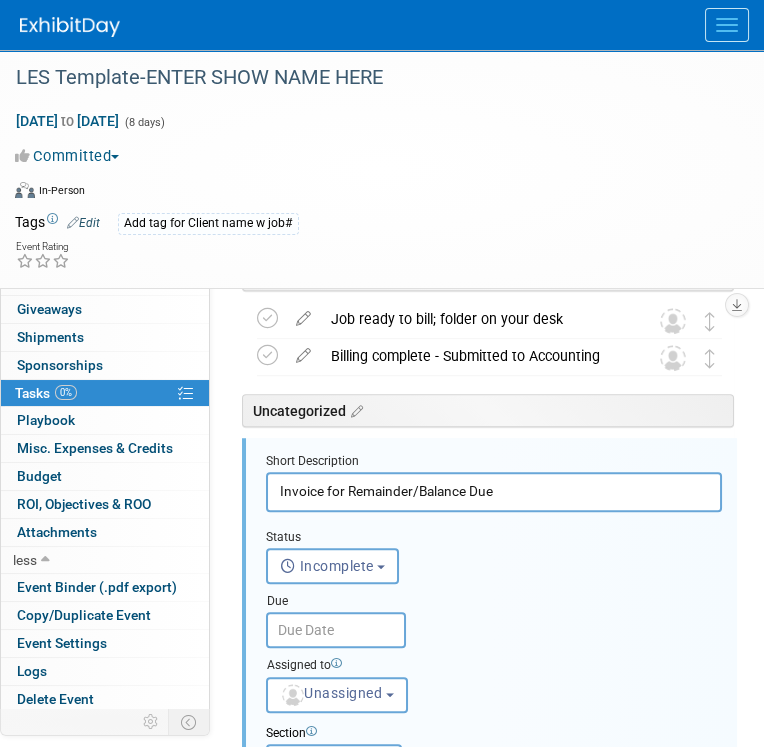 scroll, scrollTop: 2643, scrollLeft: 0, axis: vertical 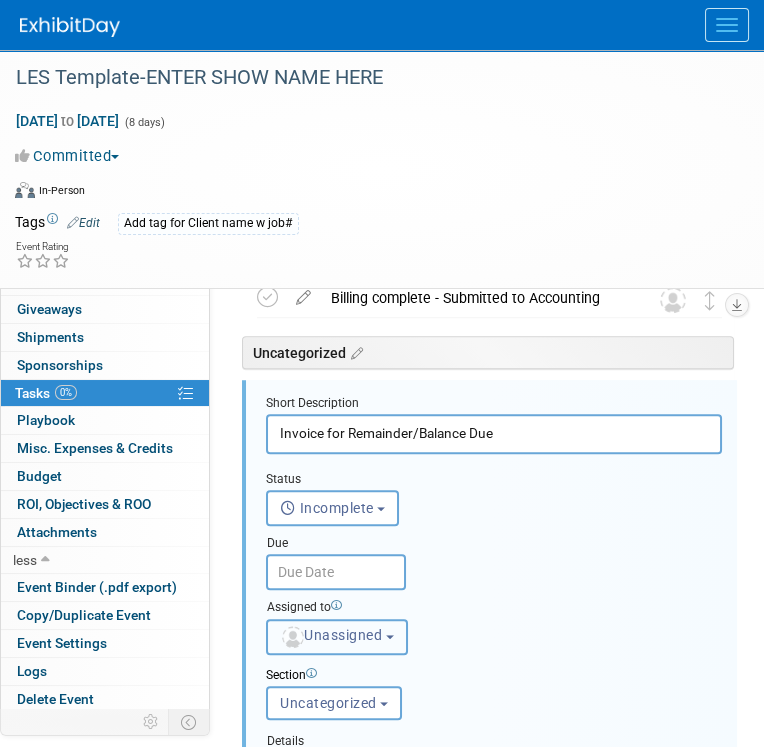 click on "Unassigned" at bounding box center [331, 635] 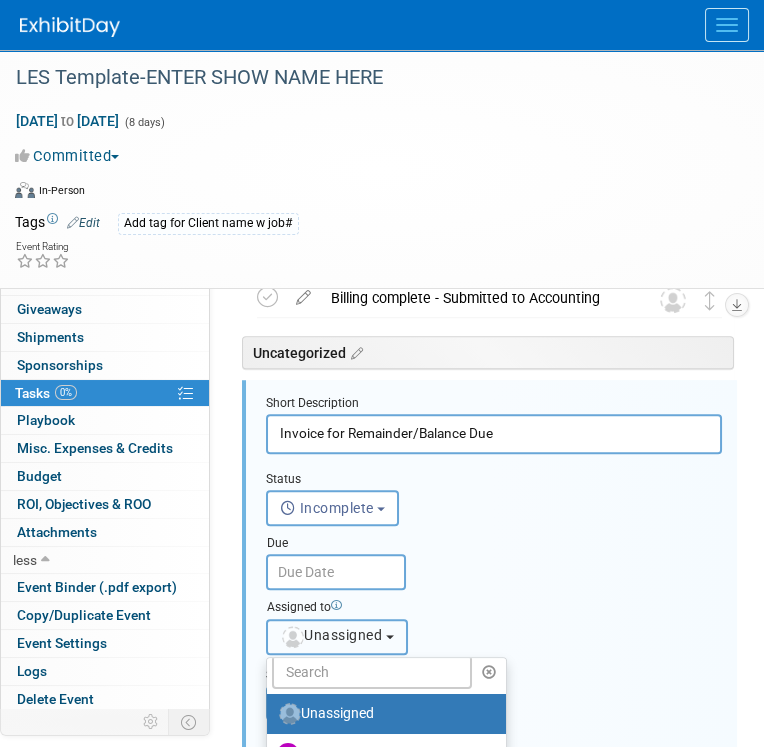 scroll, scrollTop: 10, scrollLeft: 0, axis: vertical 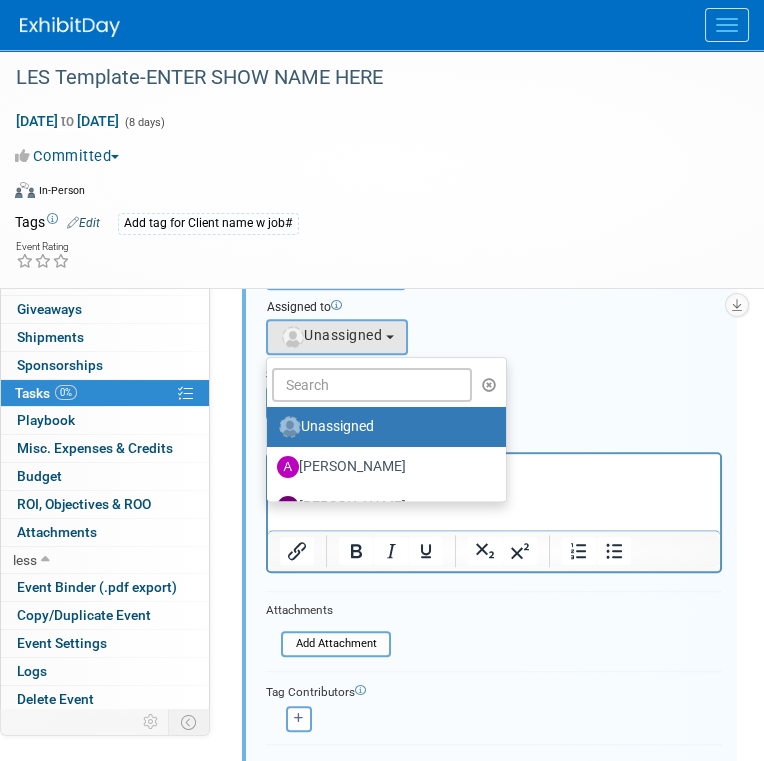click on "Assigned to
<img src="https://www.exhibitday.com/Images/Unassigned-User-Icon.png" style="width: 22px; height: 22px; border-radius: 11px; margin-top: 2px; margin-bottom: 2px; margin-left: 2px;" />  Unassigned
<img src="https://www.exhibitday.com/Images/A.jpg" style="width: 22px; height: 22px; border-radius: 11px; margin-top: 2px; margin-bottom: 2px; margin-left: 0px;" />  Amanda Koss" at bounding box center [494, 322] 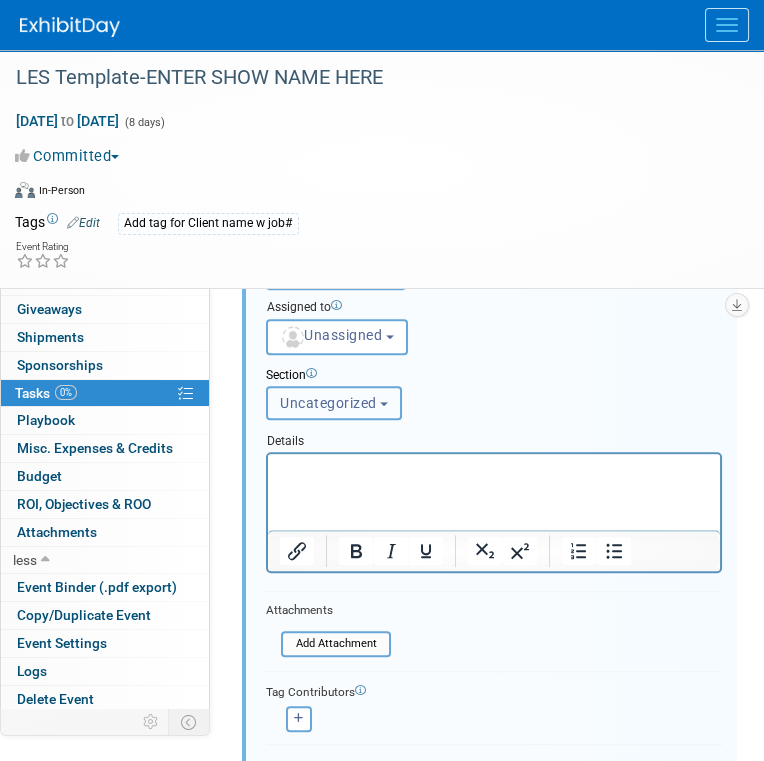 click on "Uncategorized" at bounding box center [328, 403] 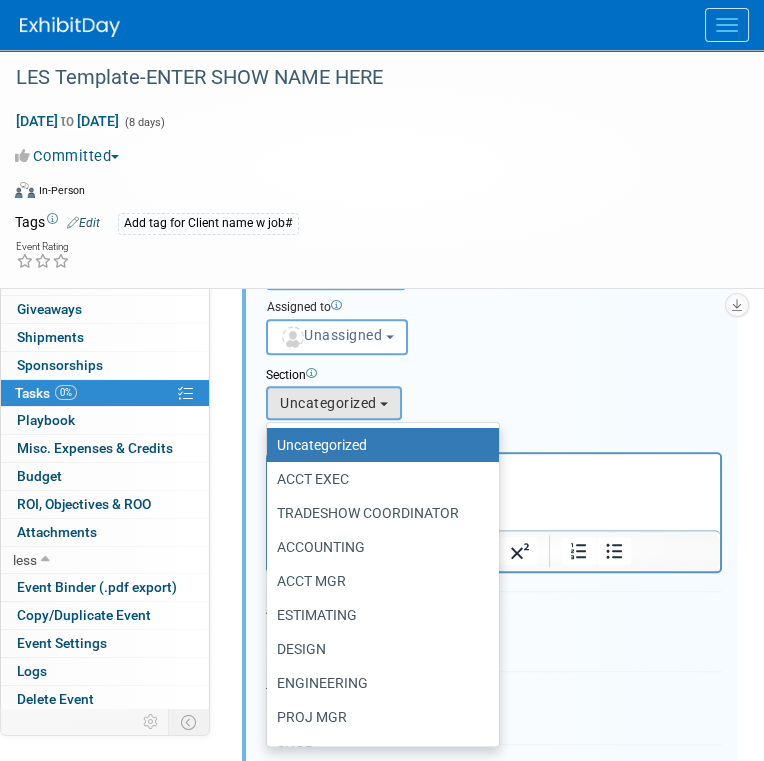 click on "ACCOUNTING" at bounding box center (378, 547) 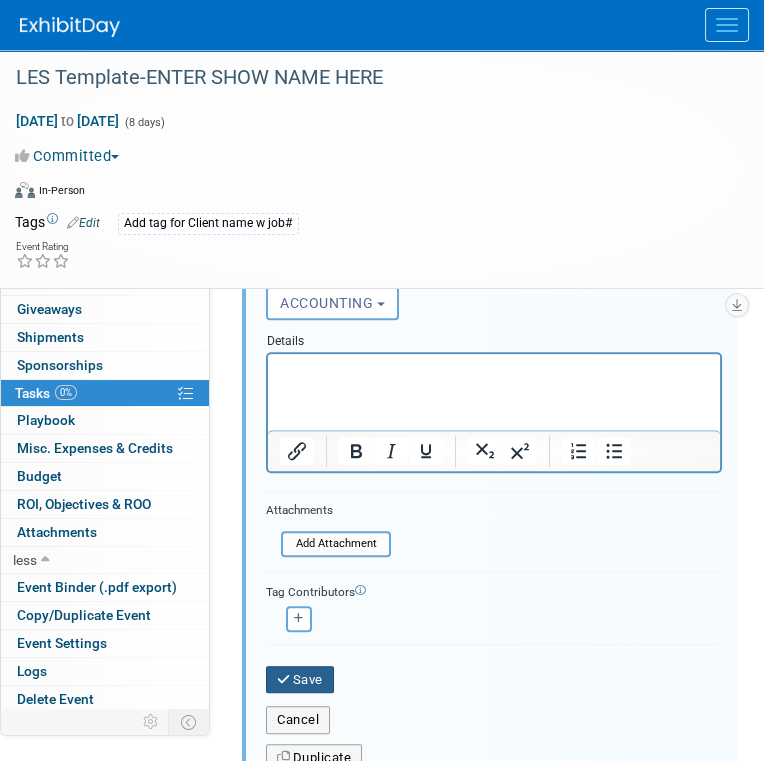 click on "Save" at bounding box center (300, 680) 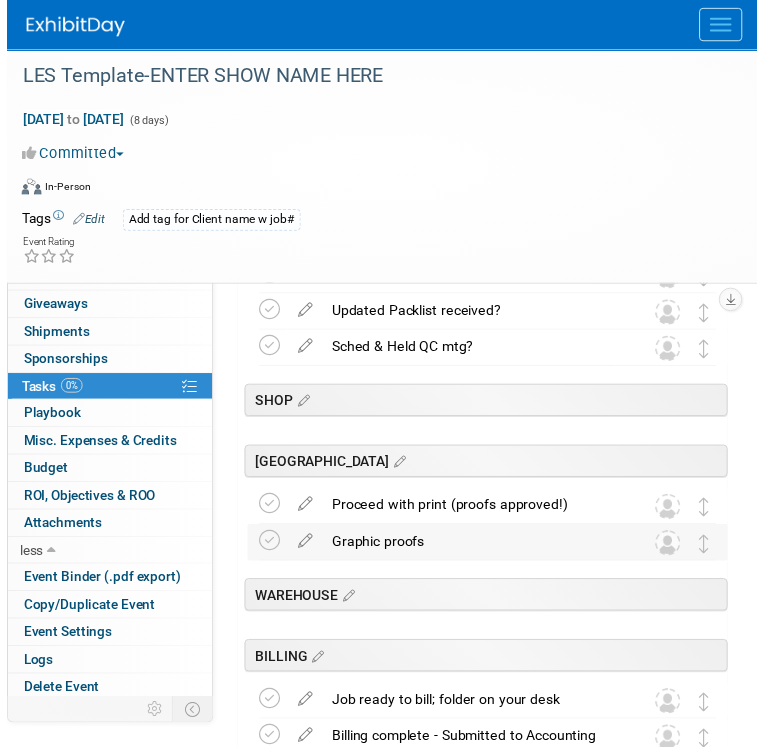 scroll, scrollTop: 2419, scrollLeft: 0, axis: vertical 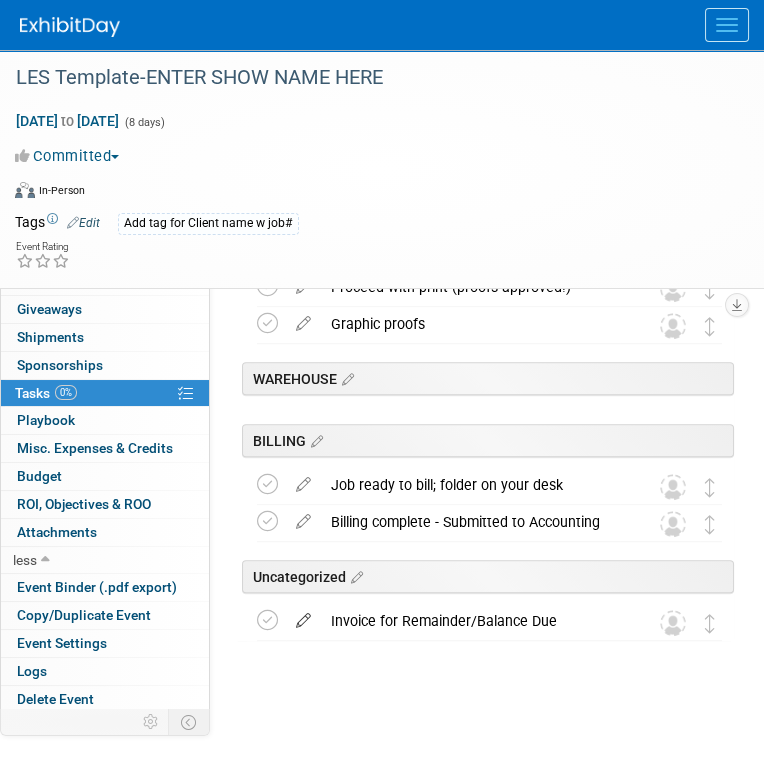 click at bounding box center (303, 616) 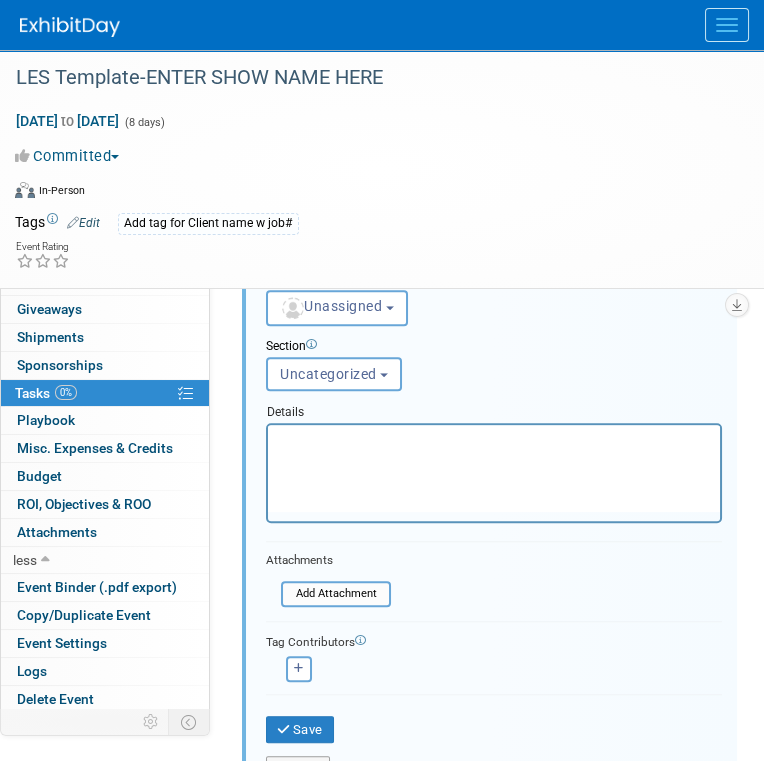 scroll, scrollTop: 3143, scrollLeft: 0, axis: vertical 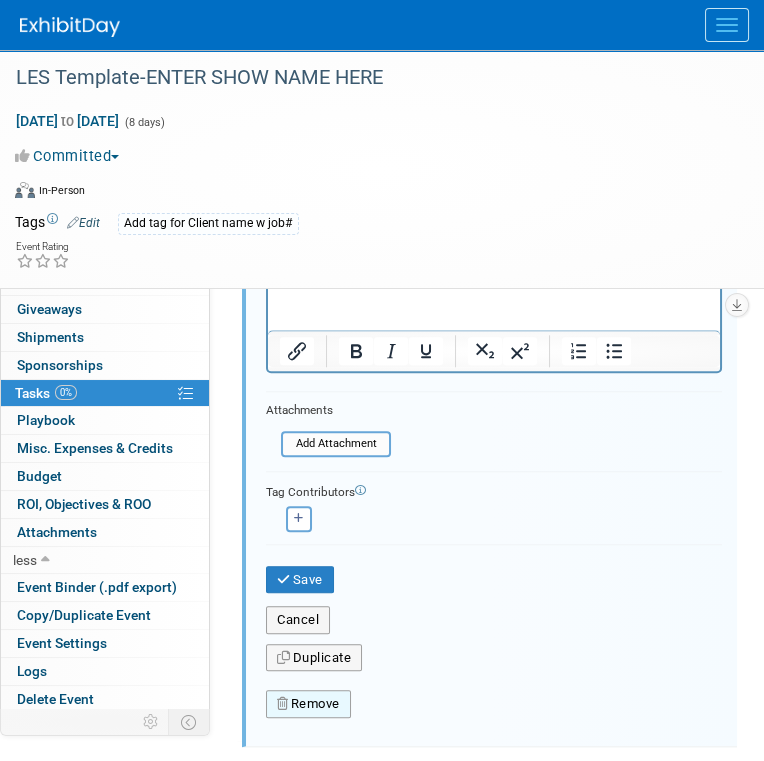 click on "Remove" at bounding box center [308, 704] 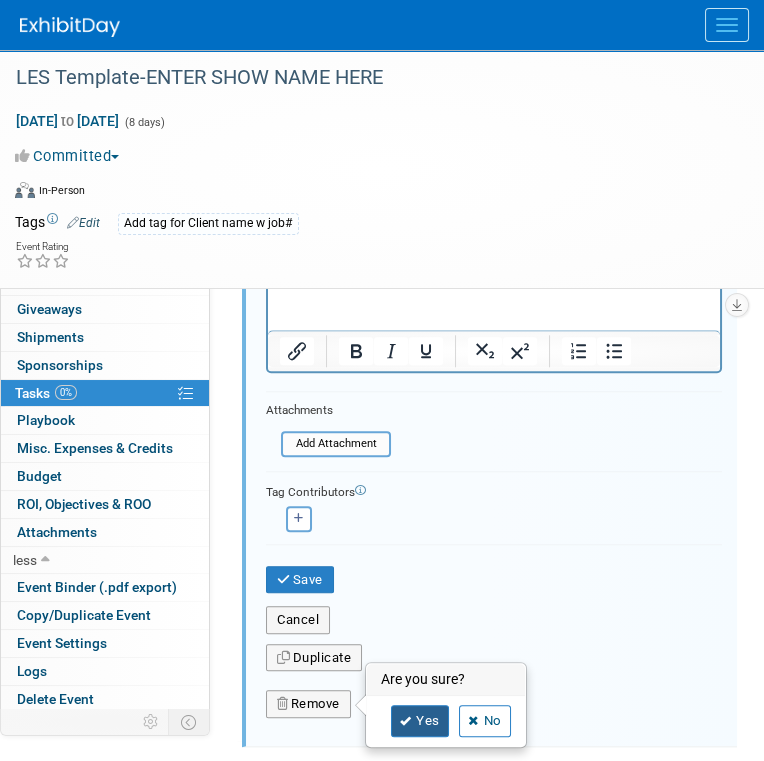 click on "Yes" at bounding box center (420, 721) 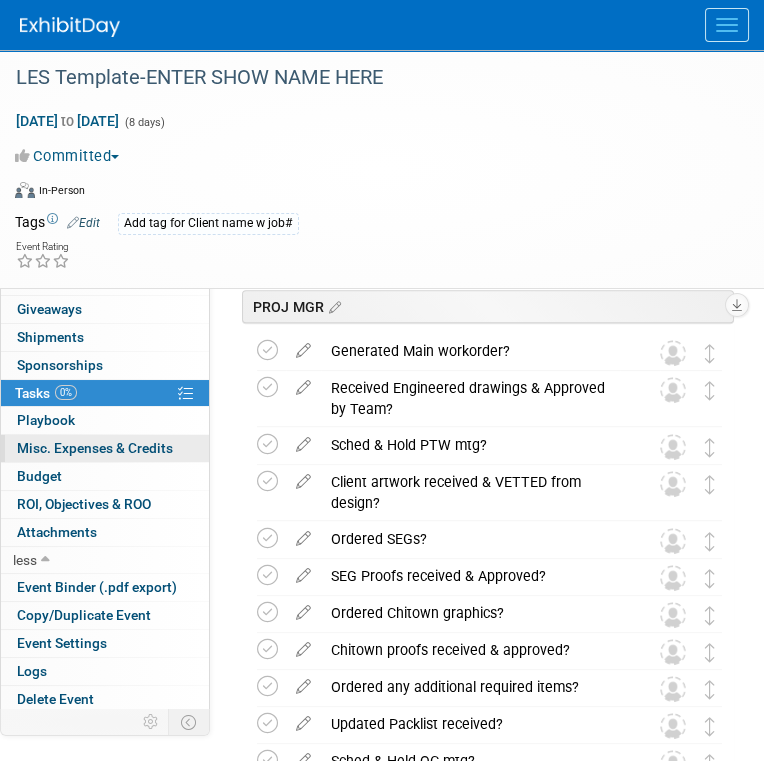scroll, scrollTop: 1682, scrollLeft: 0, axis: vertical 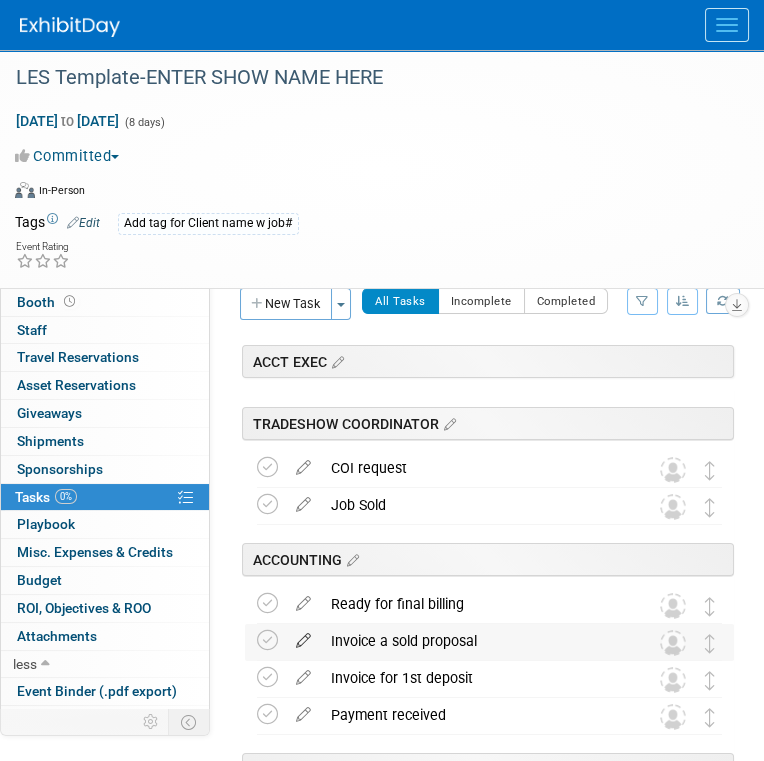 click at bounding box center (303, 636) 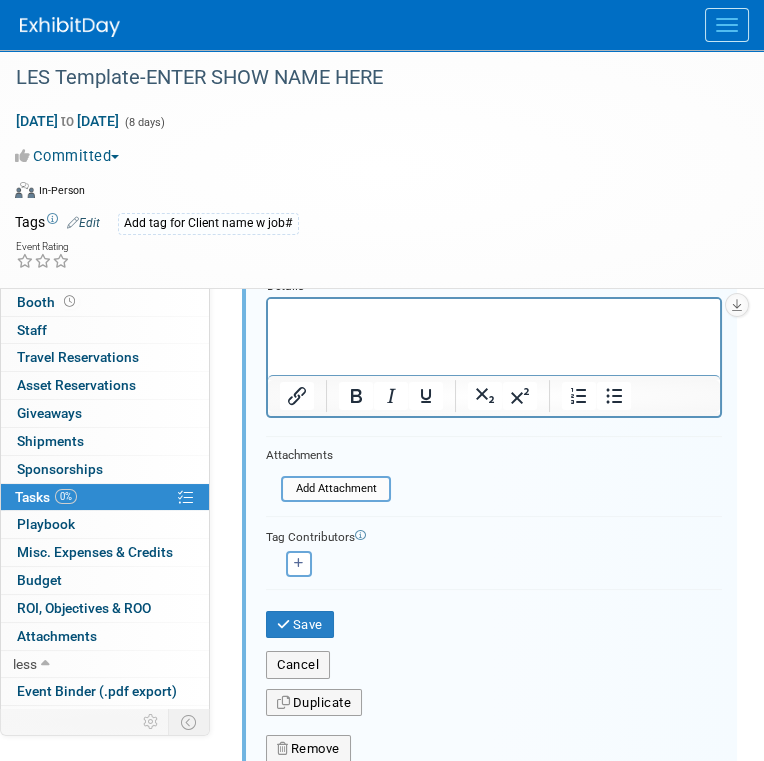 scroll, scrollTop: 744, scrollLeft: 0, axis: vertical 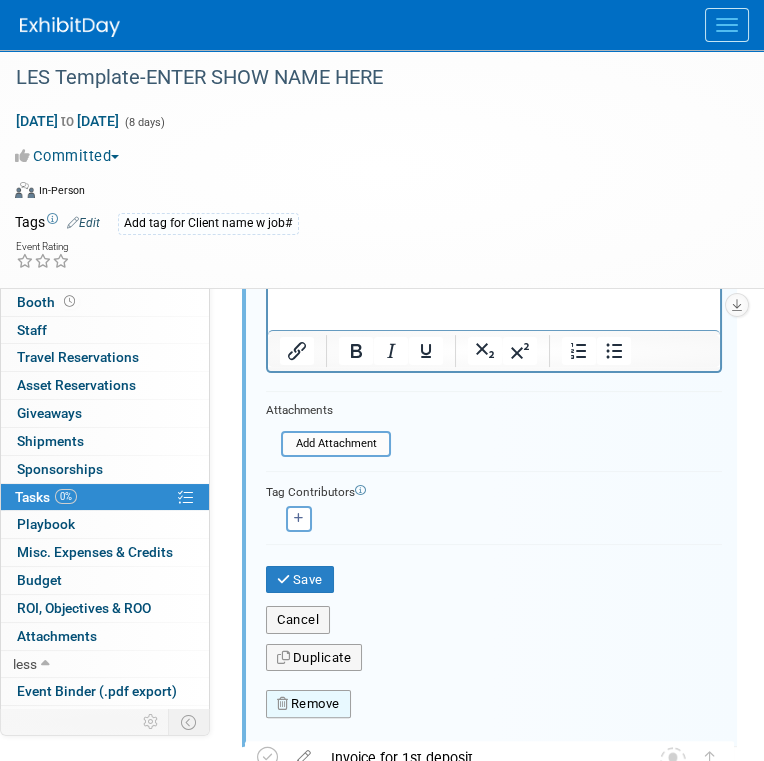 click on "Remove" at bounding box center [308, 704] 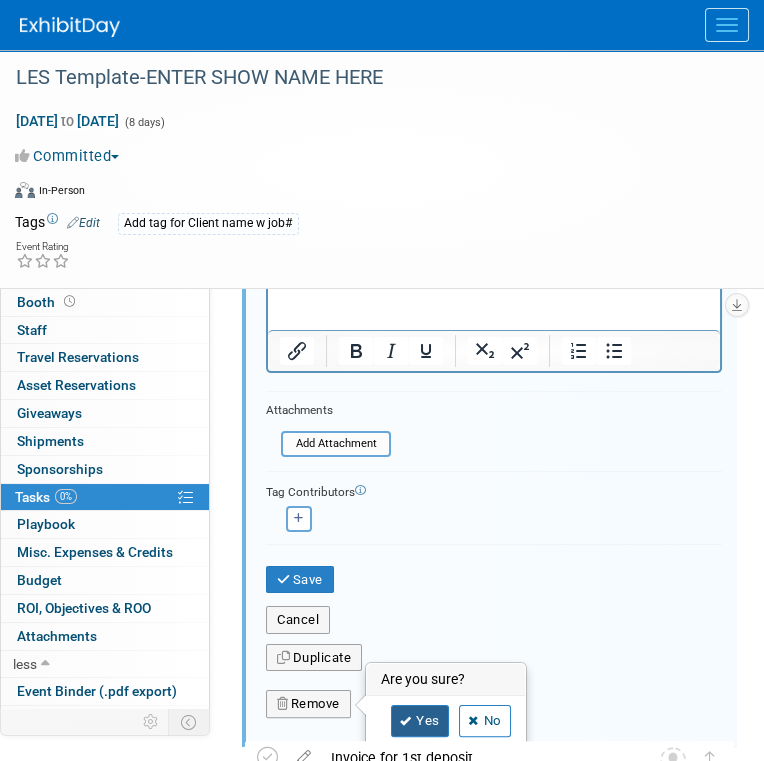 click on "Yes" at bounding box center [420, 721] 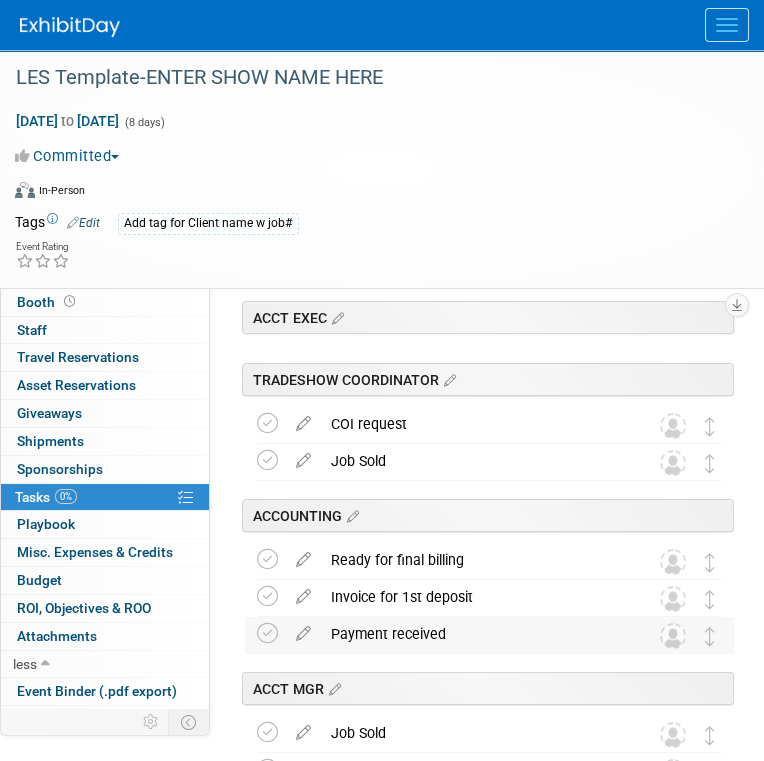 scroll, scrollTop: 0, scrollLeft: 0, axis: both 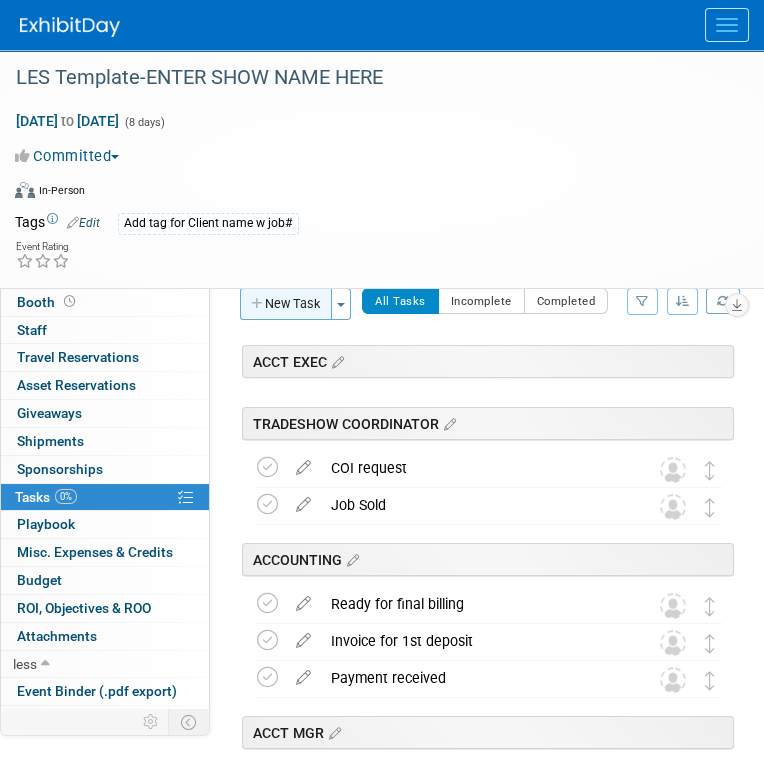 click on "New Task" at bounding box center [286, 304] 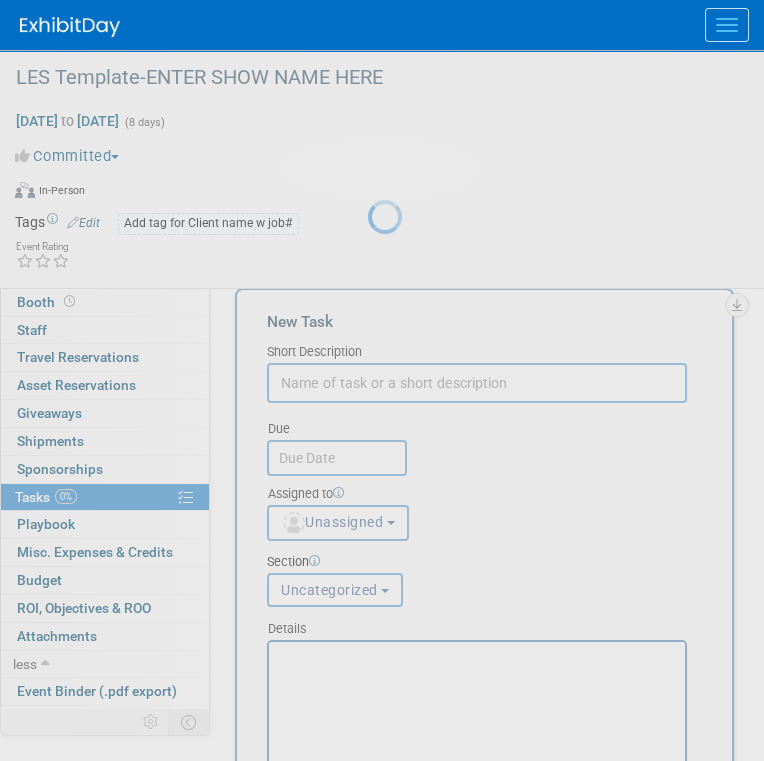scroll, scrollTop: 0, scrollLeft: 0, axis: both 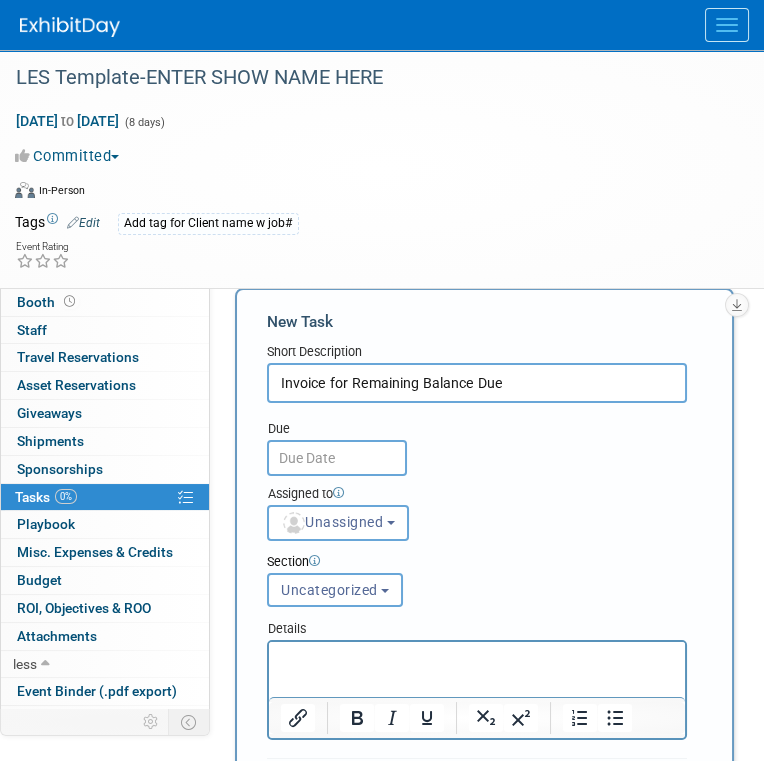 click on "Invoice for Remaining Balance Due" at bounding box center (477, 383) 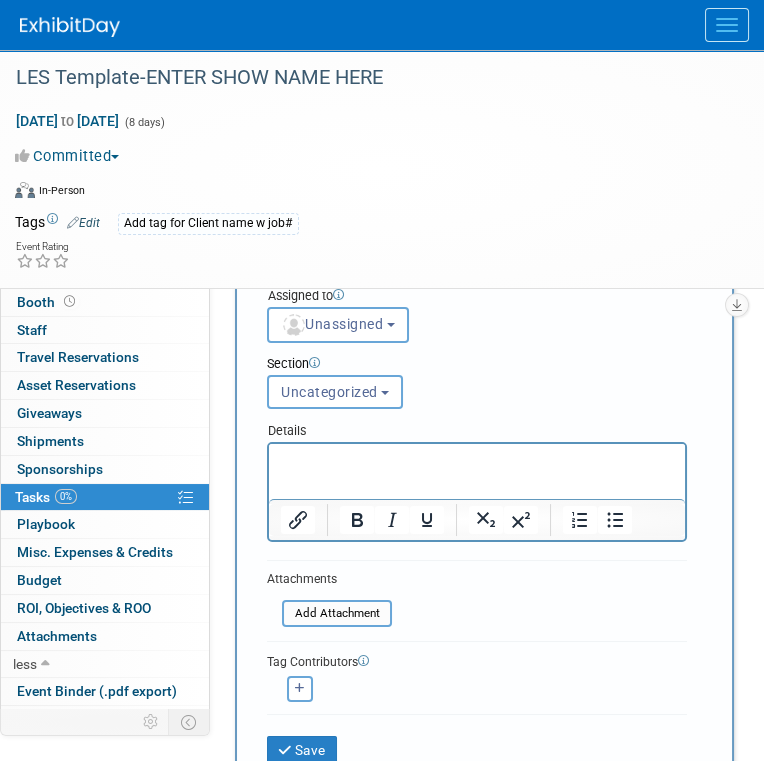 scroll, scrollTop: 200, scrollLeft: 0, axis: vertical 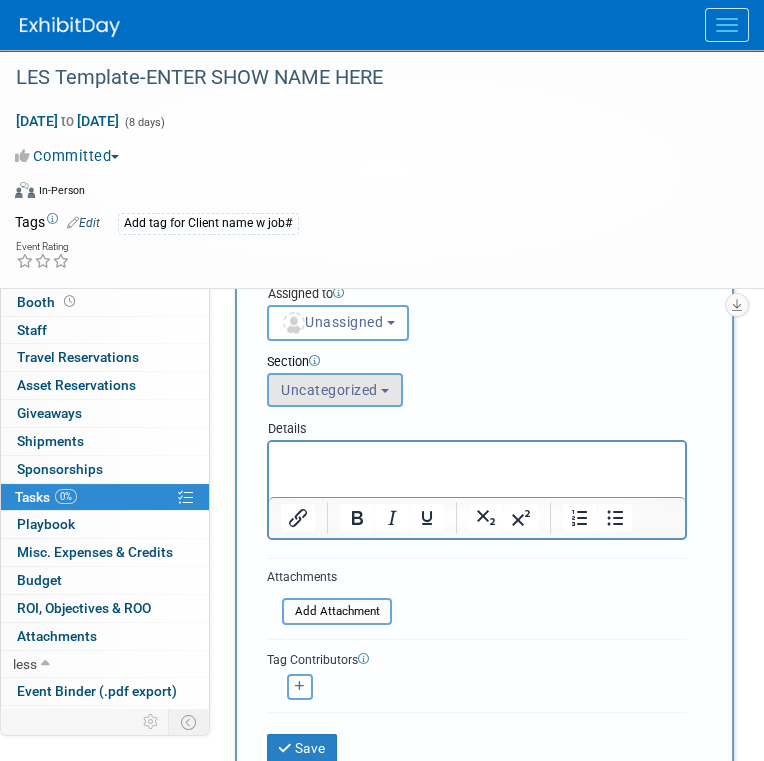 type on "Invoice for Remainin/Balance Due" 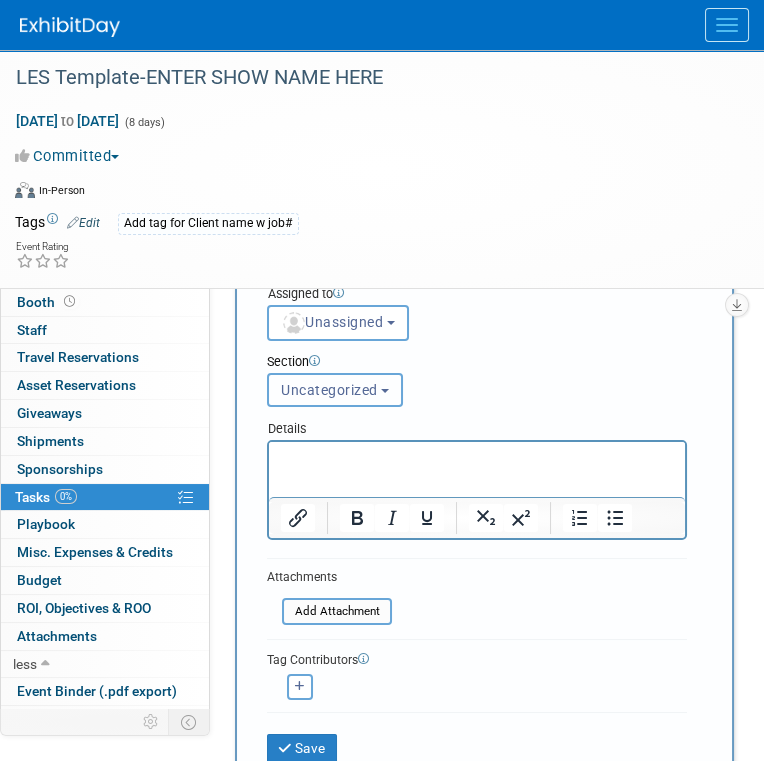 click on "Uncategorized" at bounding box center [329, 390] 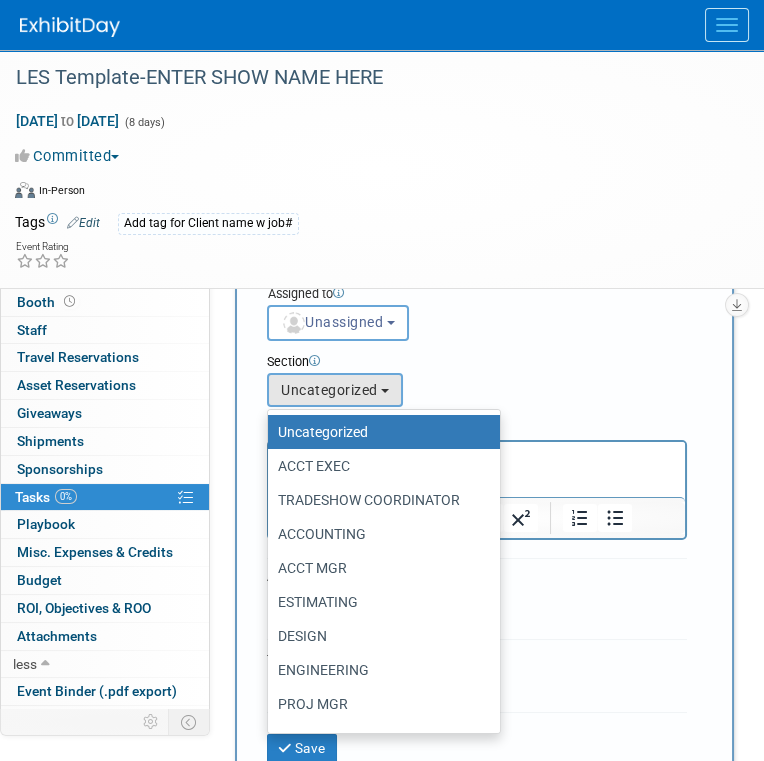 click on "ACCOUNTING" at bounding box center [379, 534] 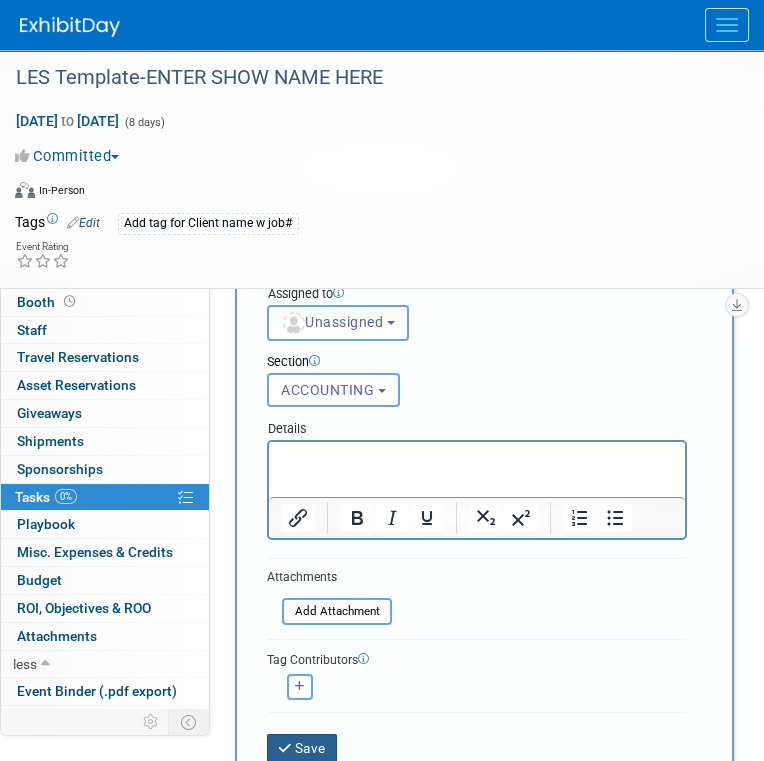 click on "Save" at bounding box center [302, 748] 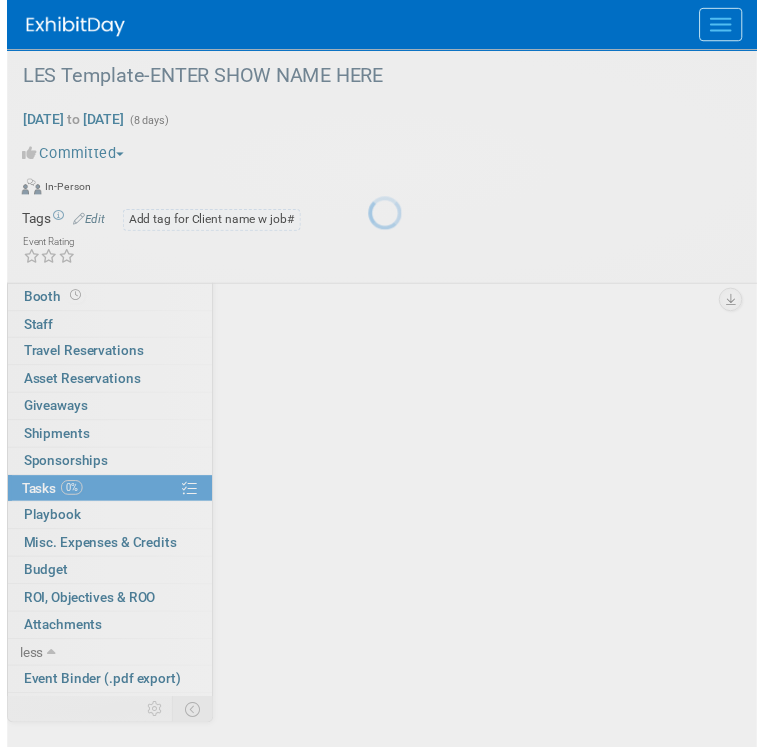 scroll, scrollTop: 92, scrollLeft: 0, axis: vertical 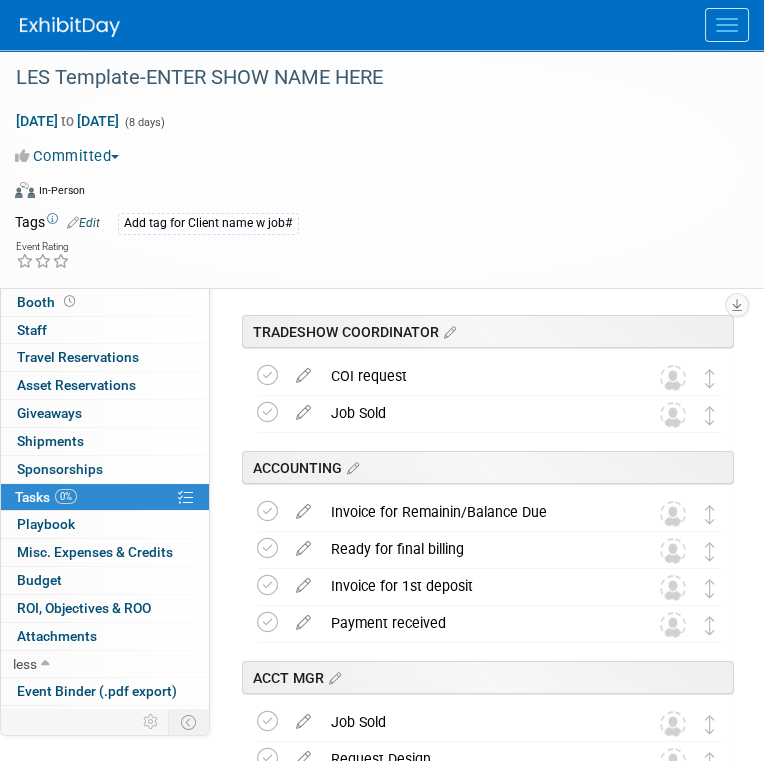 click on "Invoice for Remainin/Balance Due" at bounding box center [470, 512] 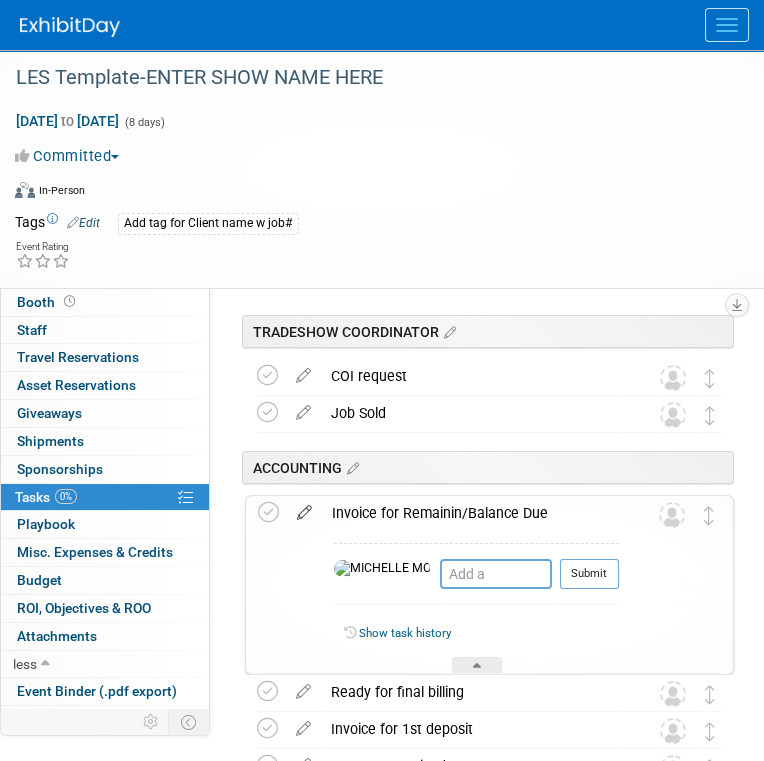 click at bounding box center (304, 508) 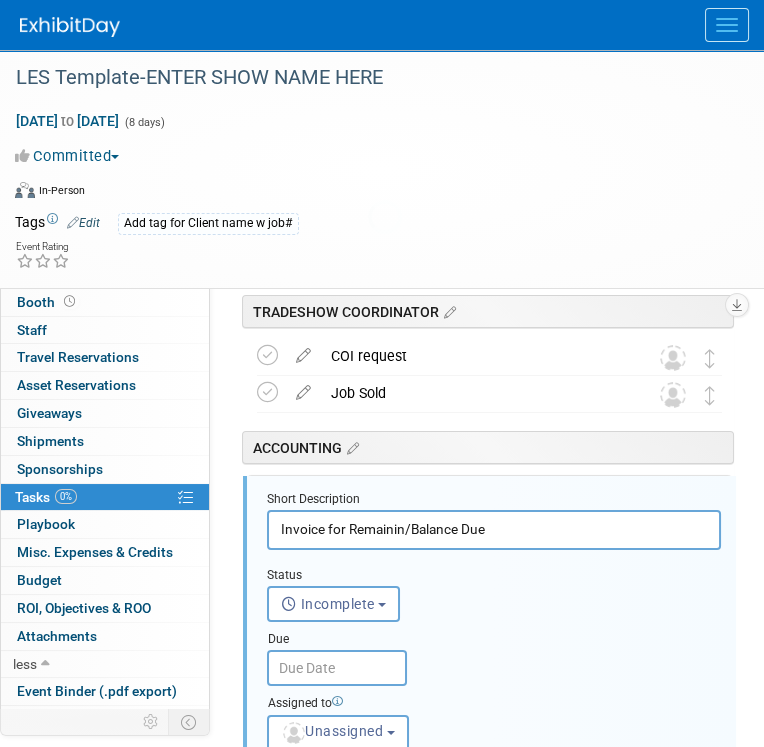 scroll, scrollTop: 208, scrollLeft: 0, axis: vertical 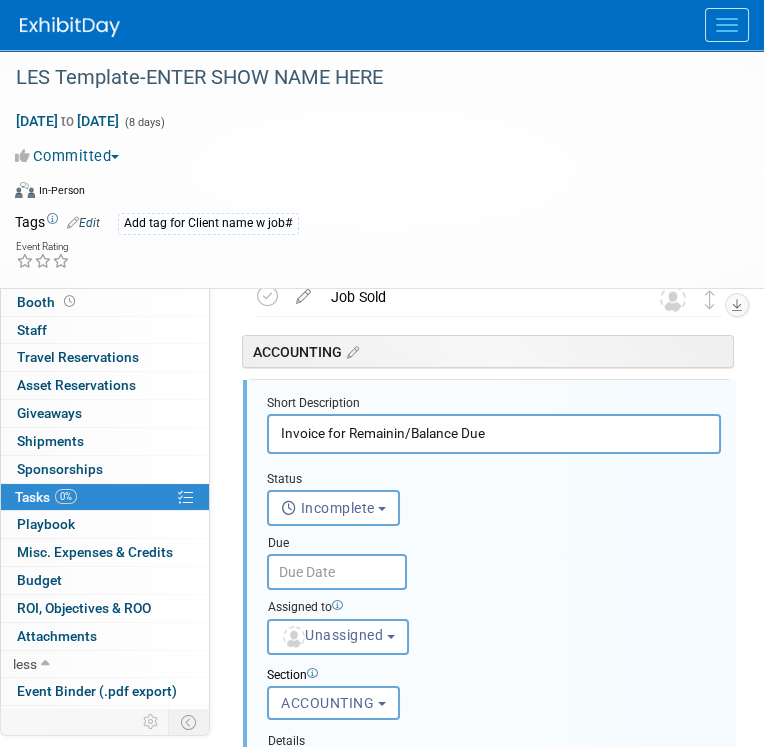 click on "Invoice for Remainin/Balance Due" at bounding box center [494, 433] 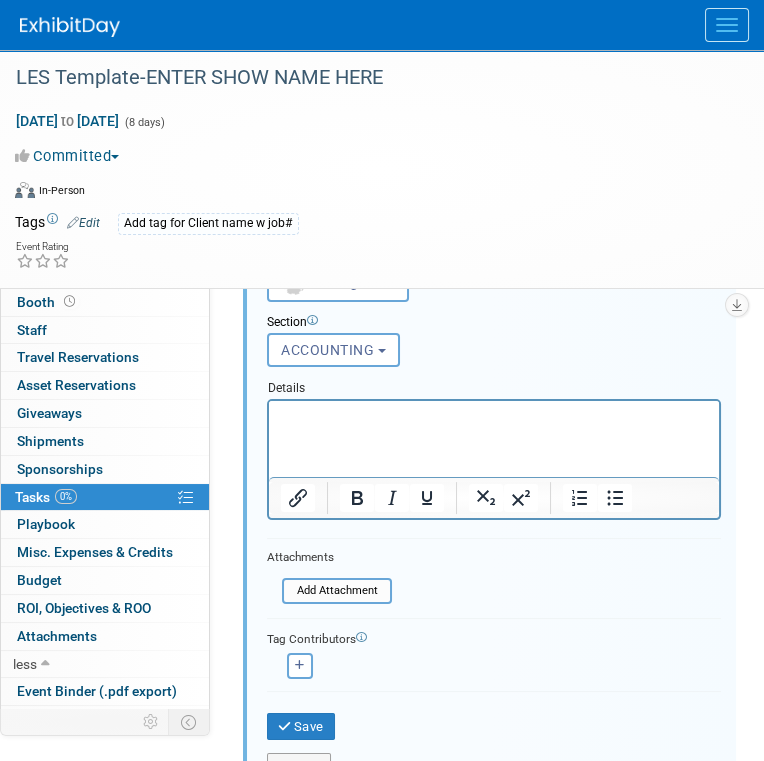 scroll, scrollTop: 608, scrollLeft: 0, axis: vertical 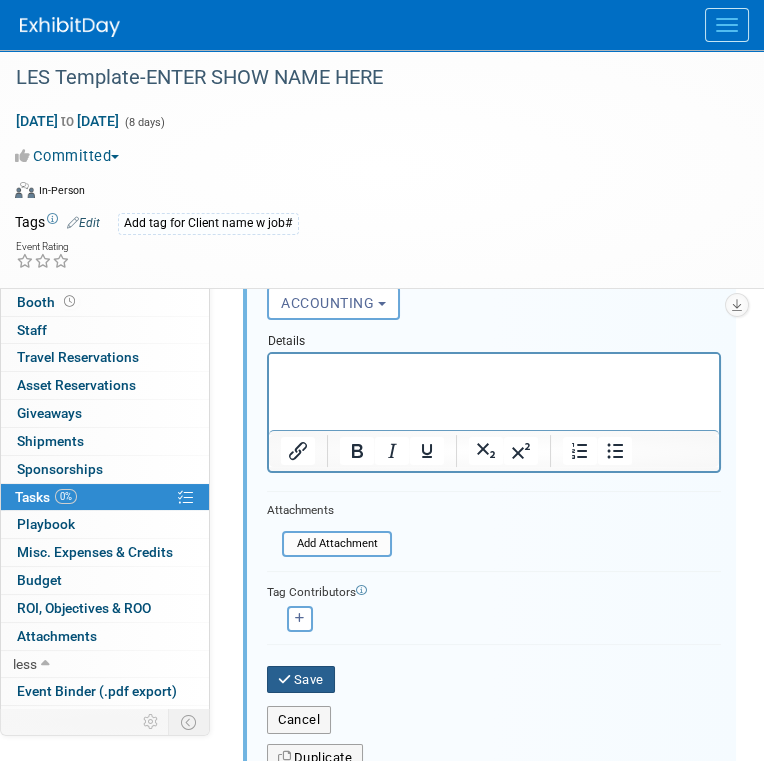 type on "Invoice for Remaining/Balance Due" 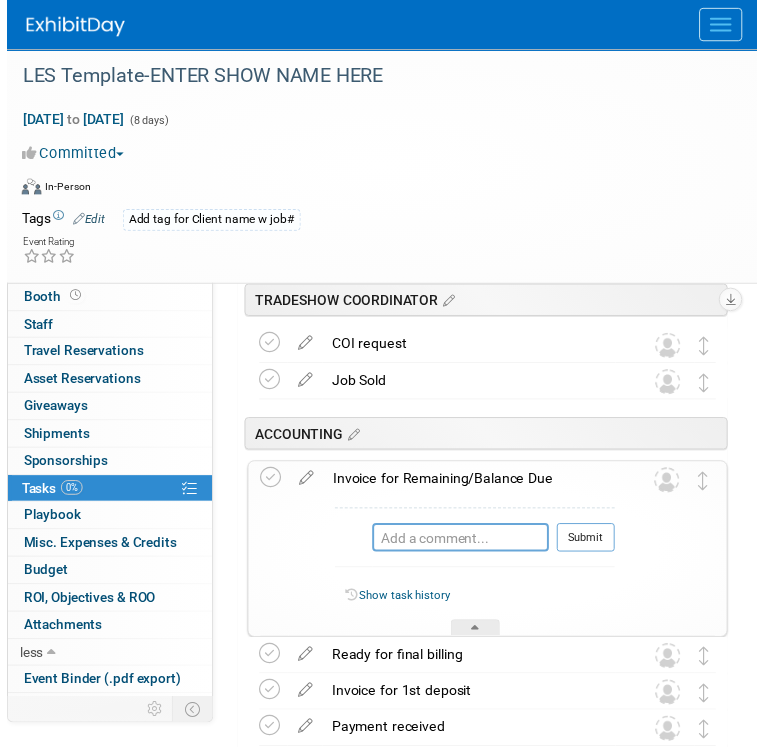 scroll, scrollTop: 108, scrollLeft: 0, axis: vertical 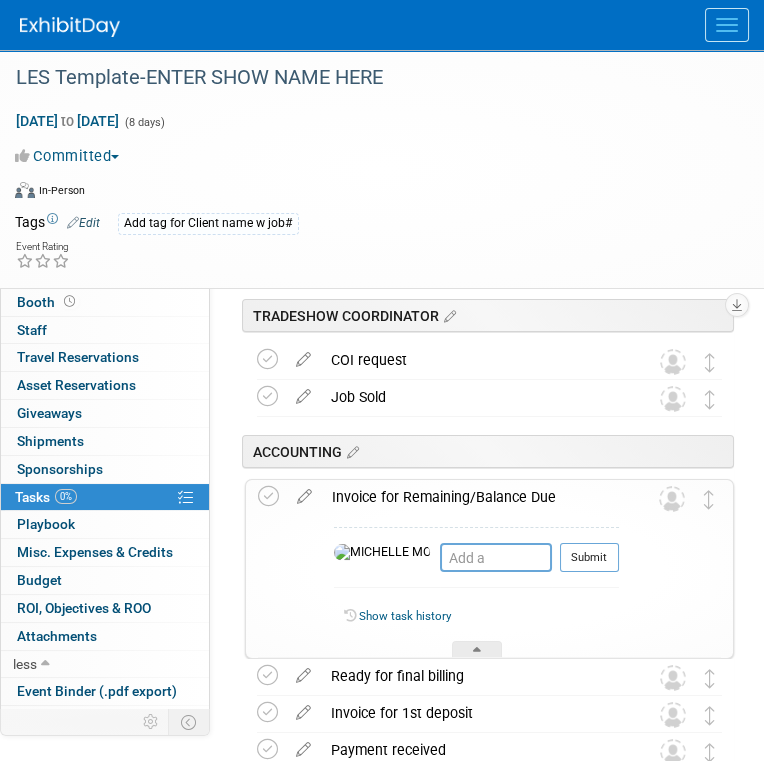 click on "Invoice for Remaining/Balance Due" at bounding box center [470, 497] 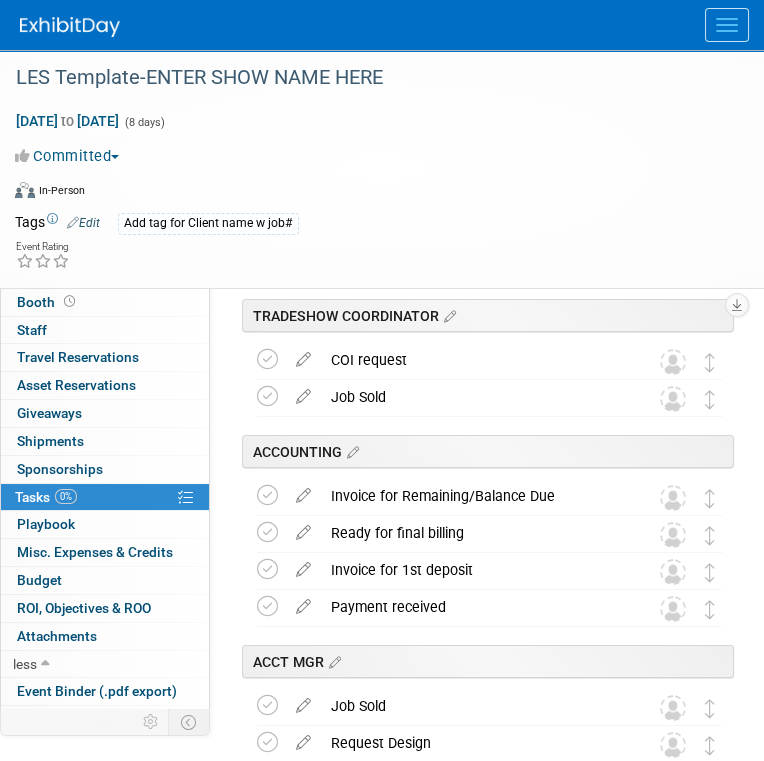 click at bounding box center (303, 528) 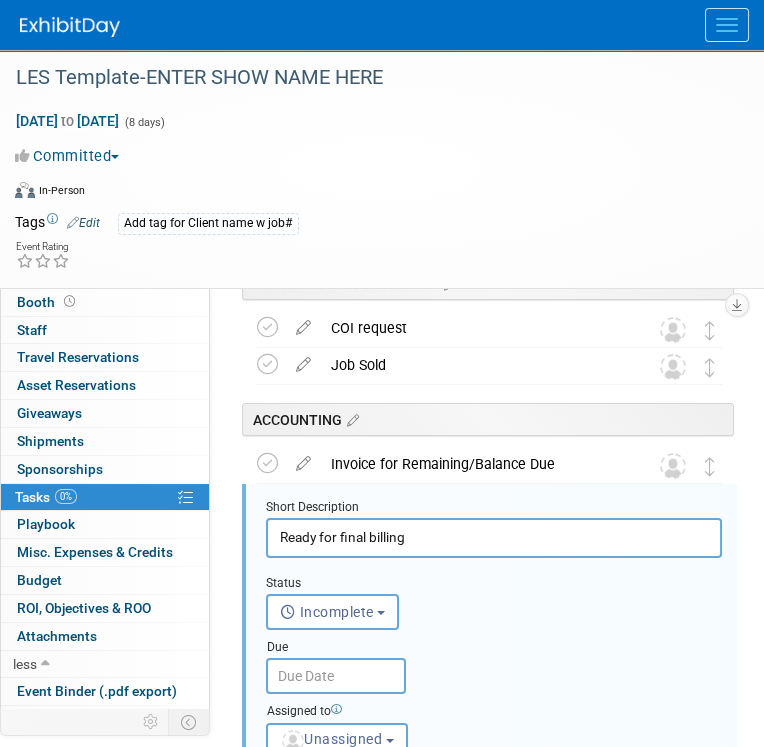 scroll, scrollTop: 244, scrollLeft: 0, axis: vertical 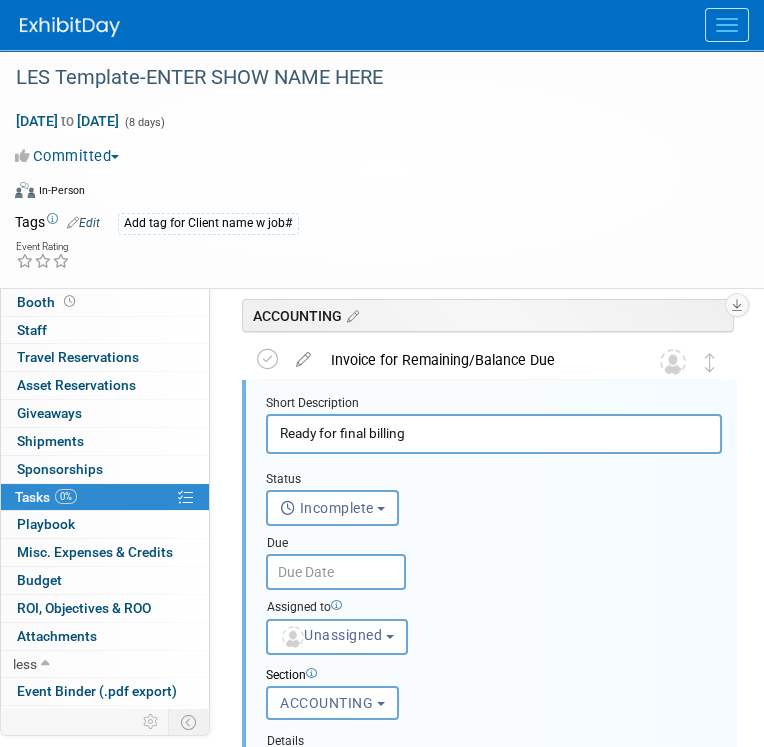 drag, startPoint x: 406, startPoint y: 431, endPoint x: 254, endPoint y: 410, distance: 153.4438 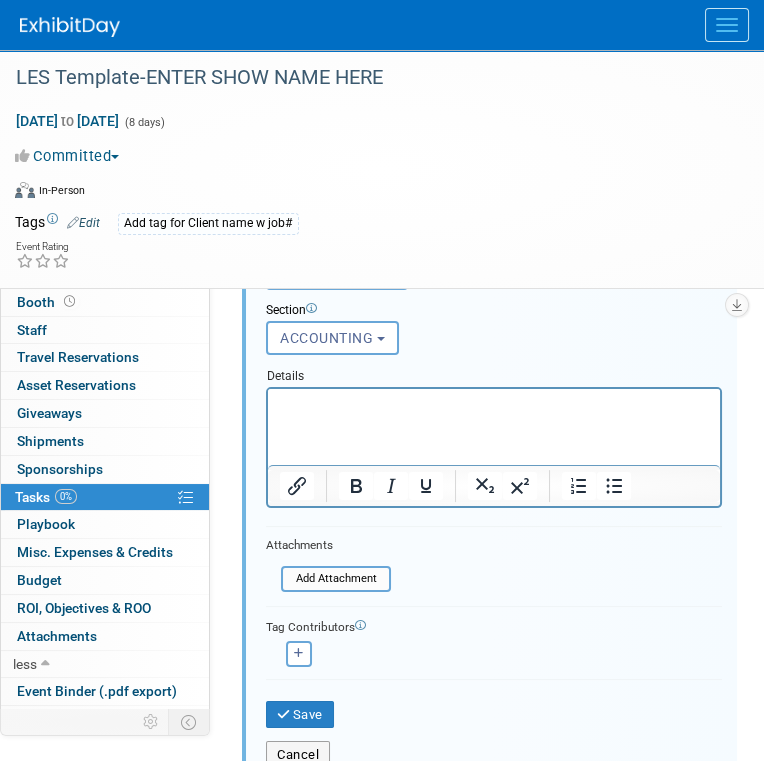 scroll, scrollTop: 644, scrollLeft: 0, axis: vertical 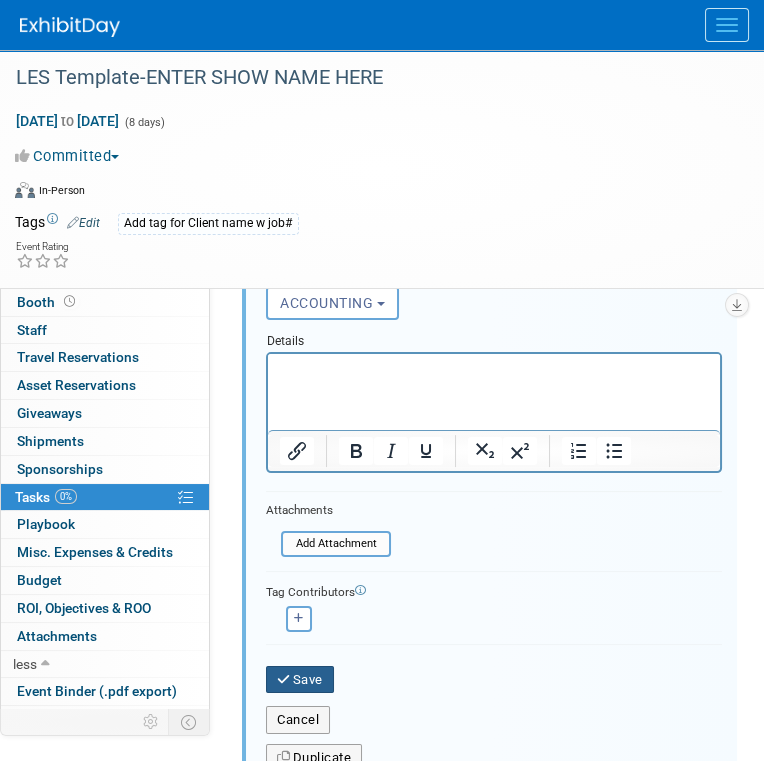 type on "Send Post-Show Invoice" 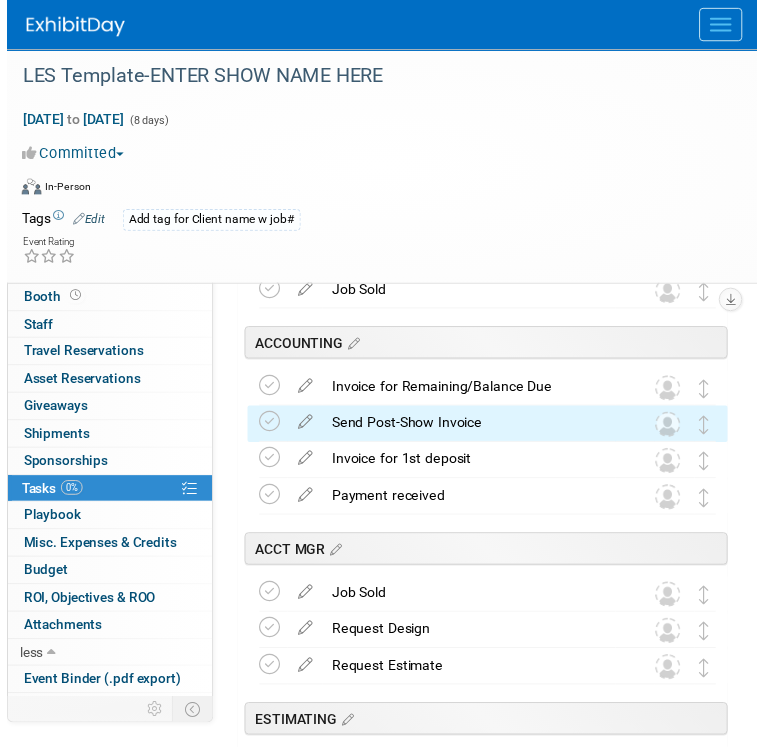 scroll, scrollTop: 144, scrollLeft: 0, axis: vertical 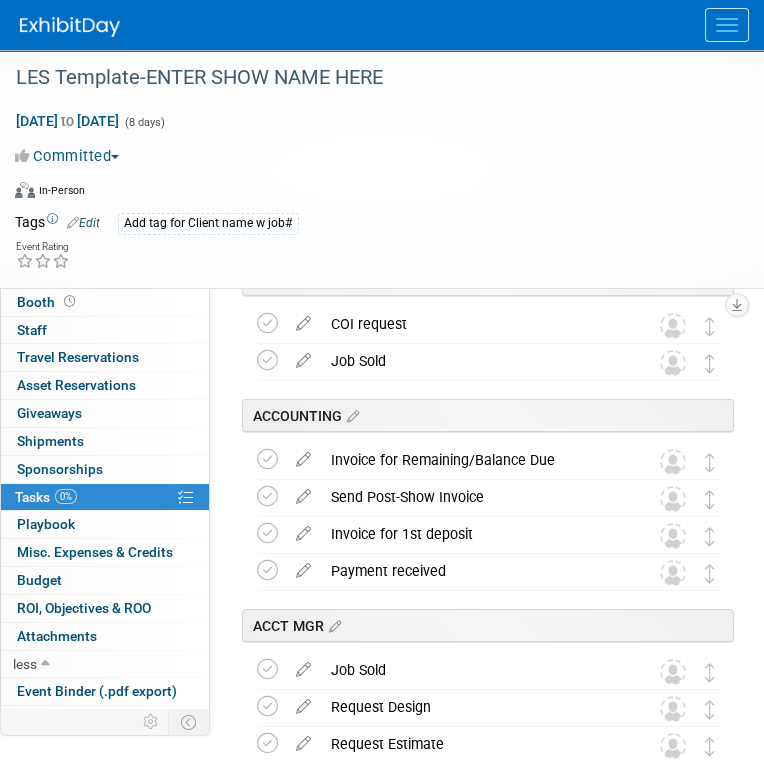 drag, startPoint x: 711, startPoint y: 540, endPoint x: 712, endPoint y: 450, distance: 90.005554 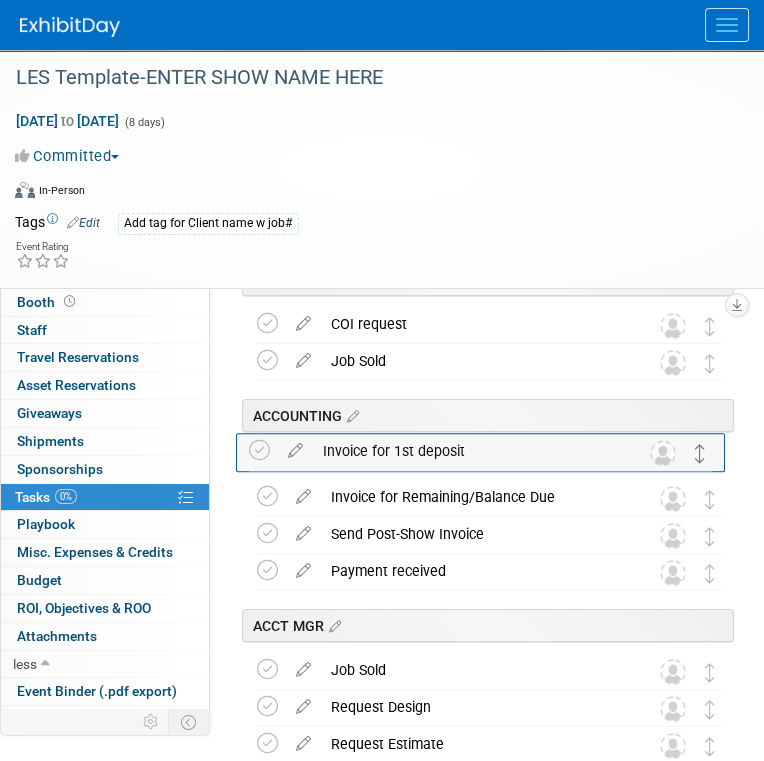 drag, startPoint x: 711, startPoint y: 536, endPoint x: 703, endPoint y: 453, distance: 83.38465 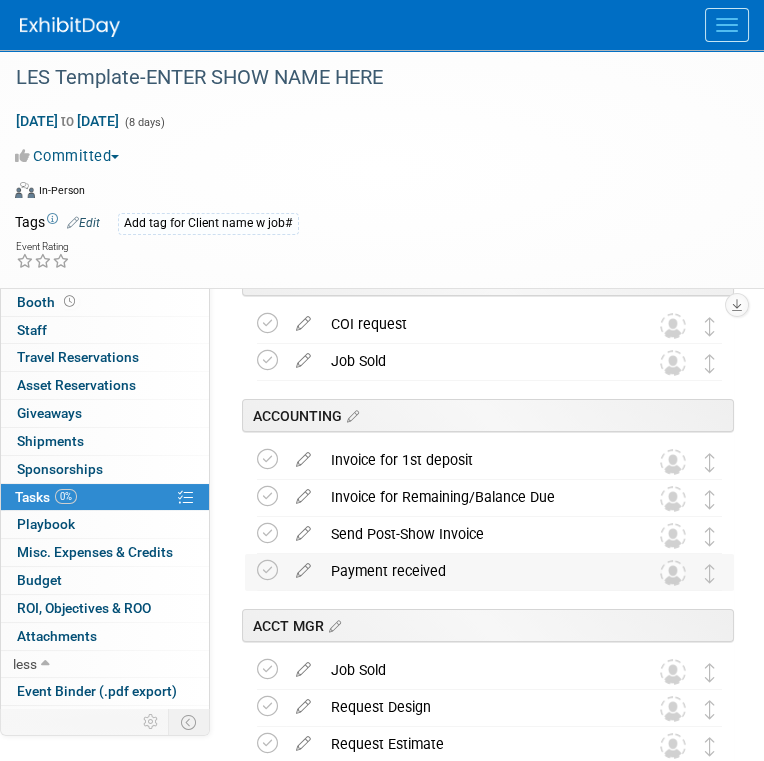 click on "Payment received" at bounding box center [470, 571] 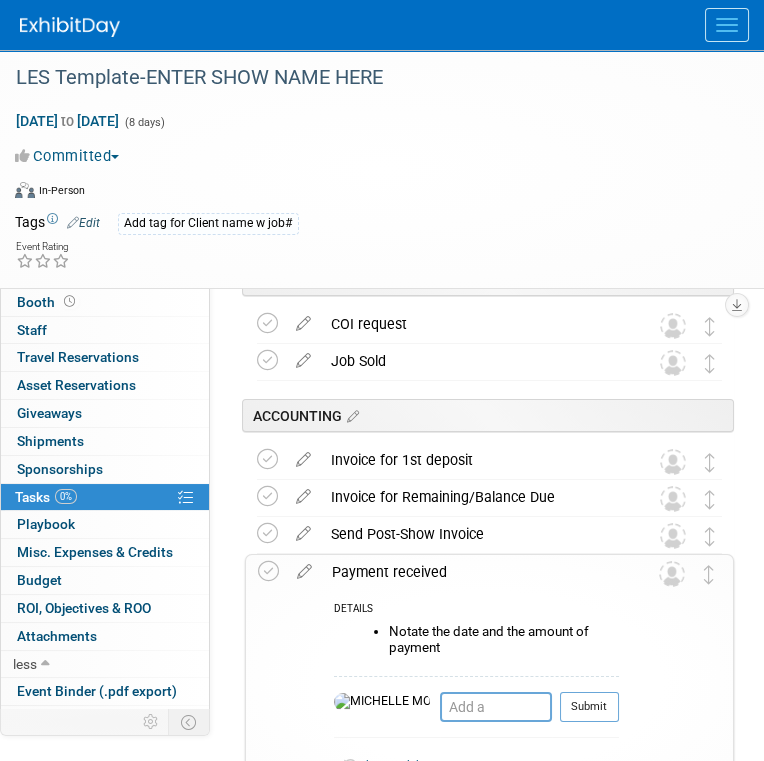 click on "Payment received" at bounding box center (470, 572) 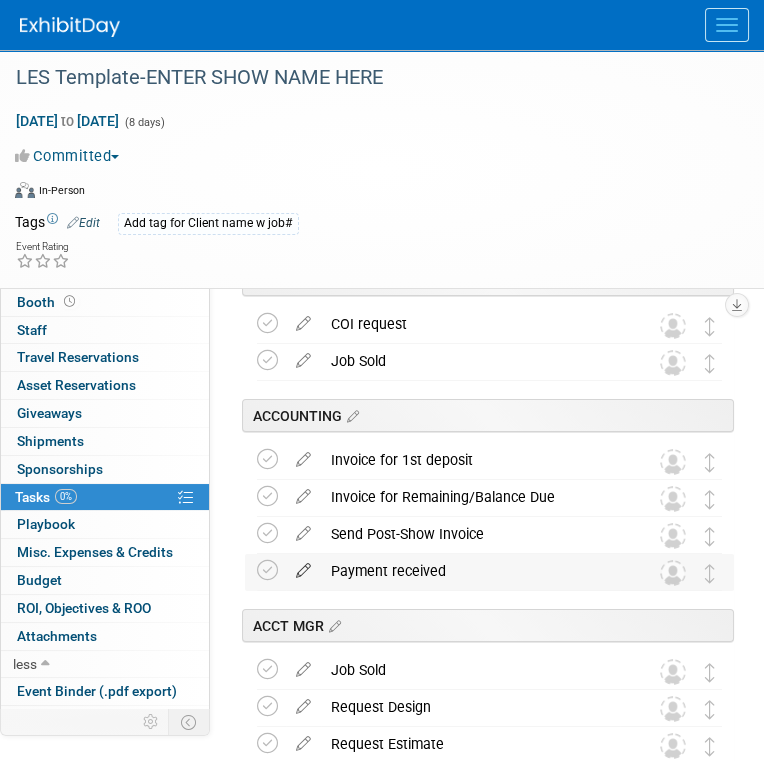 click at bounding box center [303, 566] 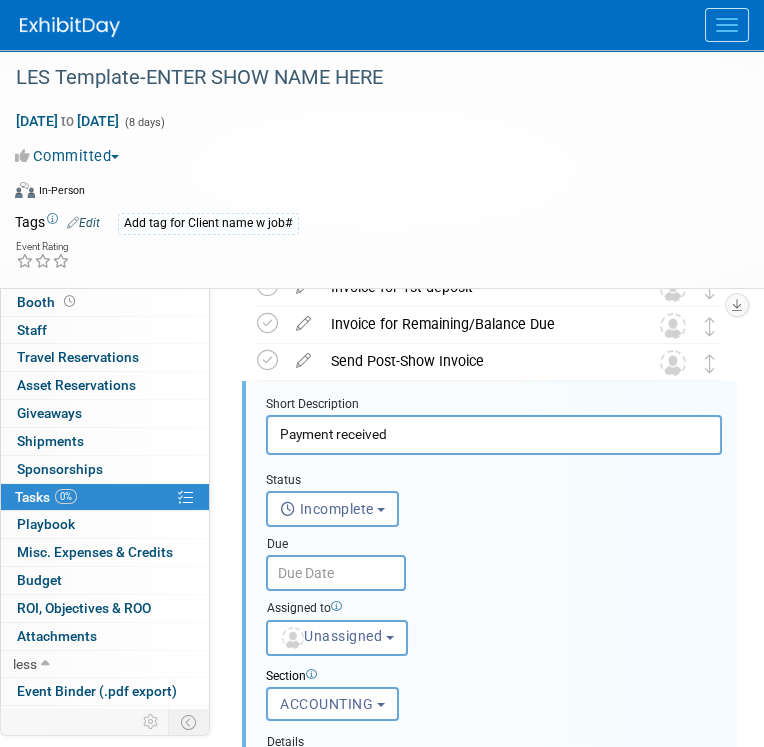 scroll, scrollTop: 318, scrollLeft: 0, axis: vertical 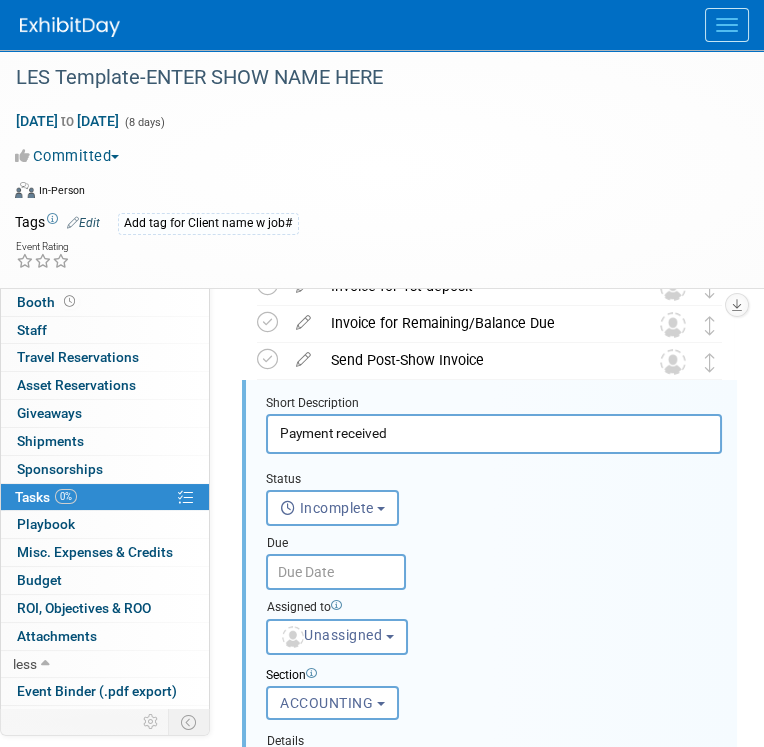 click on "Payment received" at bounding box center (494, 433) 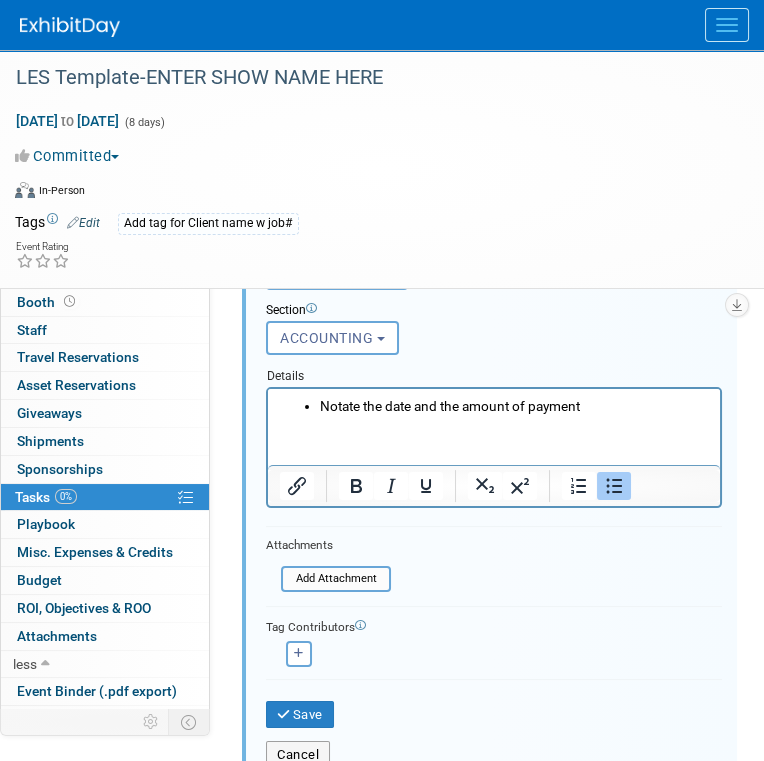 scroll, scrollTop: 718, scrollLeft: 0, axis: vertical 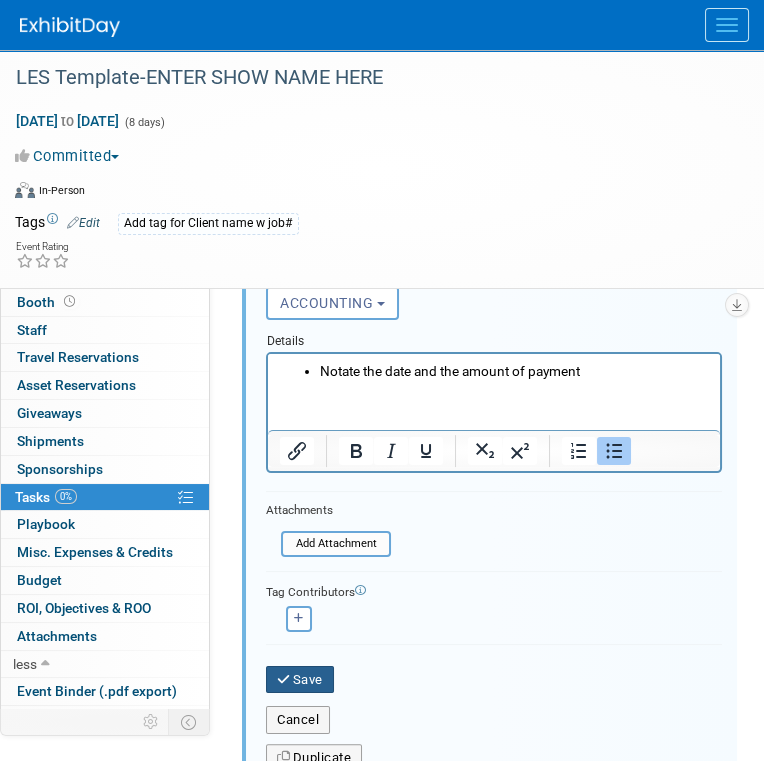 type on "Payment(s) received" 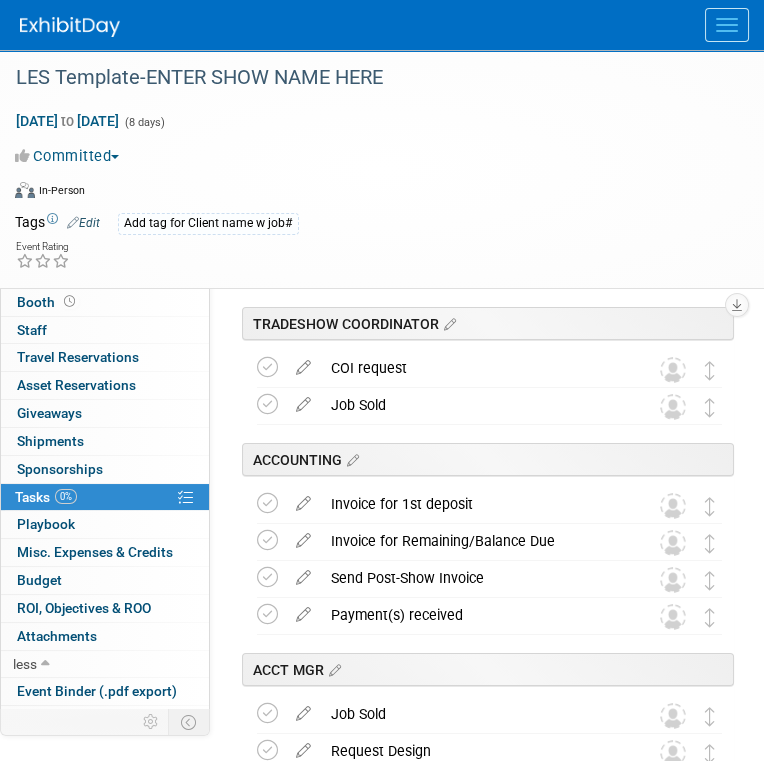 scroll, scrollTop: 0, scrollLeft: 0, axis: both 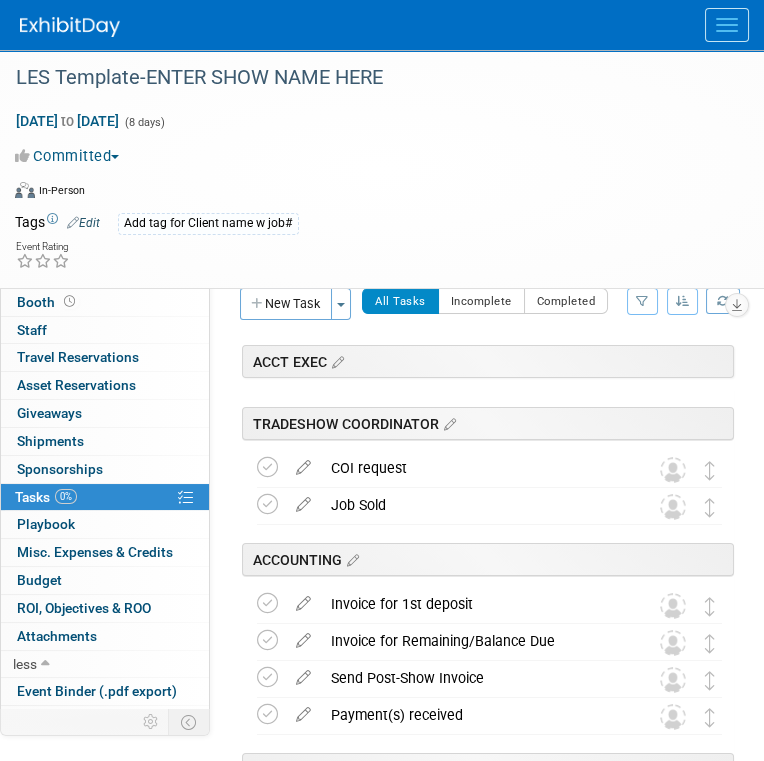 click at bounding box center (642, 301) 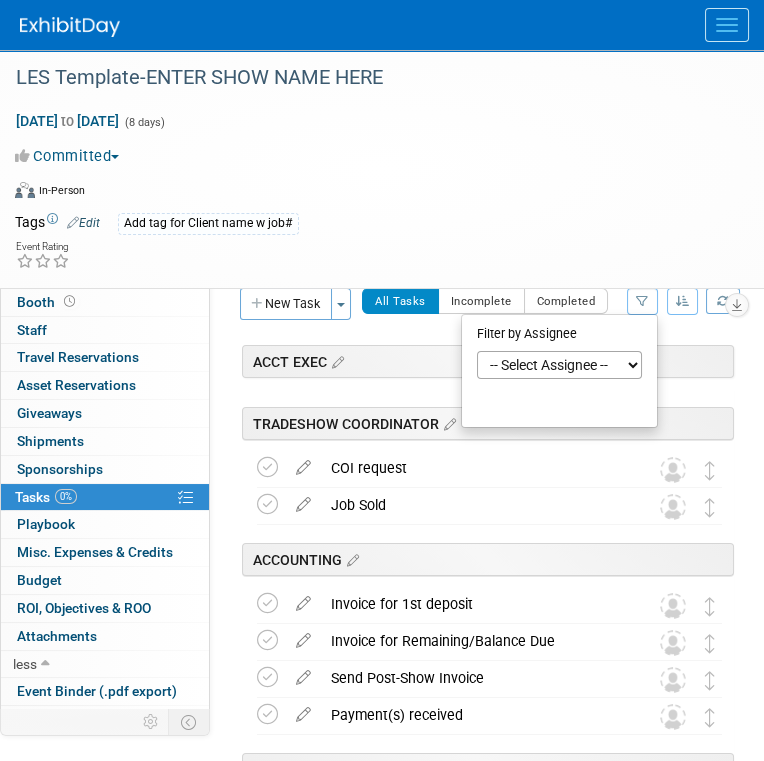click at bounding box center [683, 301] 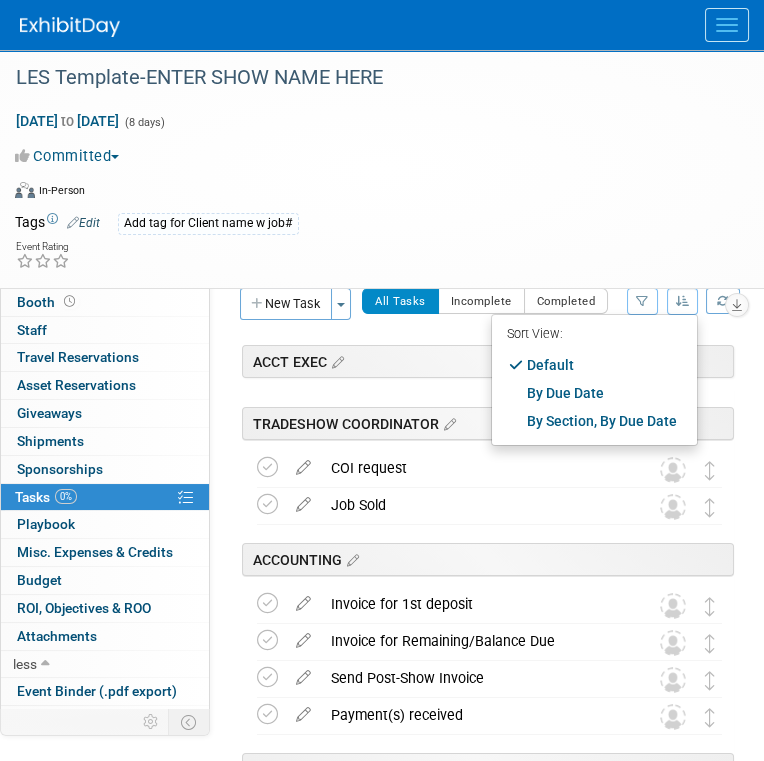 click at bounding box center [683, 301] 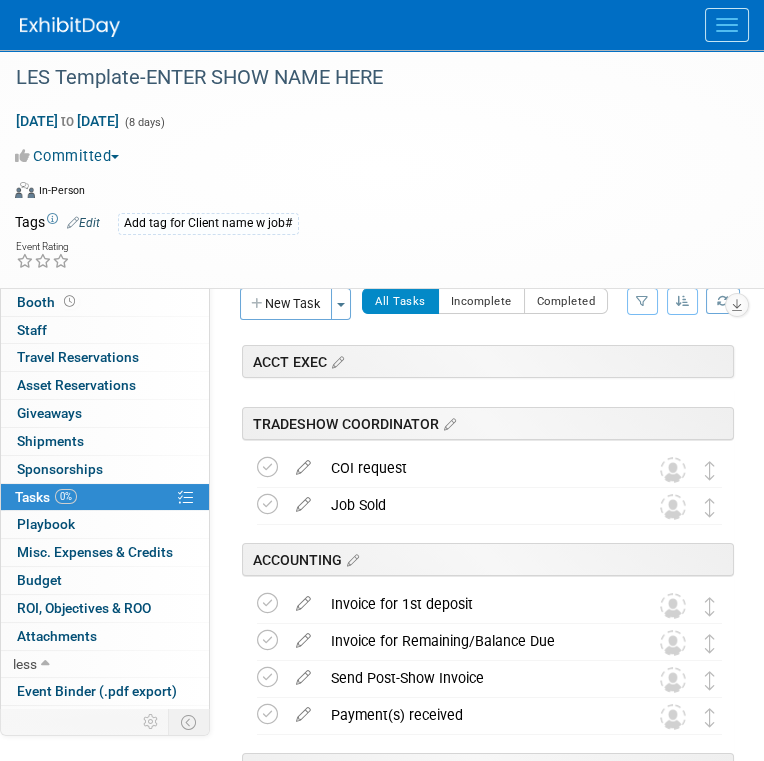 click at bounding box center [642, 301] 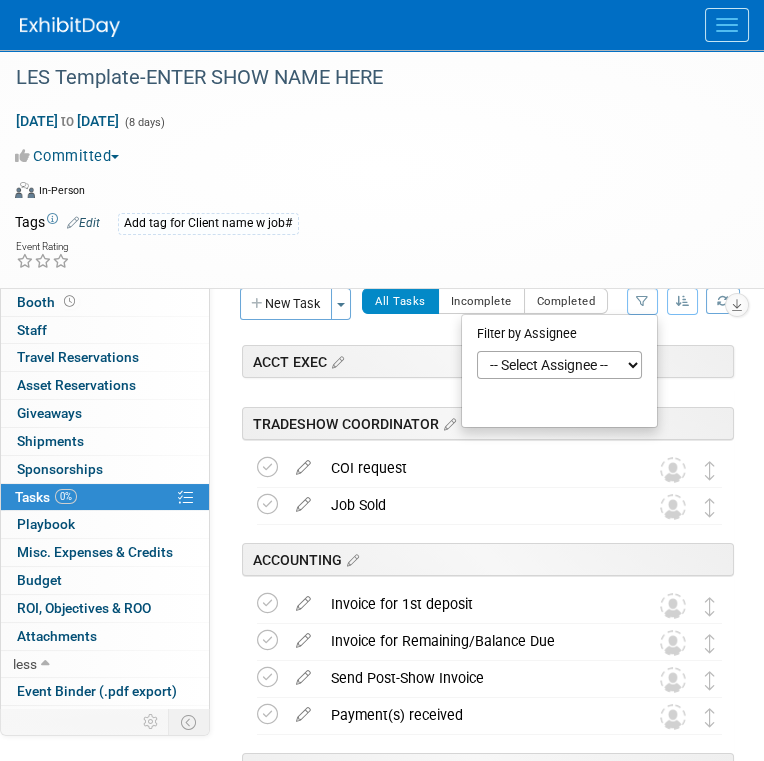 click on "-- Select Assignee --
All unassigned tasks
Assigned to me
Amanda Koss
Dave Desalvo
Debbie Satala
Julie Ratio
Keisha Davis
LAYNE PHILLIPS
MARK FELA
Olivia Satala" at bounding box center [559, 365] 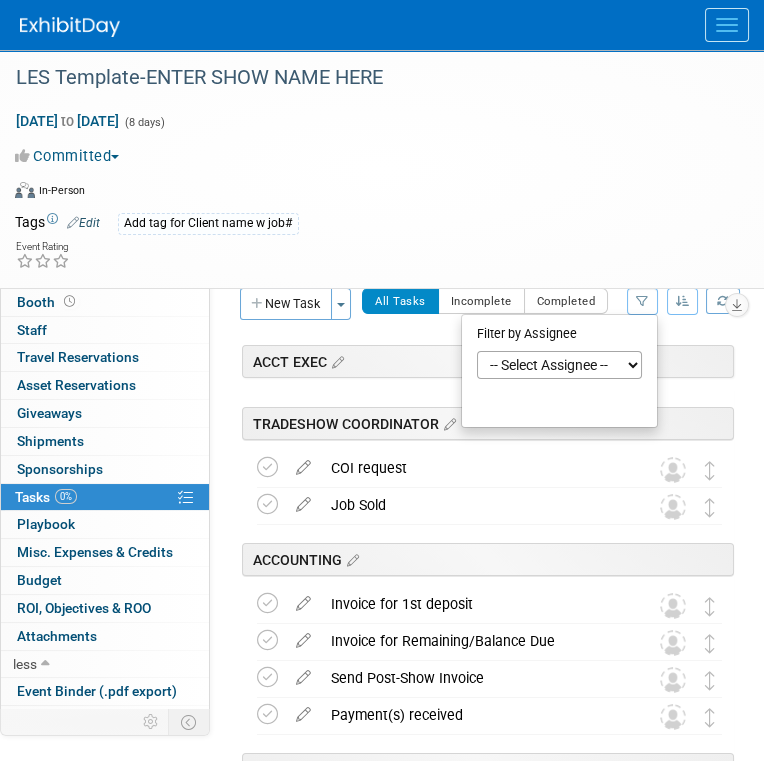 click on "Add tag for Client name w job#" at bounding box center [421, 224] 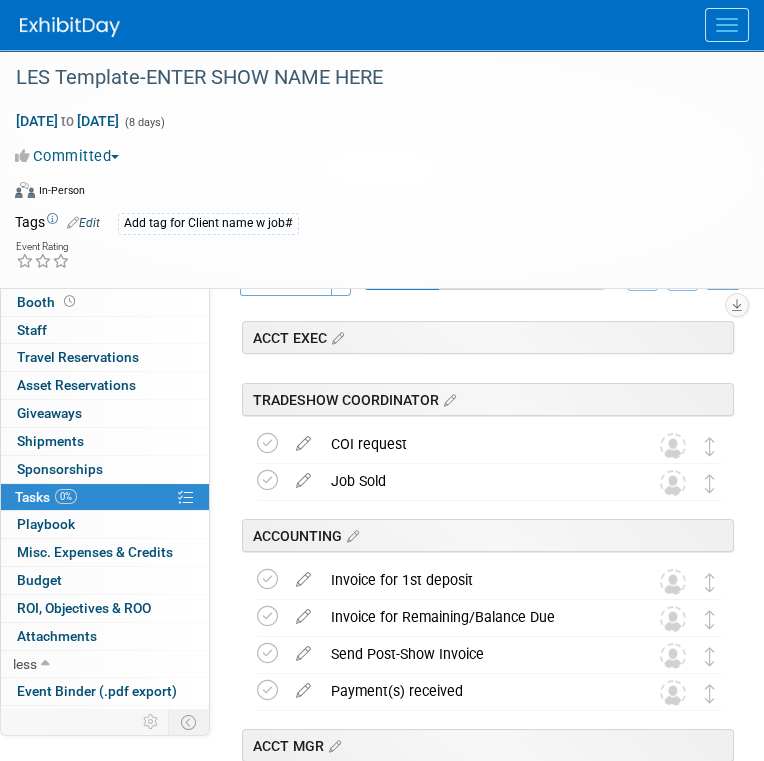 scroll, scrollTop: 0, scrollLeft: 0, axis: both 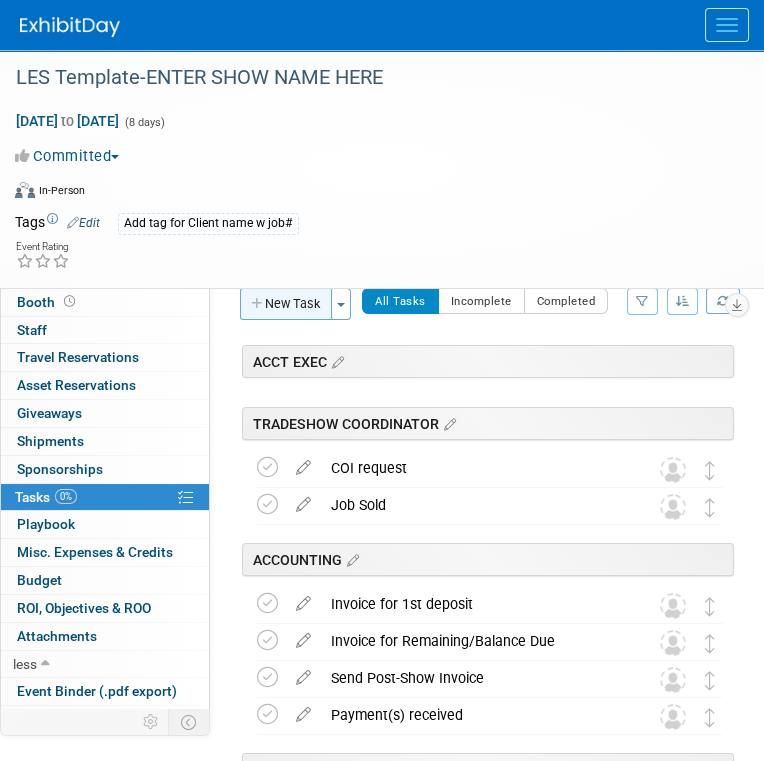click on "New Task" at bounding box center (286, 304) 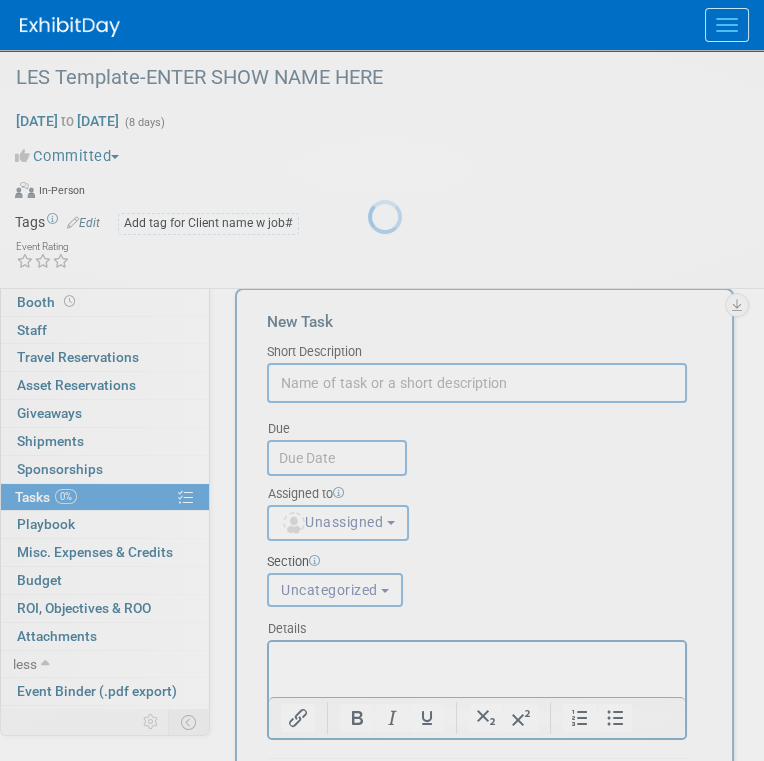 scroll, scrollTop: 0, scrollLeft: 0, axis: both 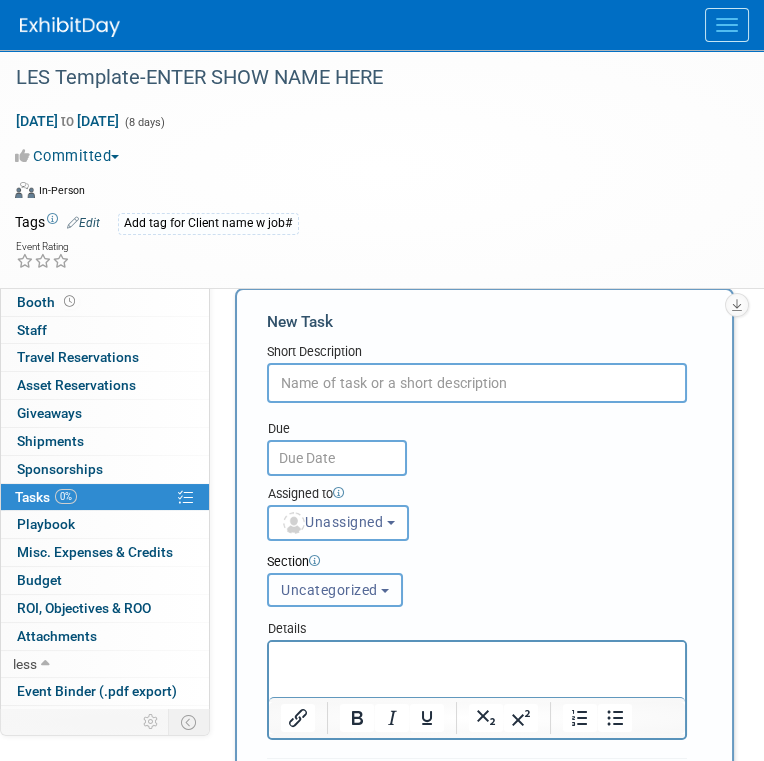 click on "Uncategorized" at bounding box center (329, 590) 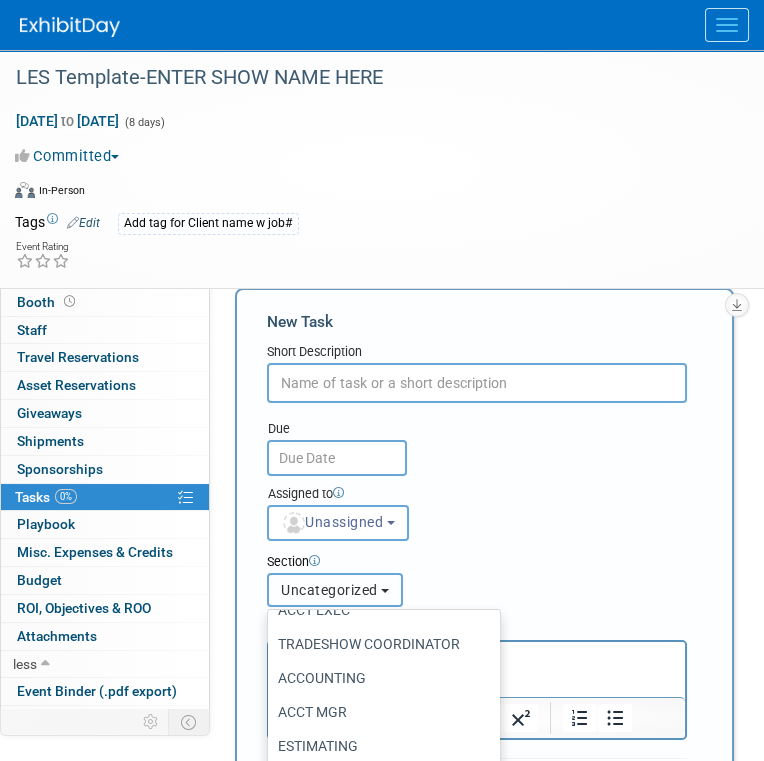 scroll, scrollTop: 100, scrollLeft: 0, axis: vertical 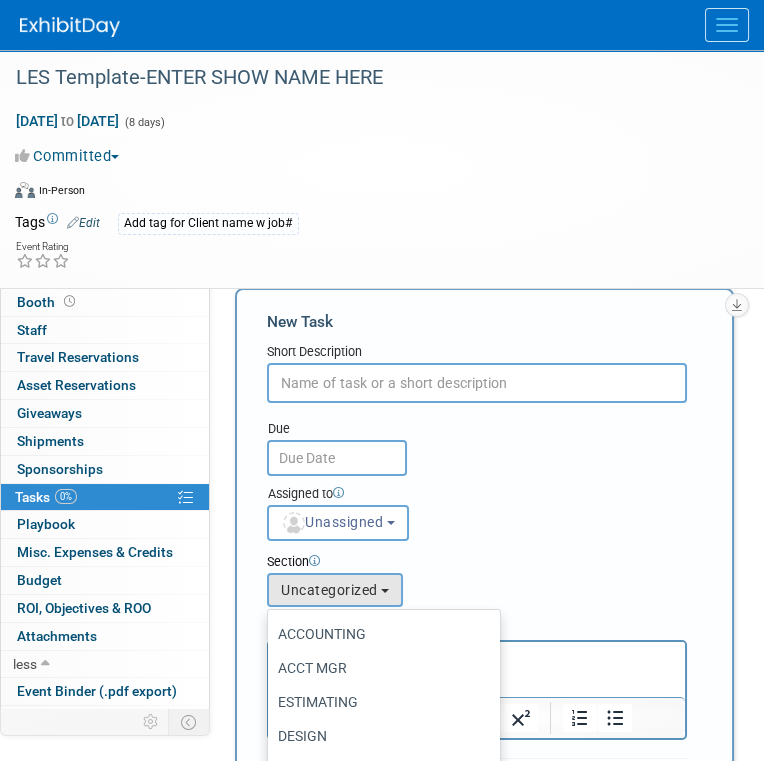 drag, startPoint x: 374, startPoint y: 661, endPoint x: 108, endPoint y: 15, distance: 698.6215 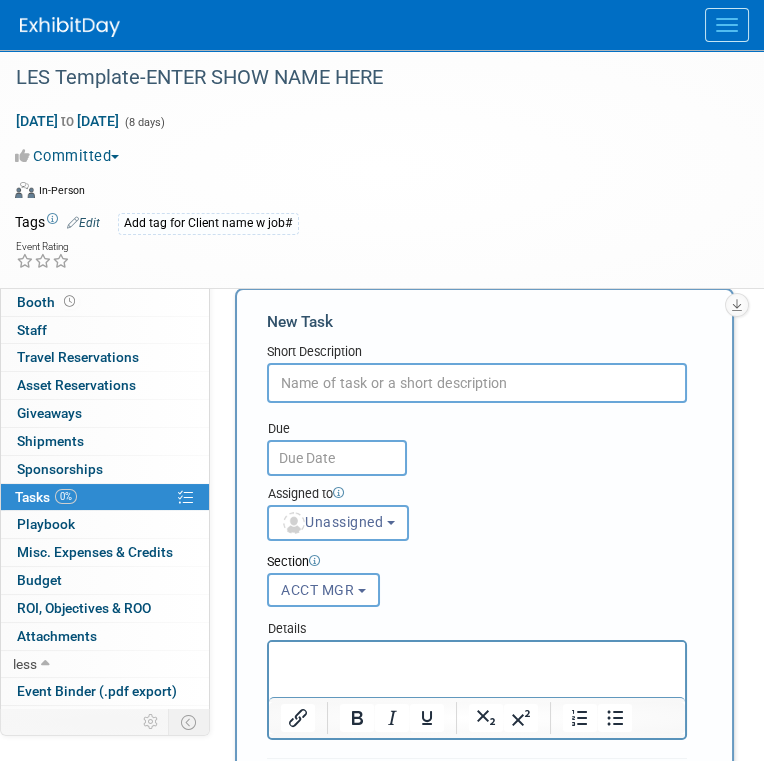 click at bounding box center [477, 383] 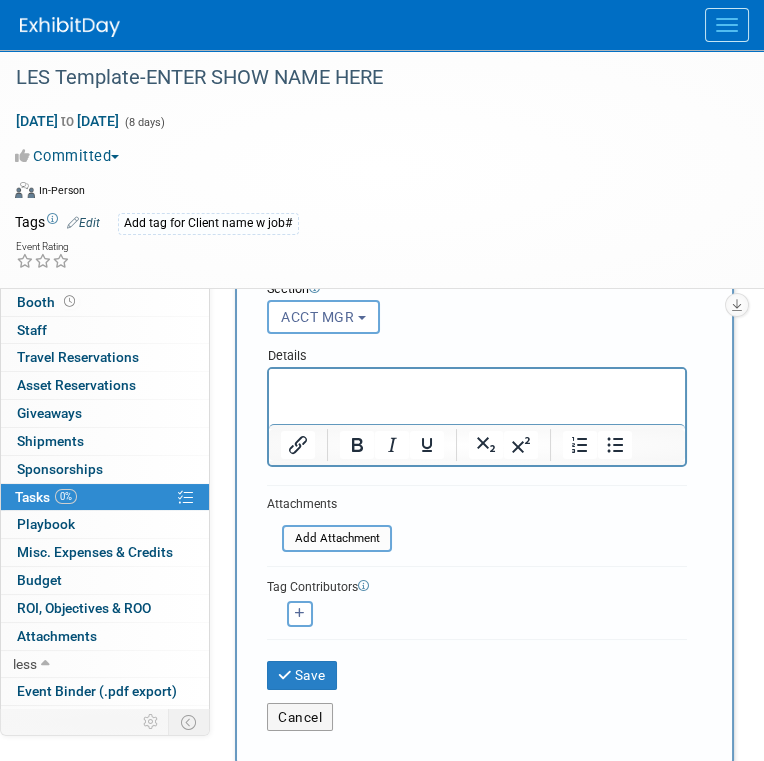 scroll, scrollTop: 300, scrollLeft: 0, axis: vertical 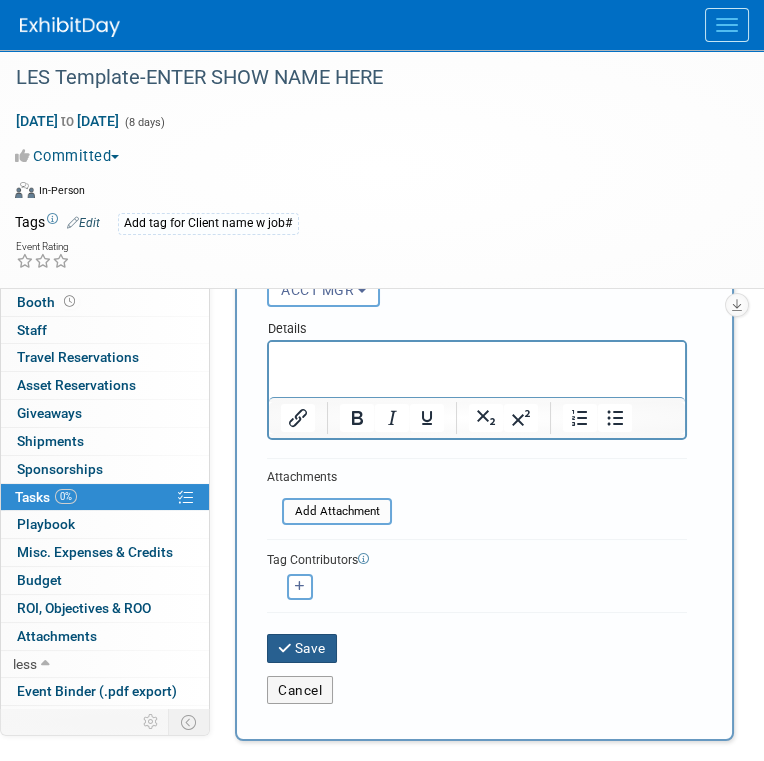 type on "Create job number" 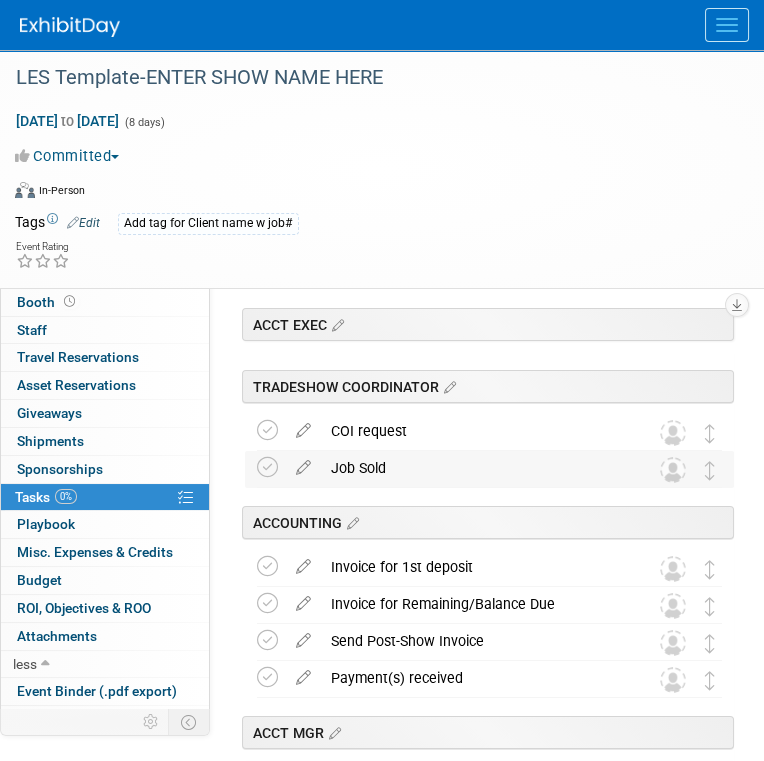 scroll, scrollTop: 0, scrollLeft: 0, axis: both 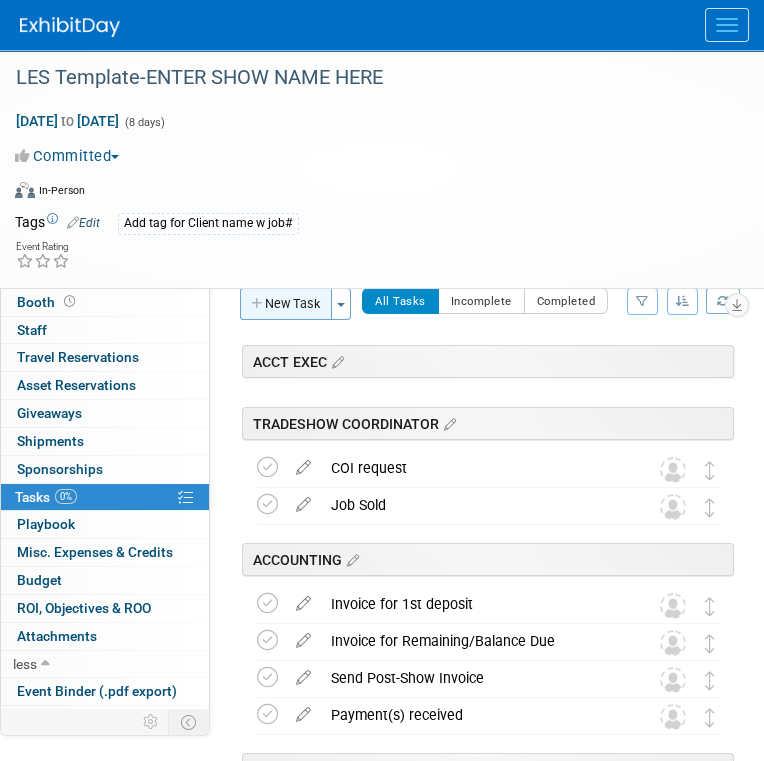 click on "New Task" at bounding box center [286, 304] 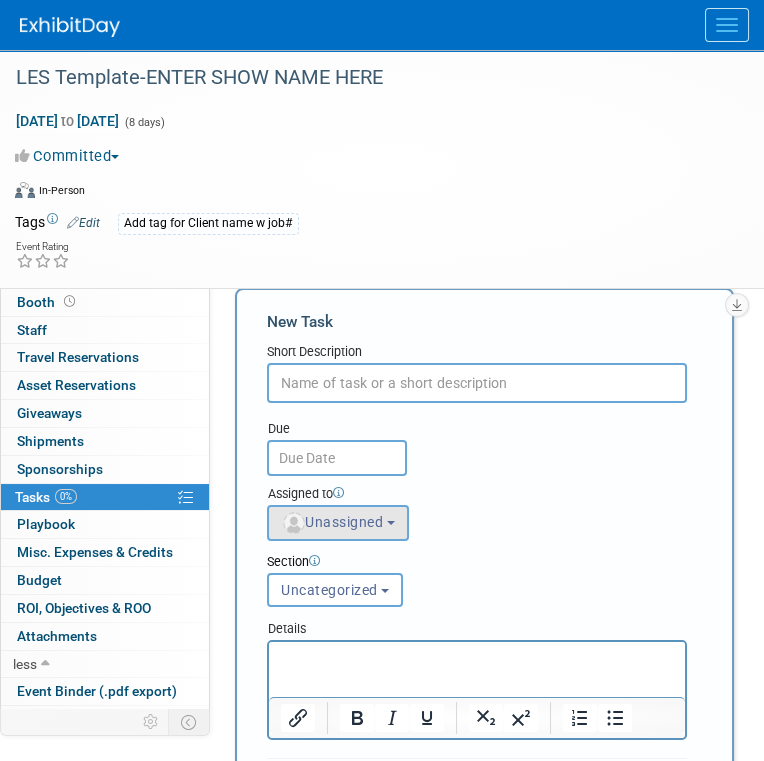 scroll, scrollTop: 0, scrollLeft: 0, axis: both 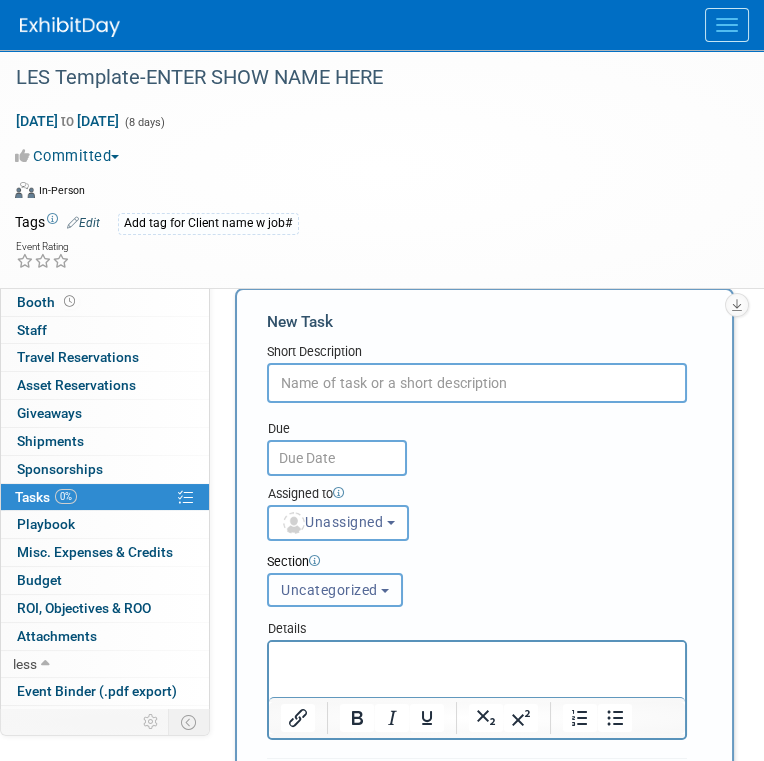 click on "Uncategorized" at bounding box center [329, 590] 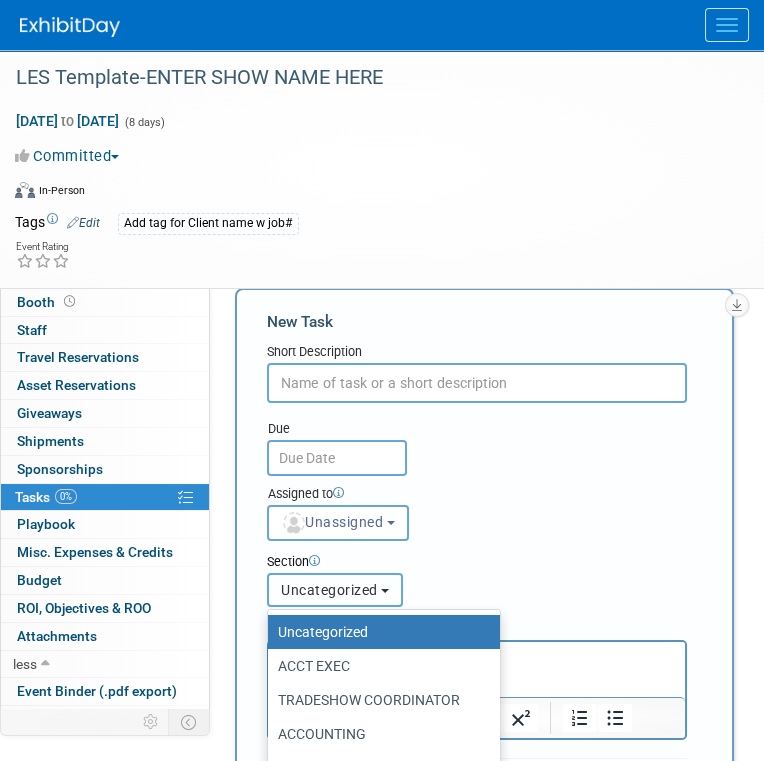 scroll, scrollTop: 100, scrollLeft: 0, axis: vertical 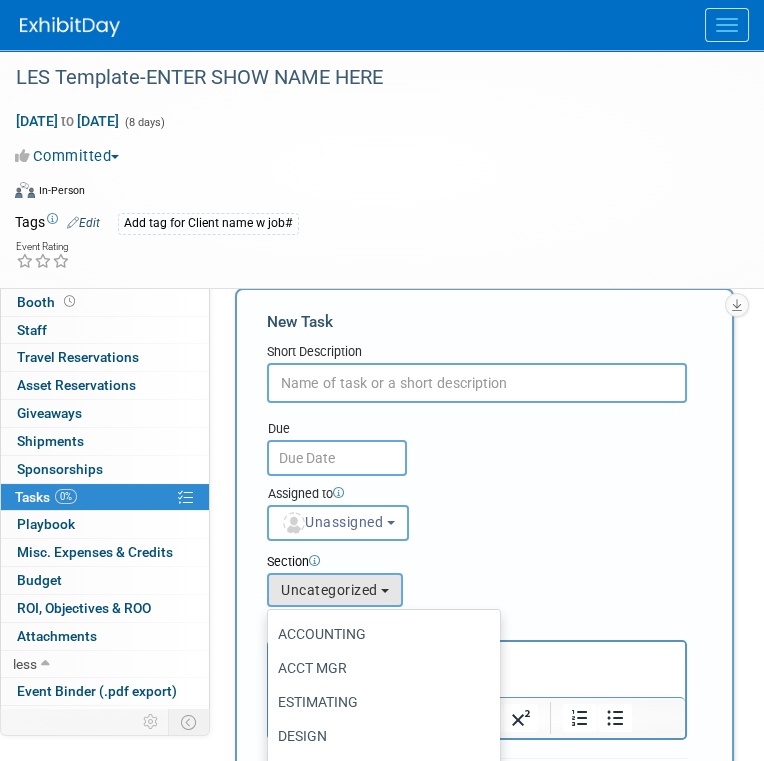 drag, startPoint x: 349, startPoint y: 662, endPoint x: 350, endPoint y: 637, distance: 25.019993 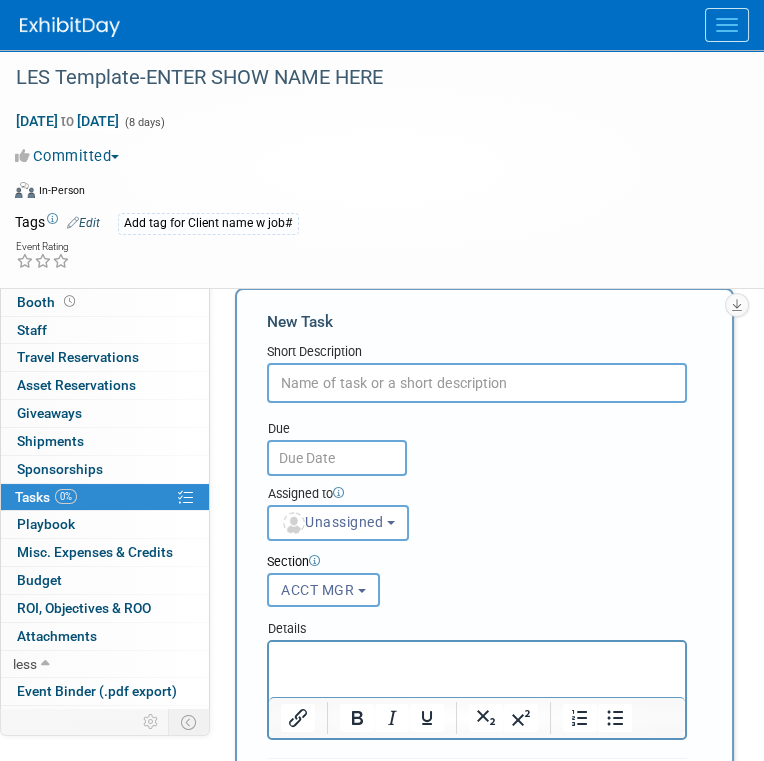click at bounding box center [477, 383] 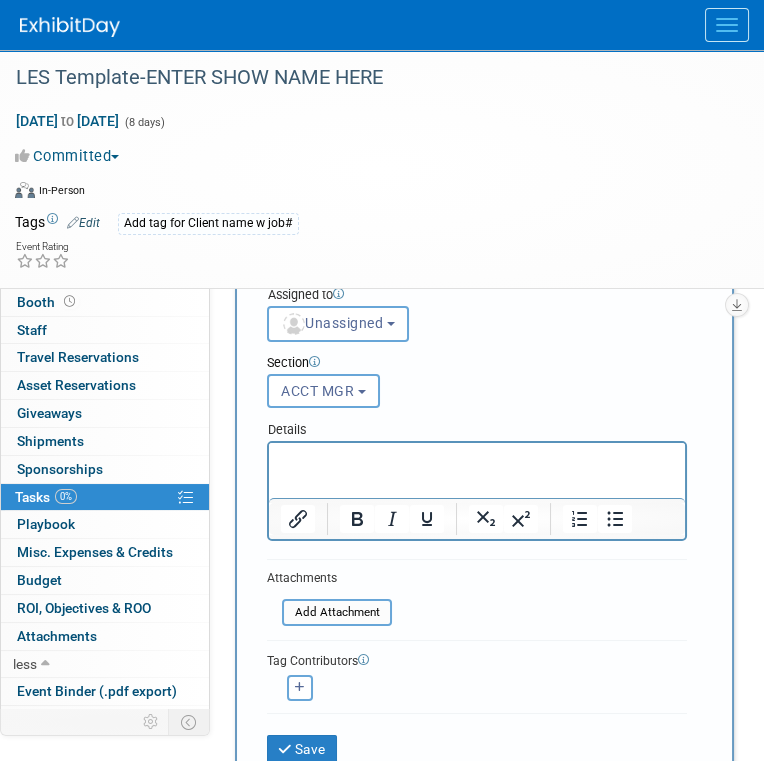 scroll, scrollTop: 200, scrollLeft: 0, axis: vertical 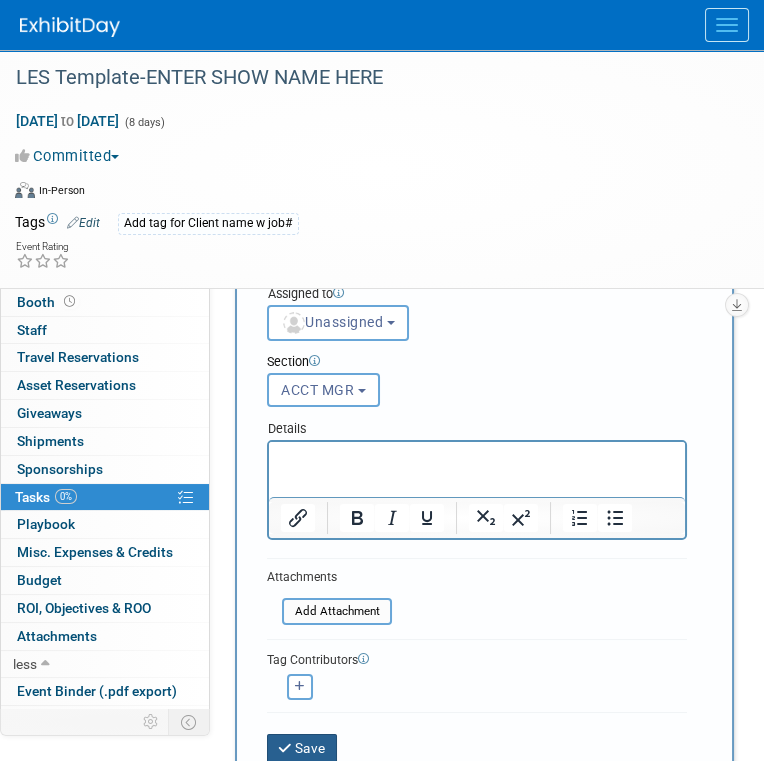 type on "Submit Design Request" 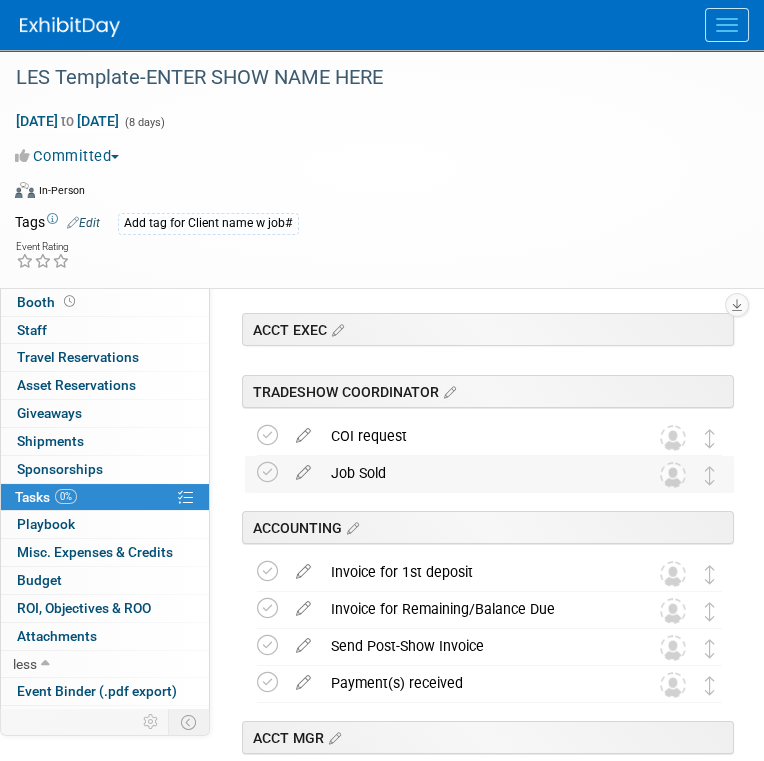 scroll, scrollTop: 0, scrollLeft: 0, axis: both 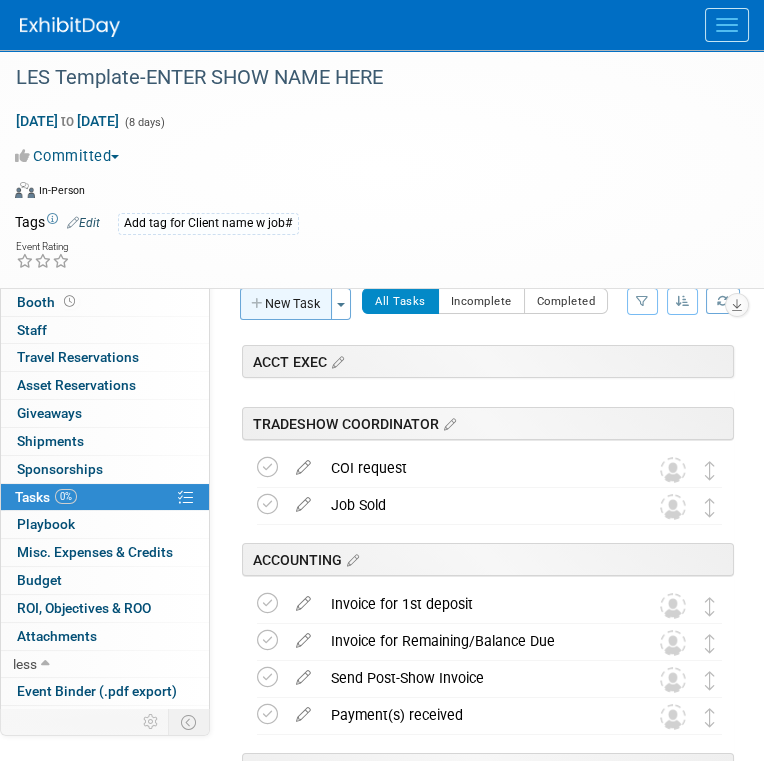 click on "New Task" at bounding box center [286, 304] 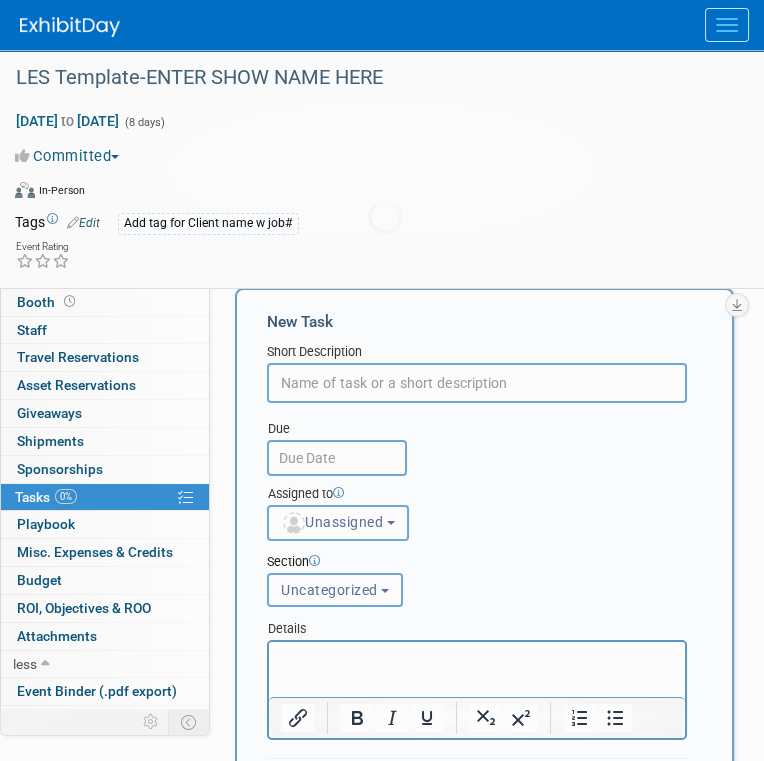 scroll, scrollTop: 0, scrollLeft: 0, axis: both 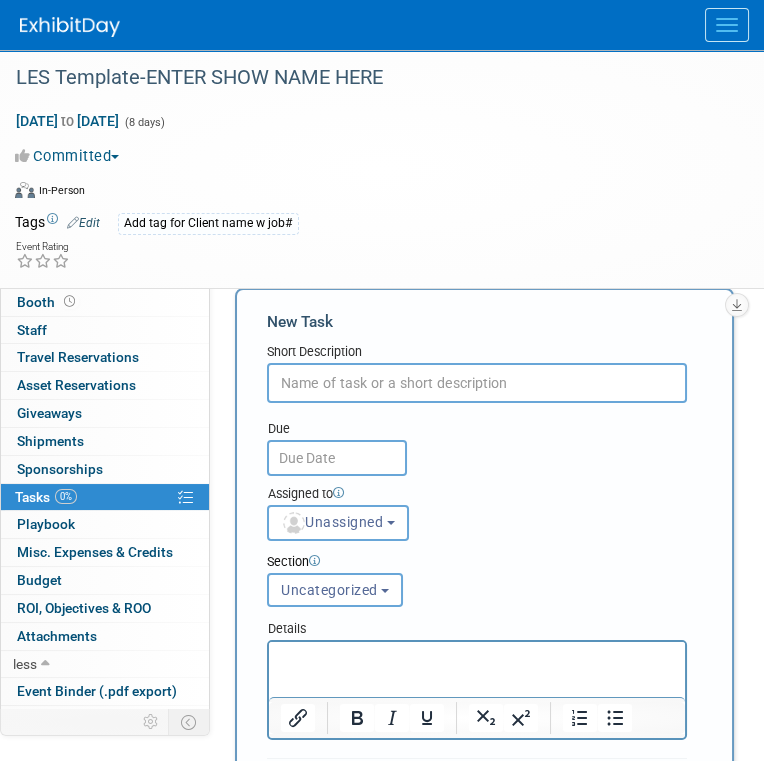 click at bounding box center [477, 383] 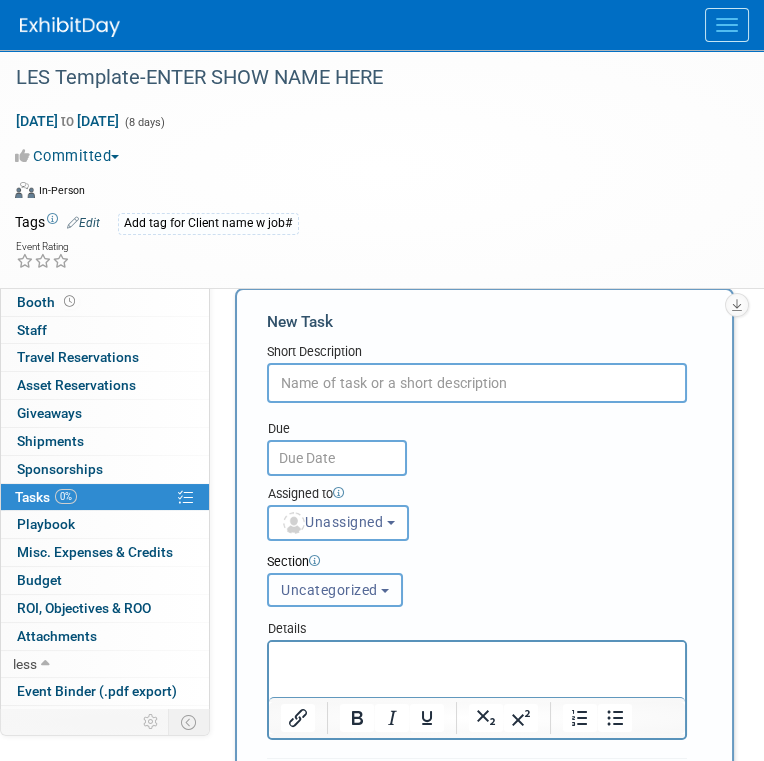 click on "Uncategorized" at bounding box center (329, 590) 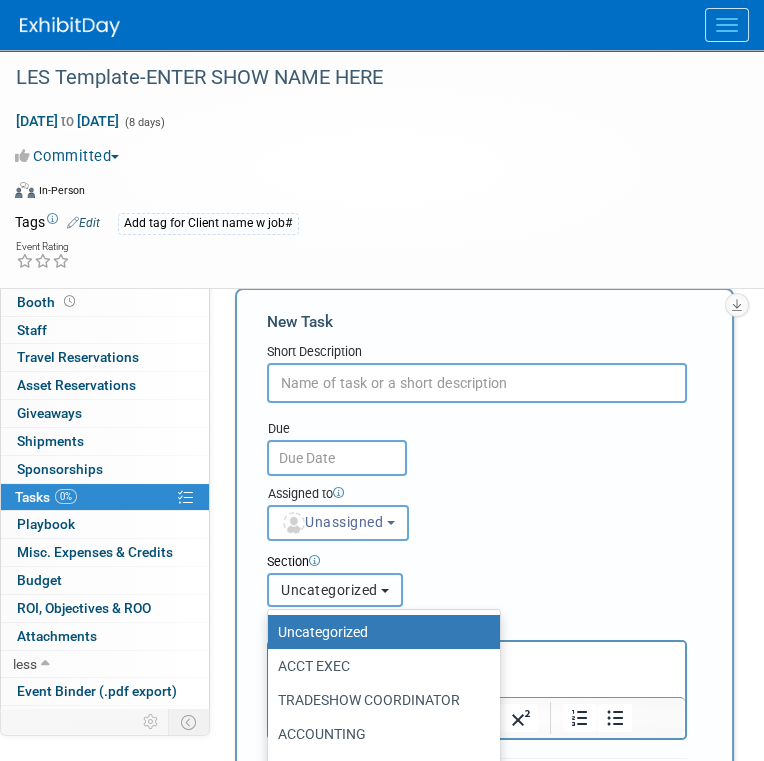 scroll, scrollTop: 100, scrollLeft: 0, axis: vertical 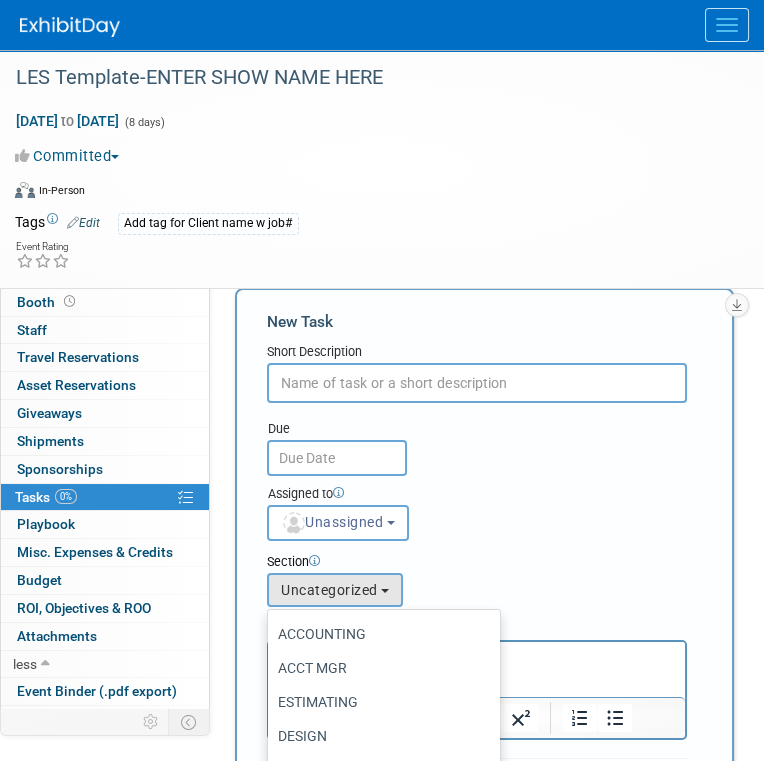 click on "ACCT MGR" at bounding box center [379, 668] 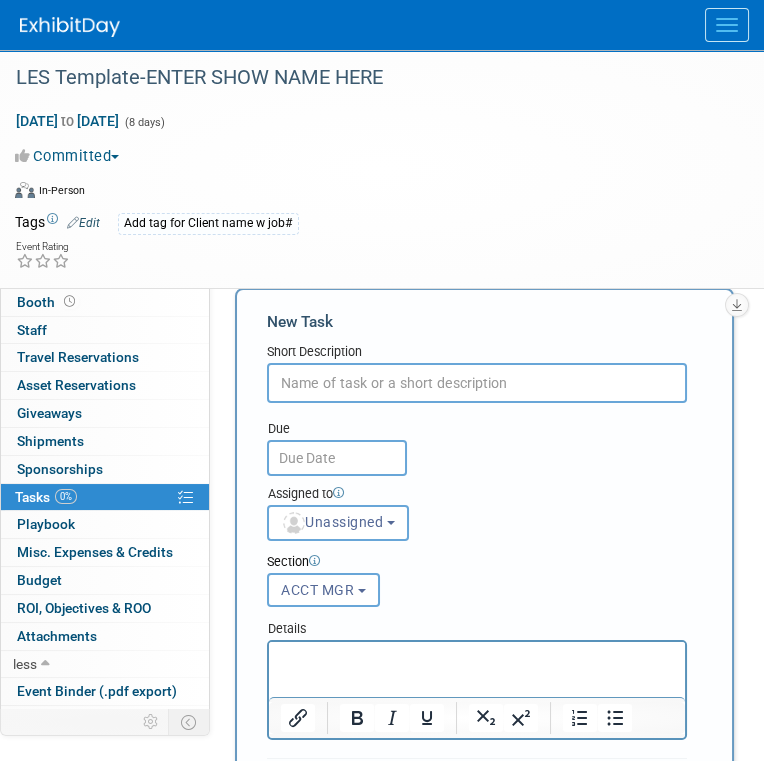 click at bounding box center (477, 383) 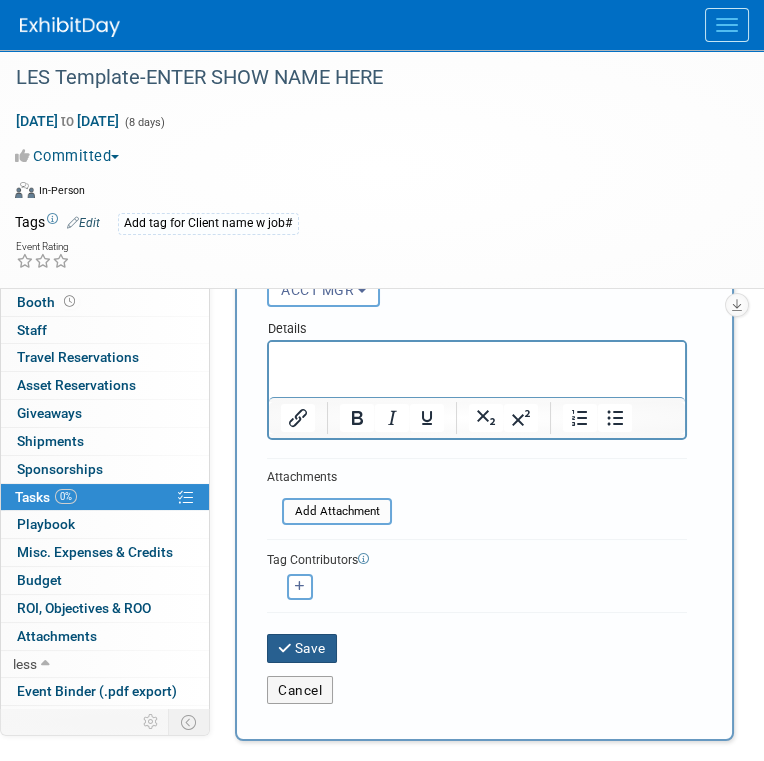 type on "Submit Estimate Request" 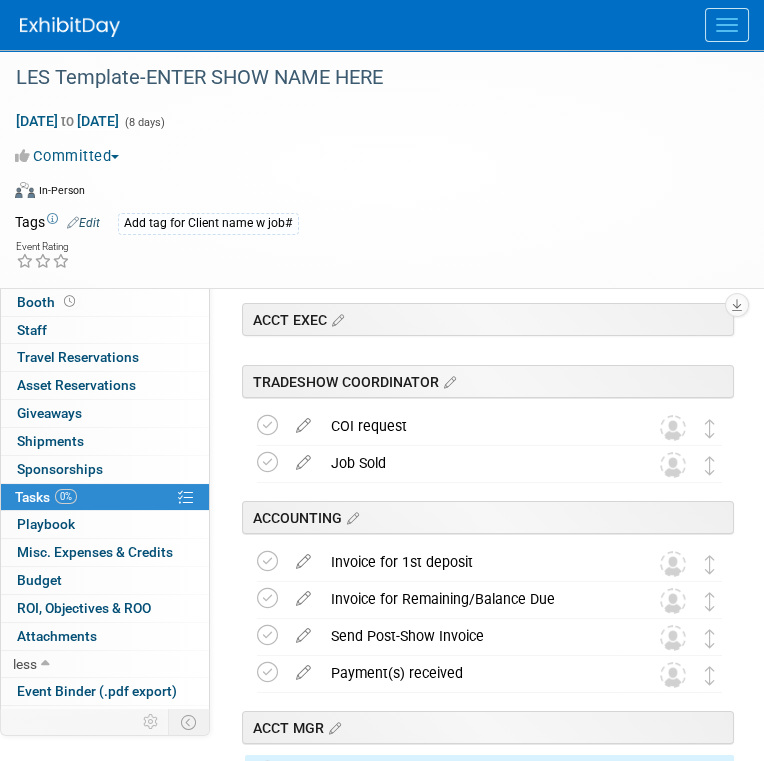 scroll, scrollTop: 0, scrollLeft: 0, axis: both 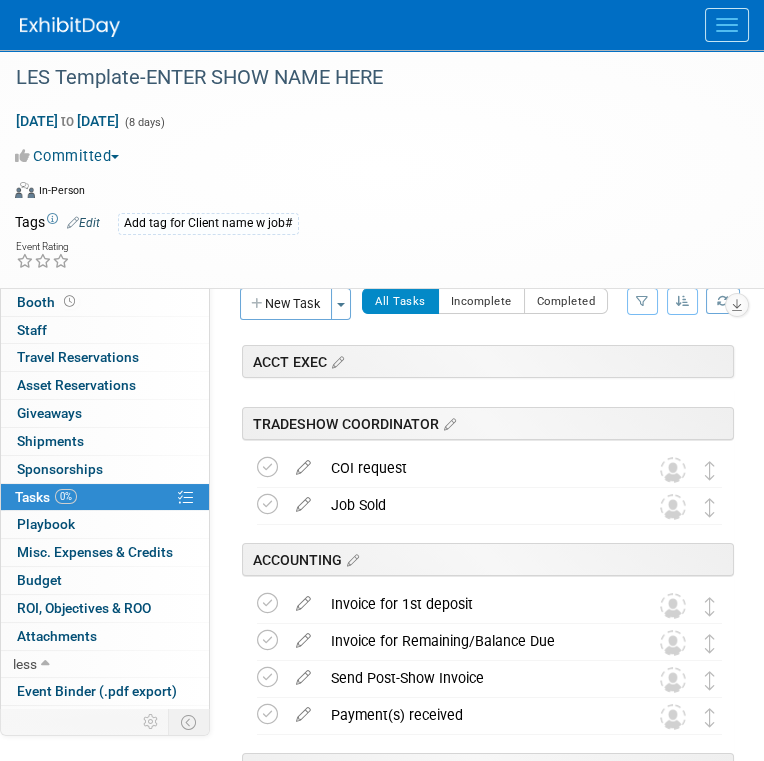 click on "New Task" at bounding box center (286, 304) 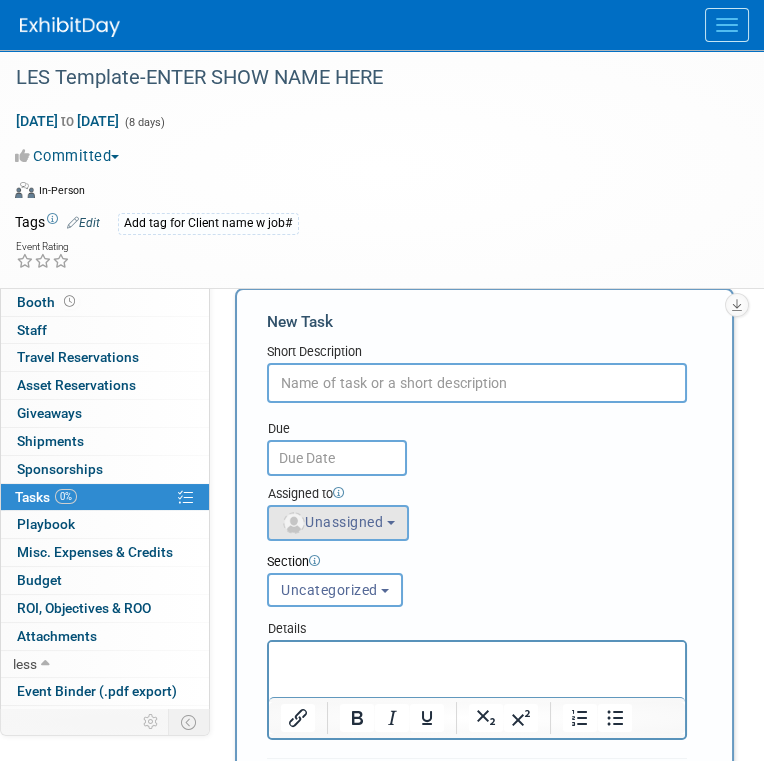 scroll, scrollTop: 0, scrollLeft: 0, axis: both 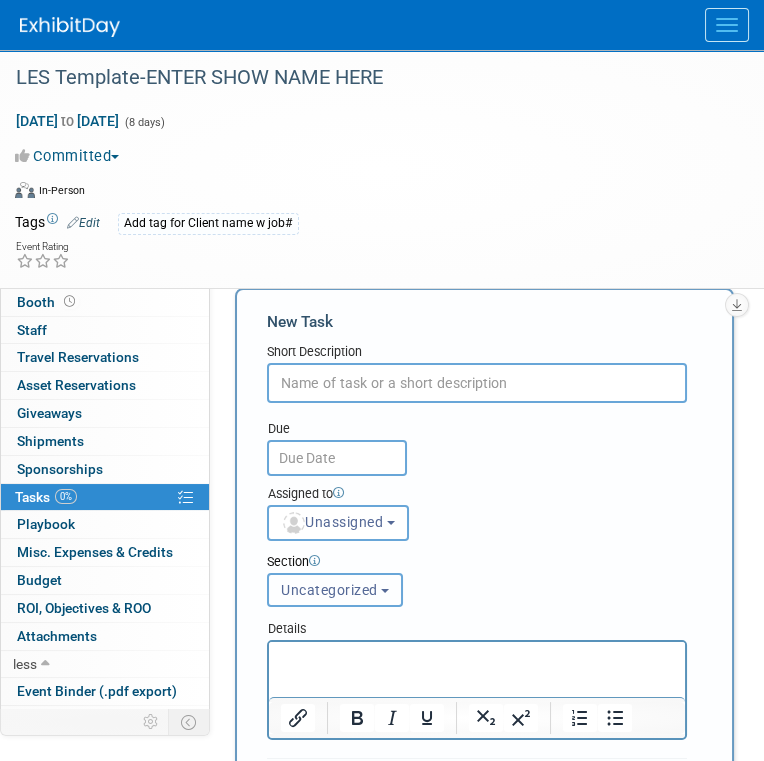 click on "Uncategorized" at bounding box center (329, 590) 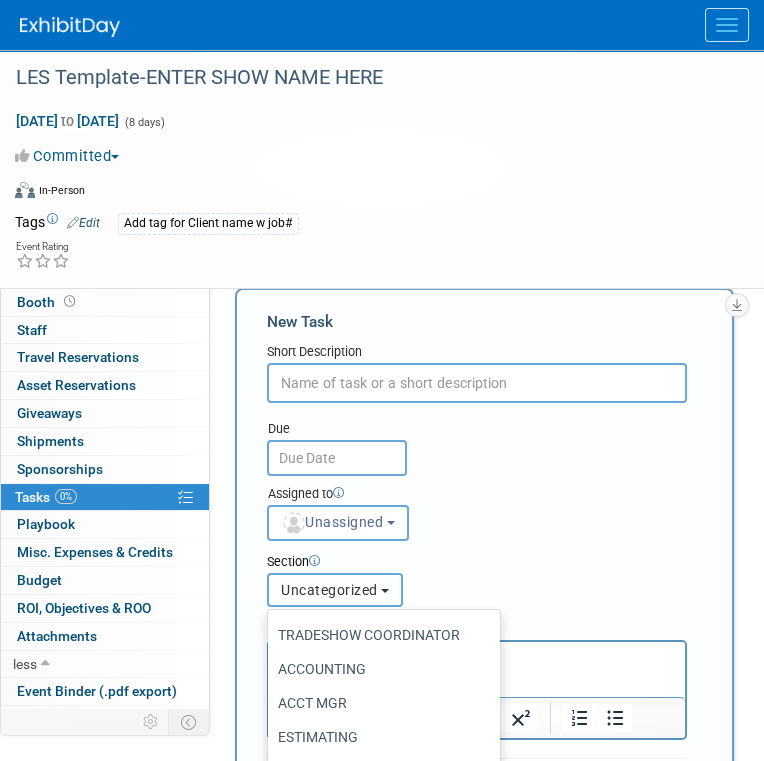 scroll, scrollTop: 100, scrollLeft: 0, axis: vertical 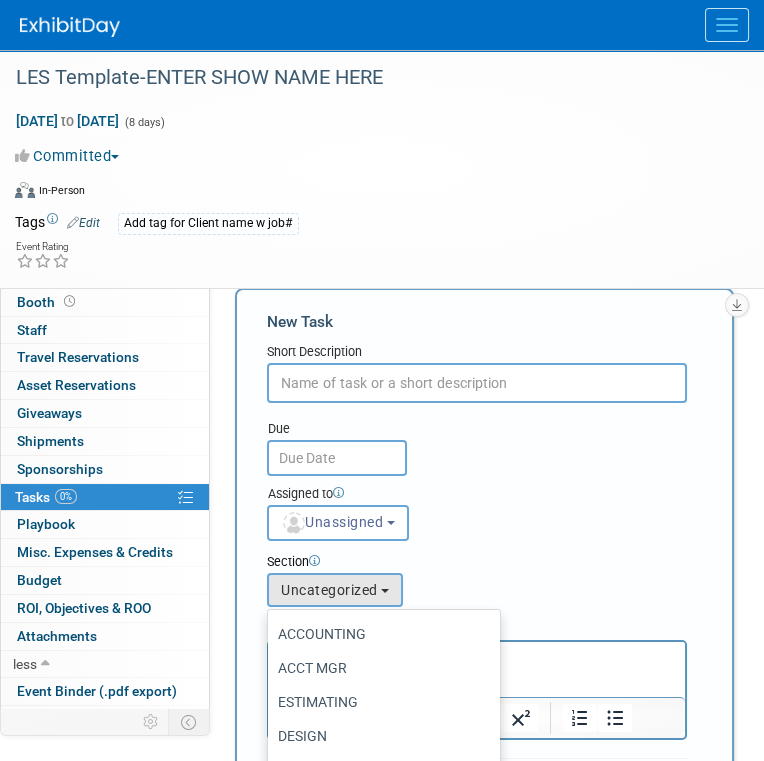 click on "ACCT MGR" at bounding box center (379, 668) 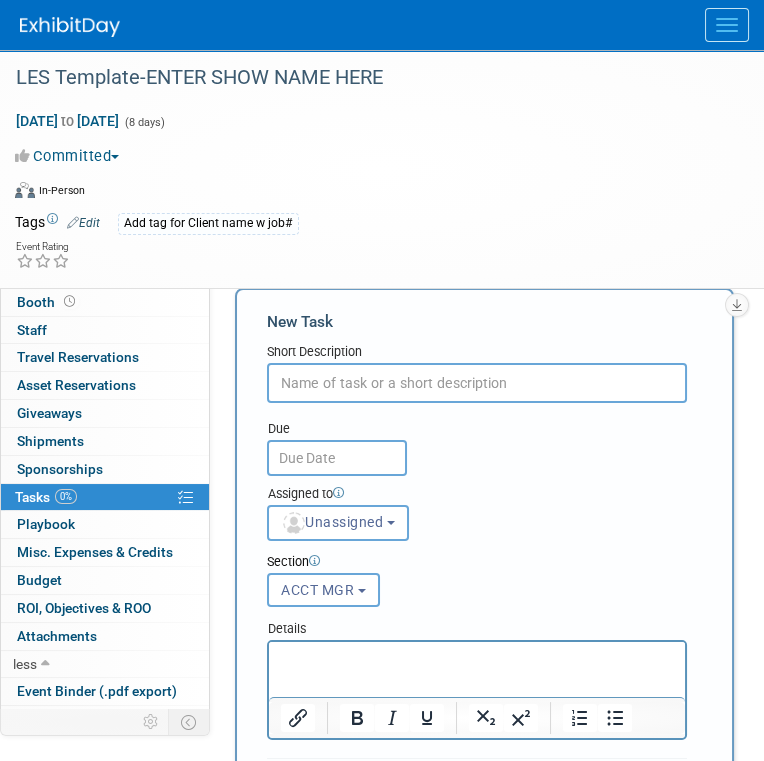 click at bounding box center (477, 383) 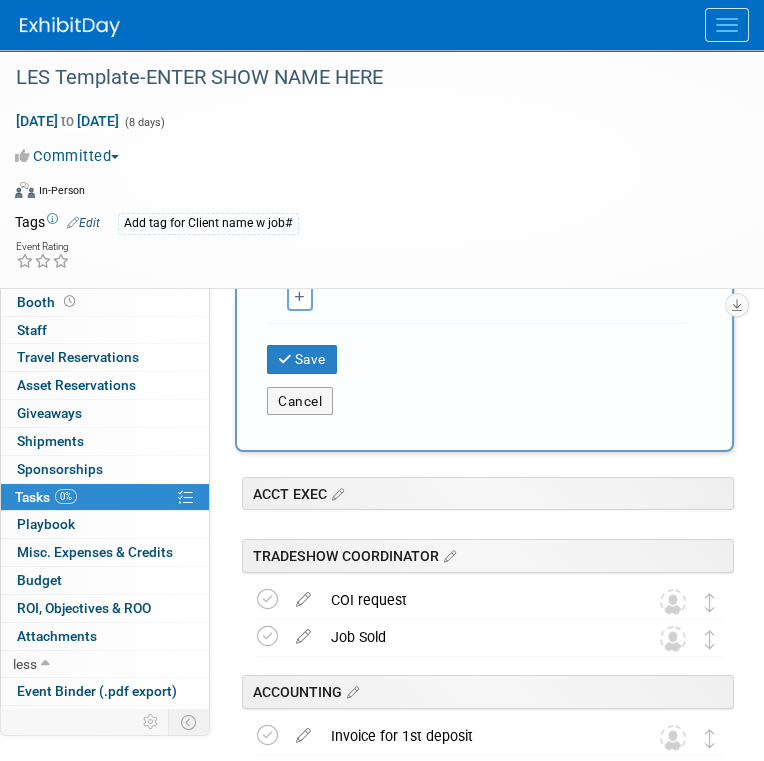 scroll, scrollTop: 600, scrollLeft: 0, axis: vertical 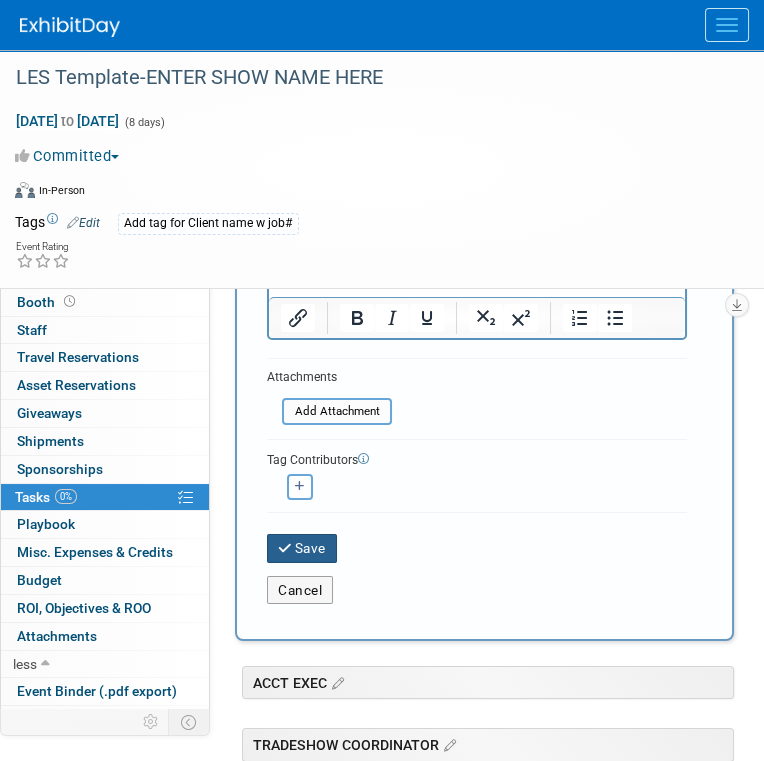 type on "Job Sold" 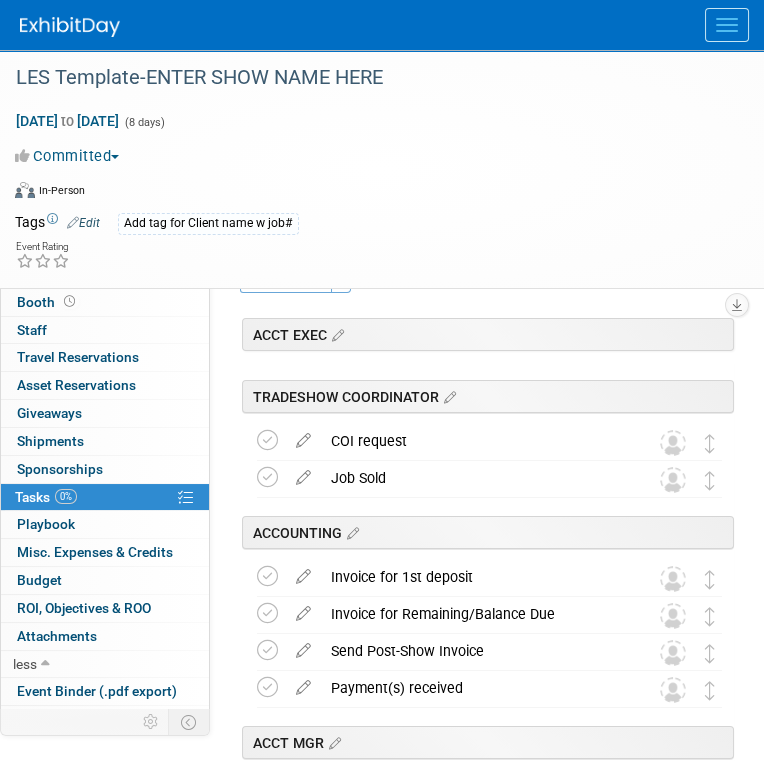 scroll, scrollTop: 0, scrollLeft: 0, axis: both 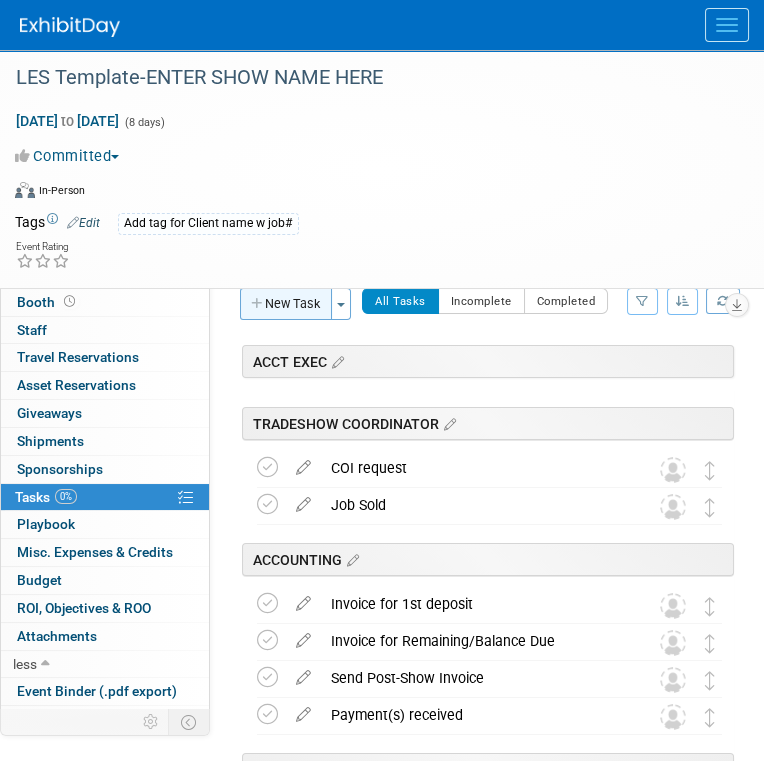 click on "New Task" at bounding box center [286, 304] 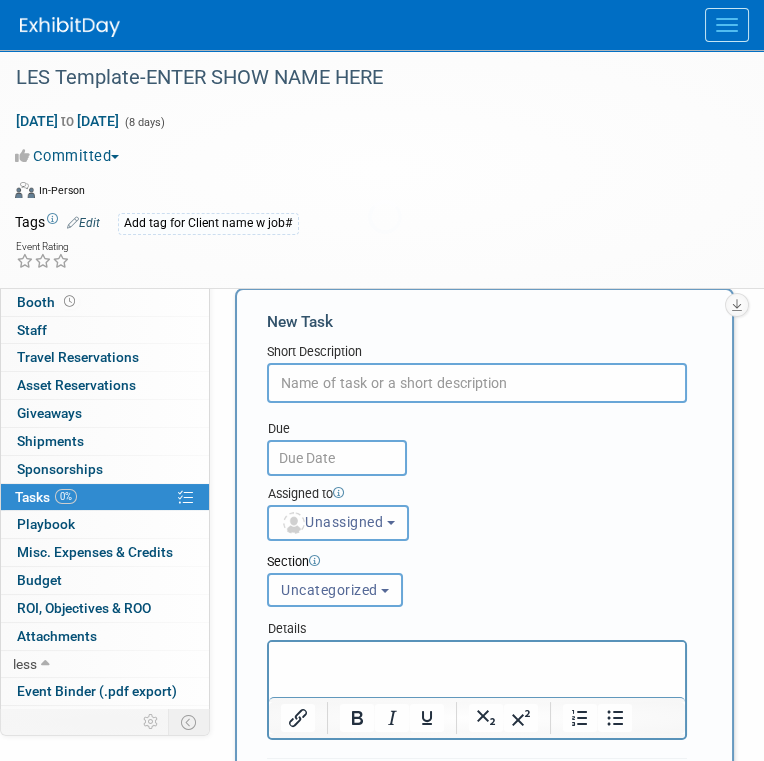 scroll, scrollTop: 0, scrollLeft: 0, axis: both 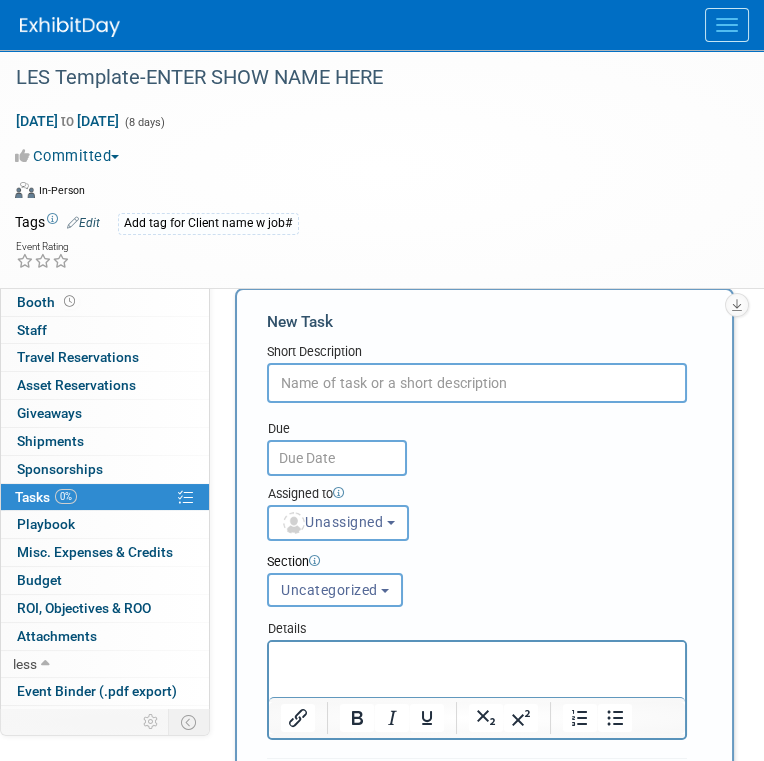 click at bounding box center [477, 383] 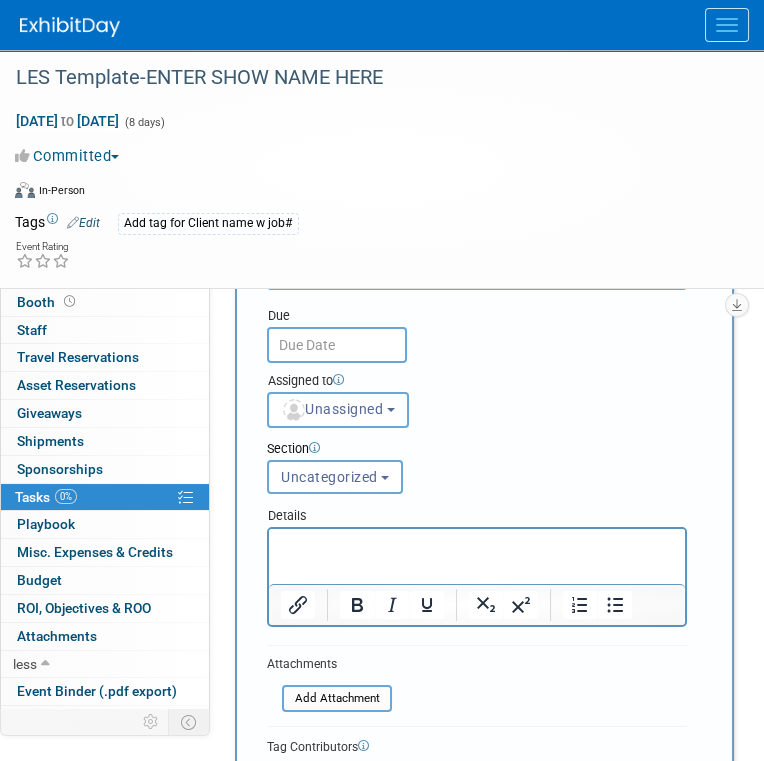 scroll, scrollTop: 300, scrollLeft: 0, axis: vertical 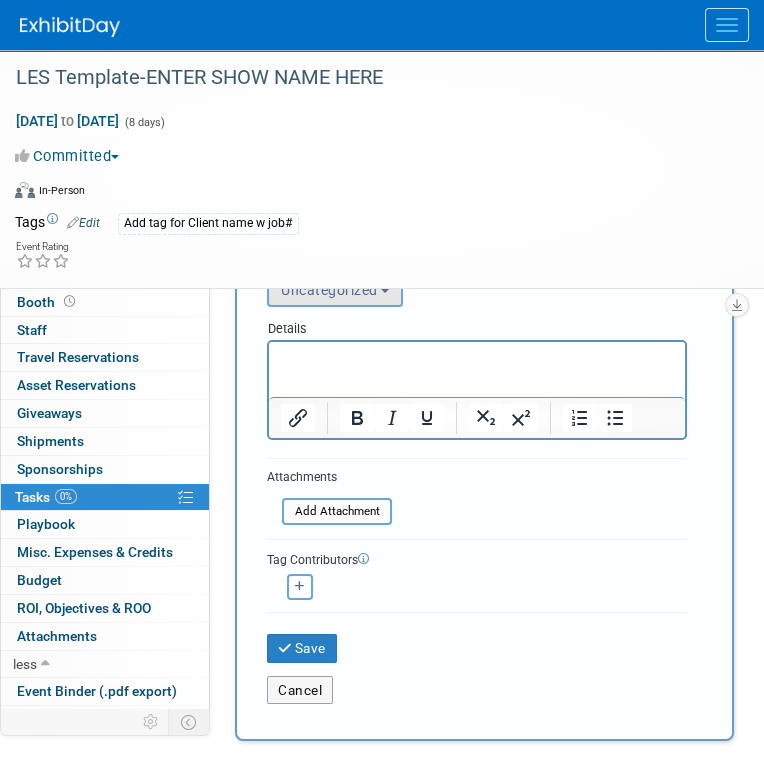 type on "Identify the PM" 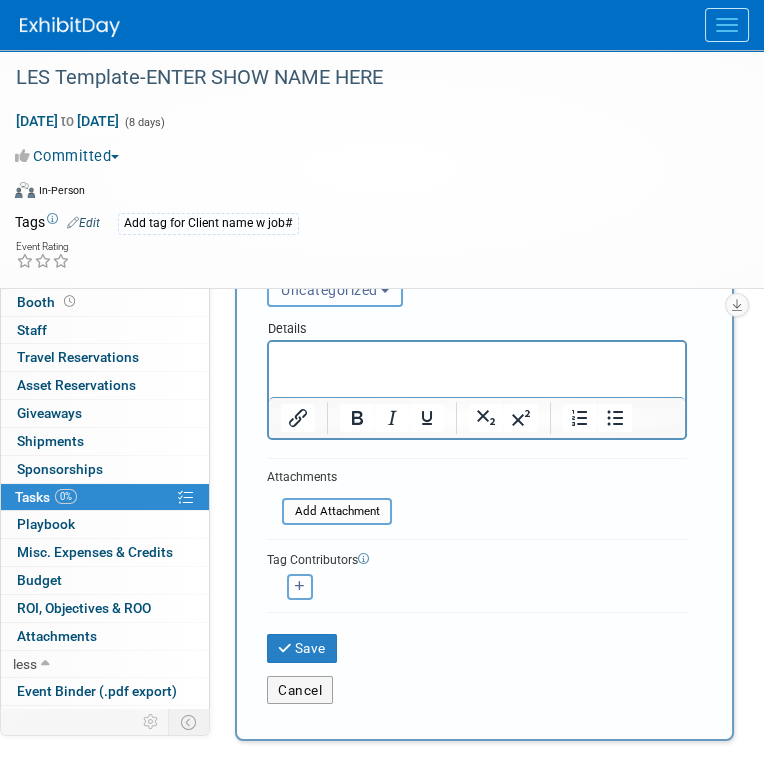 click on "Uncategorized" at bounding box center [329, 290] 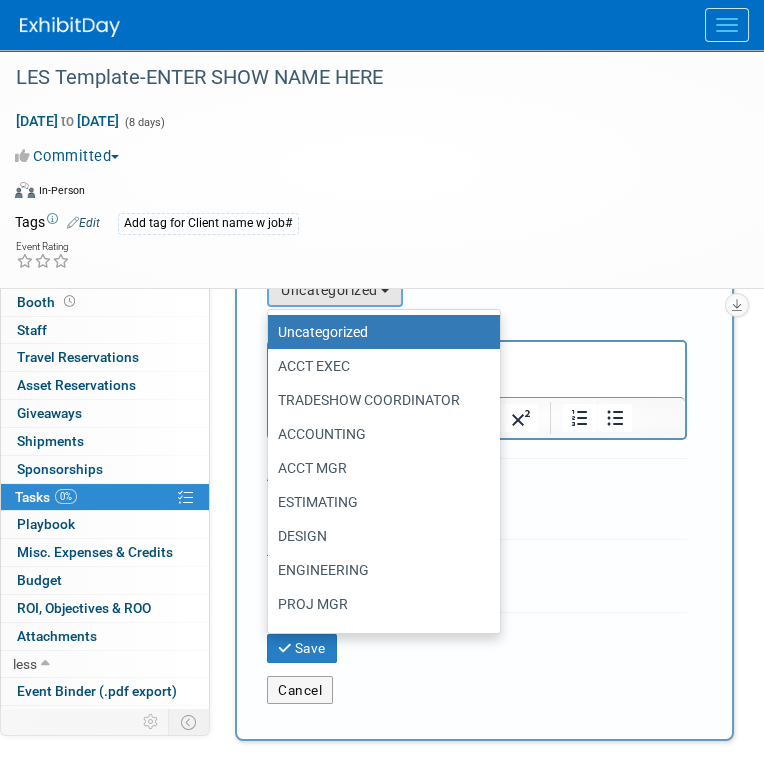 click on "ACCT MGR" at bounding box center (379, 468) 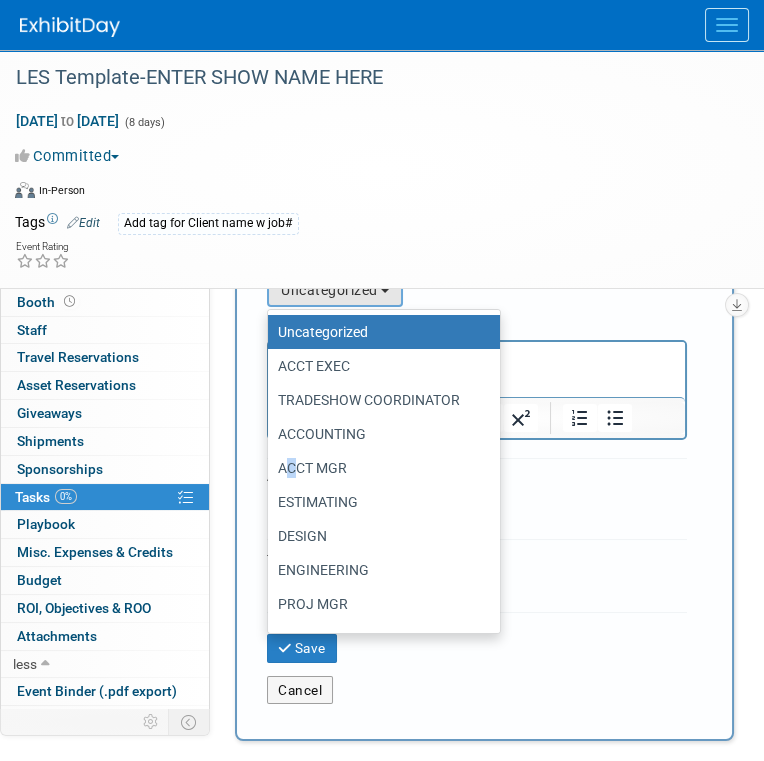 drag, startPoint x: 342, startPoint y: 467, endPoint x: 283, endPoint y: 466, distance: 59.008472 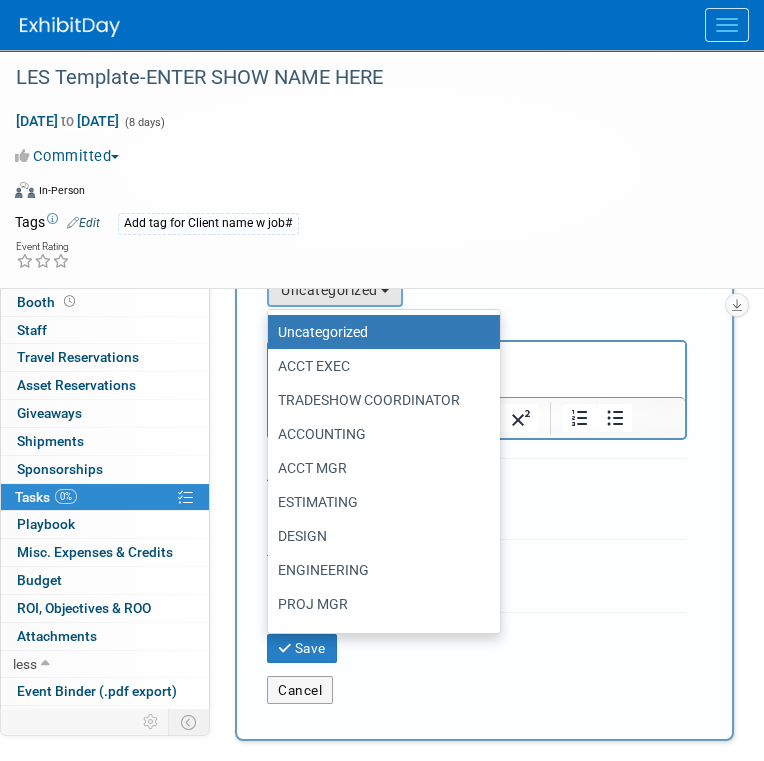 drag, startPoint x: 283, startPoint y: 466, endPoint x: 327, endPoint y: 461, distance: 44.28318 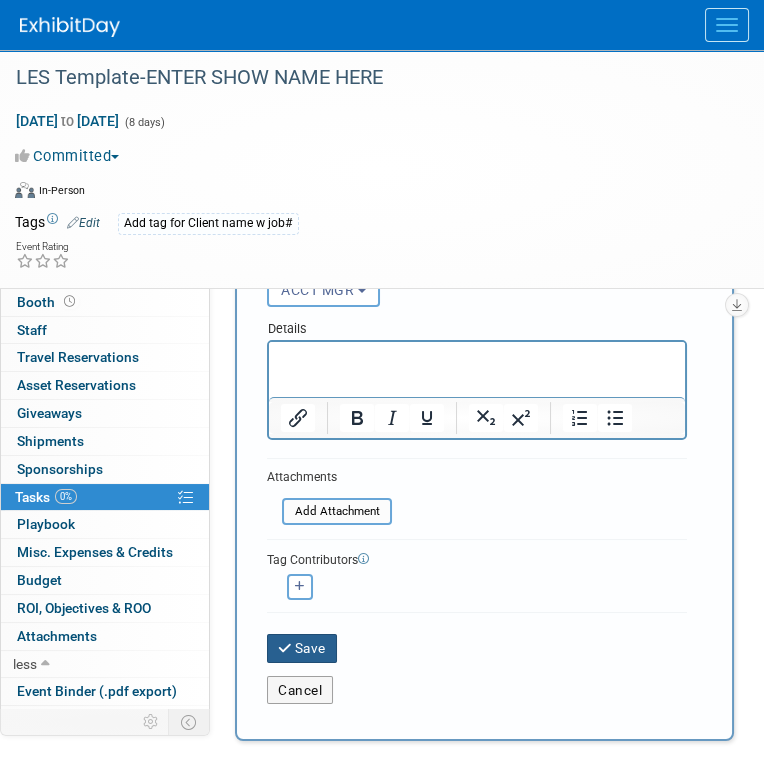 click on "Save" at bounding box center (302, 648) 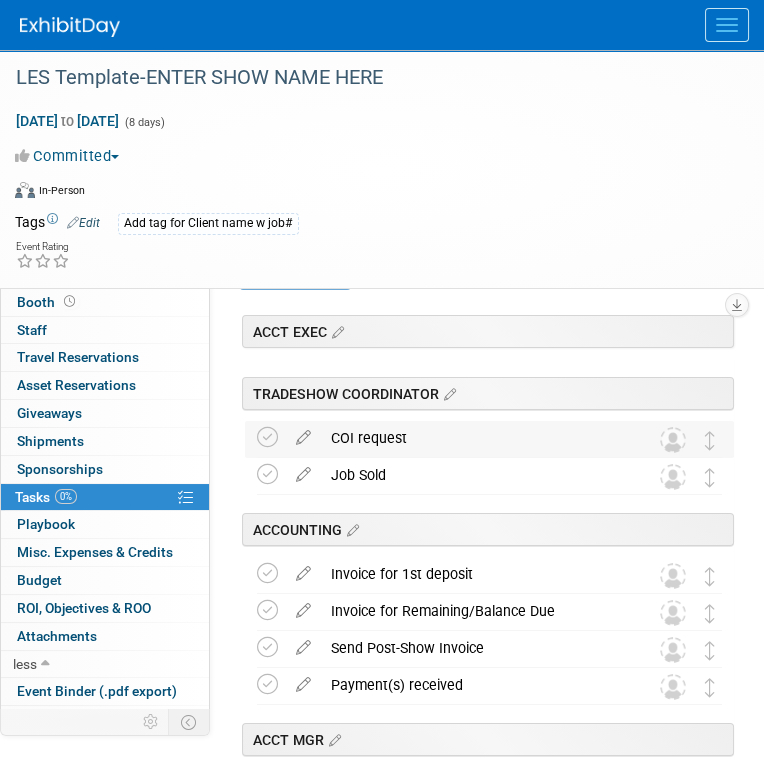 scroll, scrollTop: 0, scrollLeft: 0, axis: both 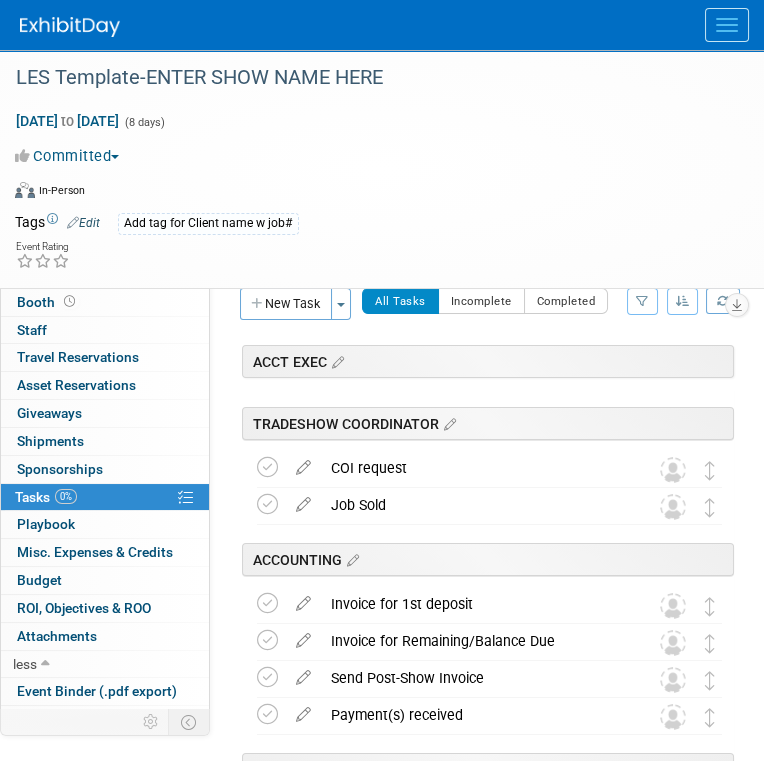 click on "New Task" at bounding box center [286, 304] 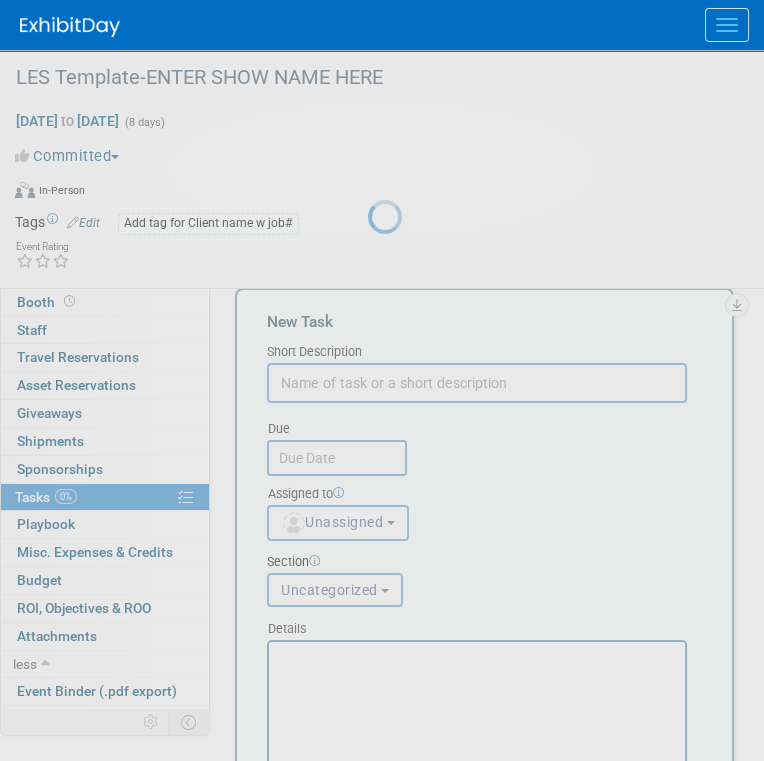 scroll, scrollTop: 0, scrollLeft: 0, axis: both 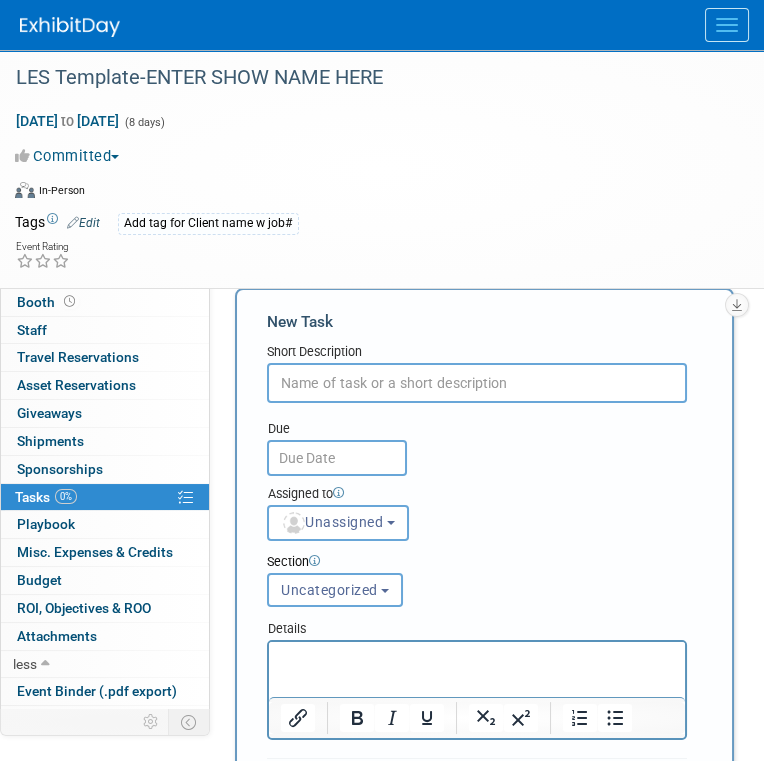 click at bounding box center [477, 383] 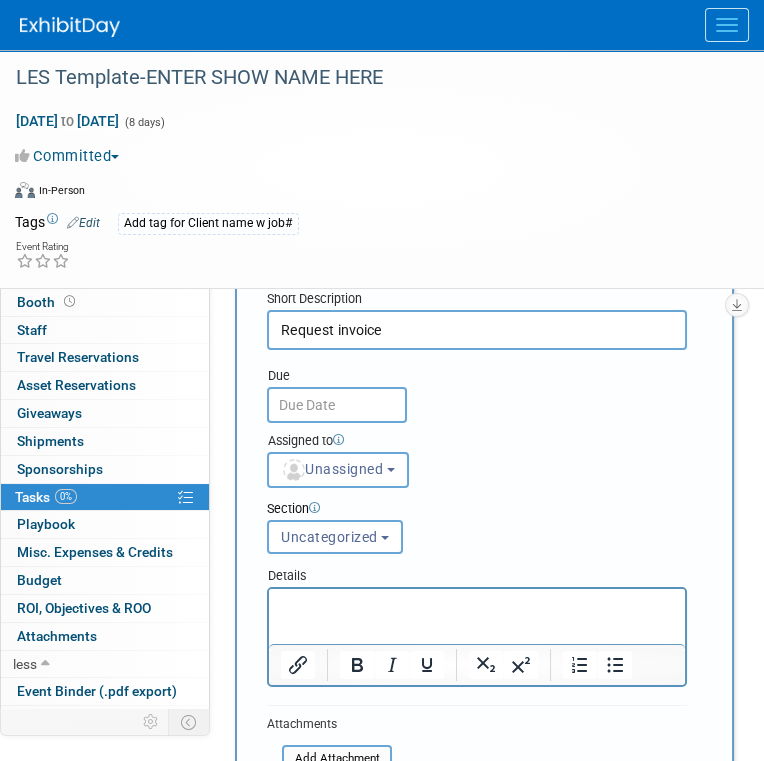 scroll, scrollTop: 100, scrollLeft: 0, axis: vertical 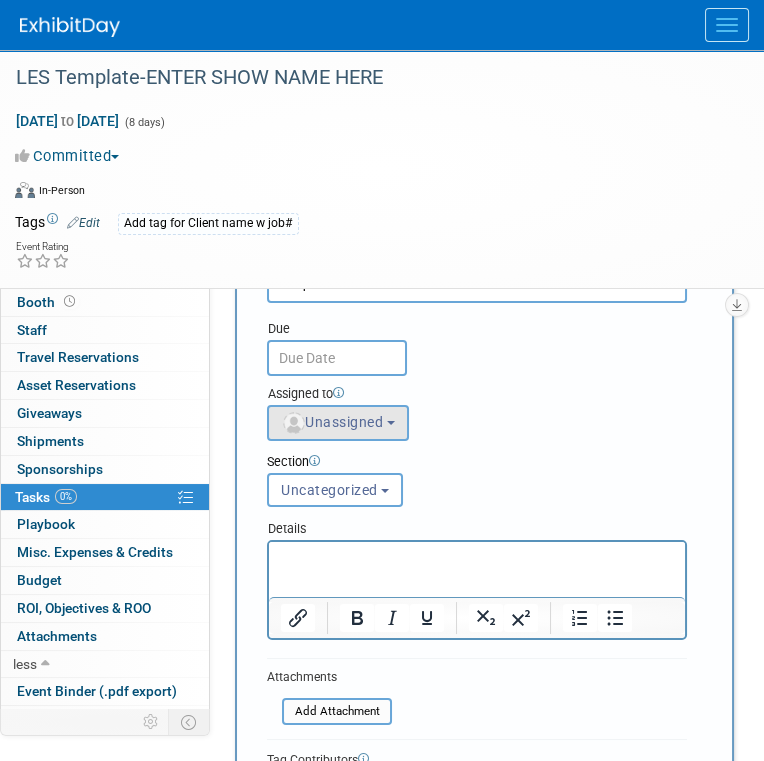 type on "Request invoice" 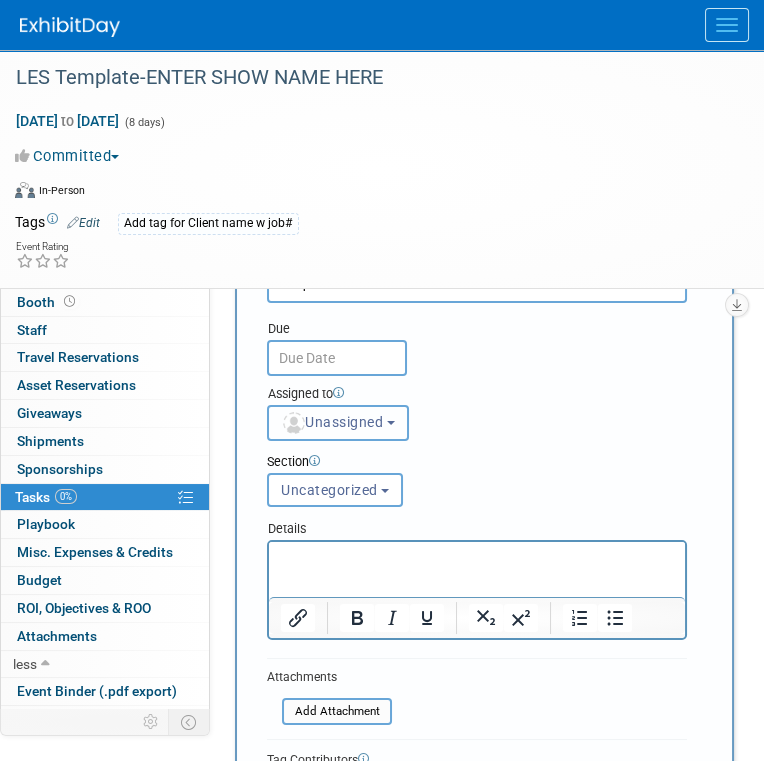 click on "Unassigned" at bounding box center [338, 423] 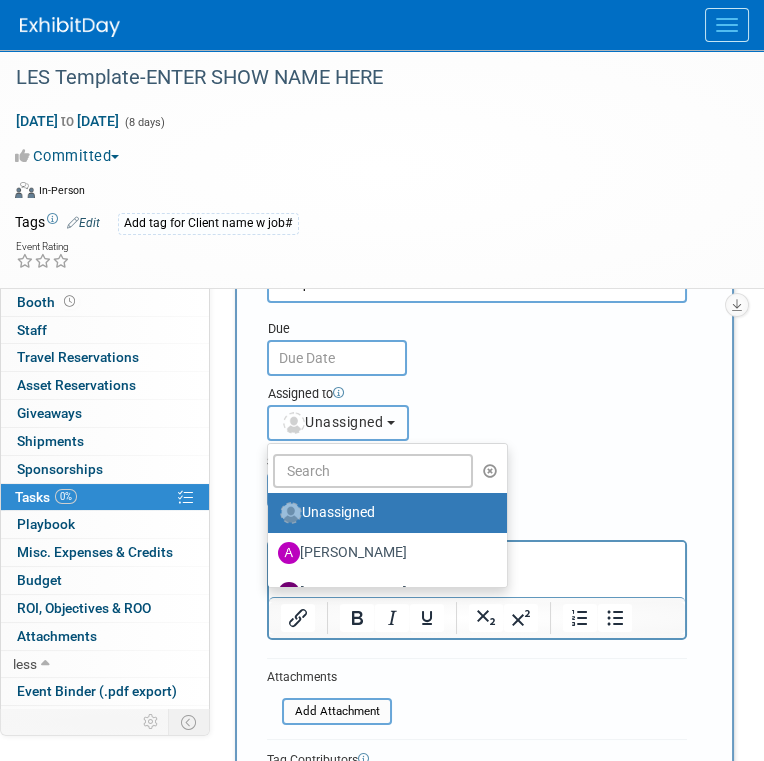 click on "Unassigned" at bounding box center (332, 422) 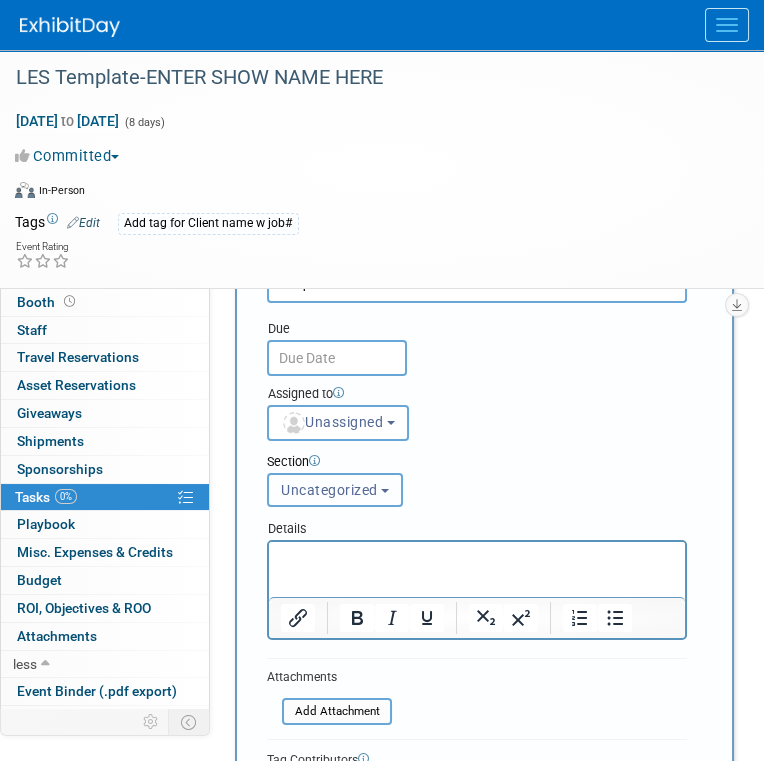 click on "Uncategorized" at bounding box center (329, 490) 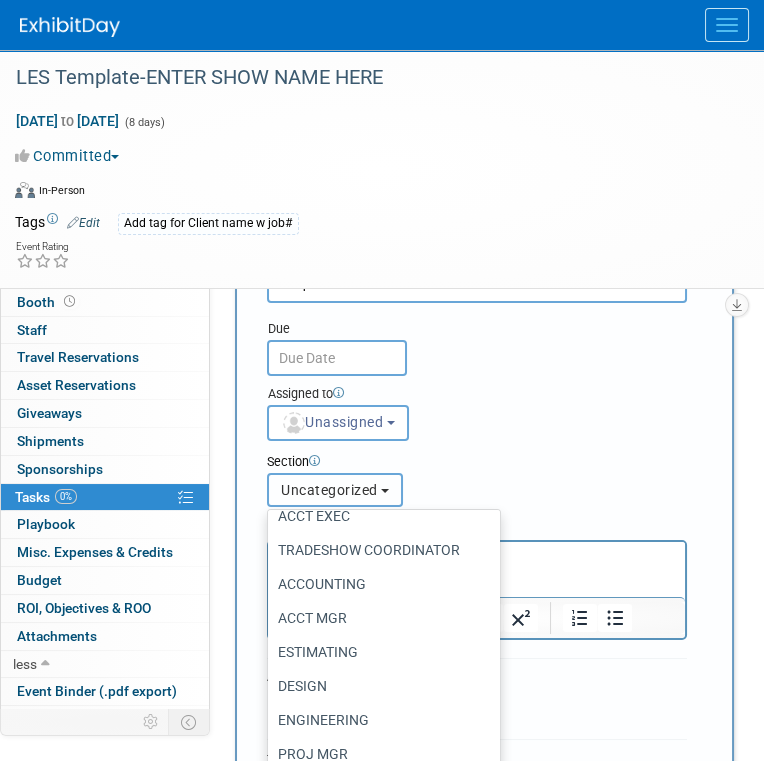 scroll, scrollTop: 100, scrollLeft: 0, axis: vertical 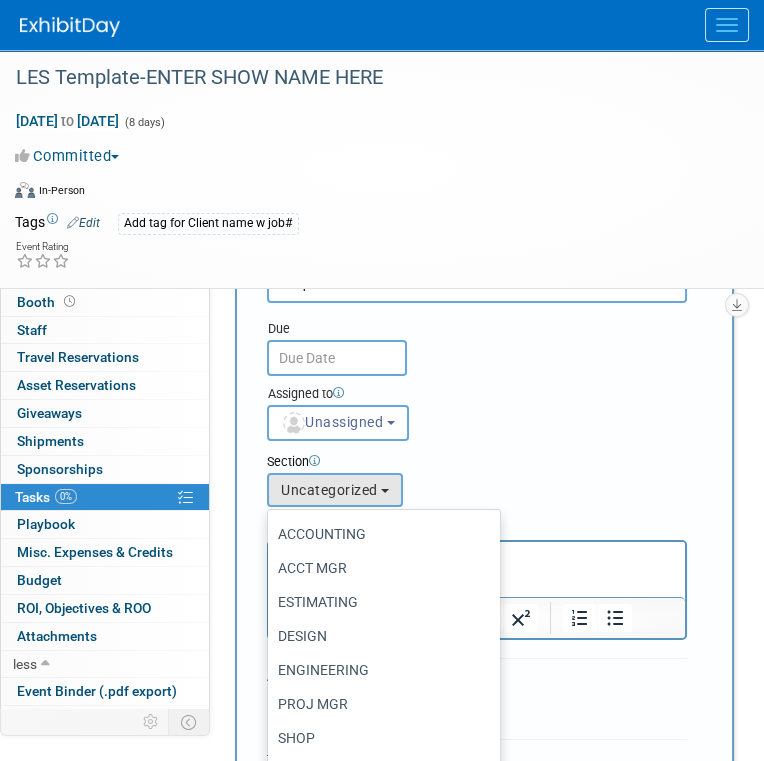 click on "ACCT MGR" at bounding box center (379, 568) 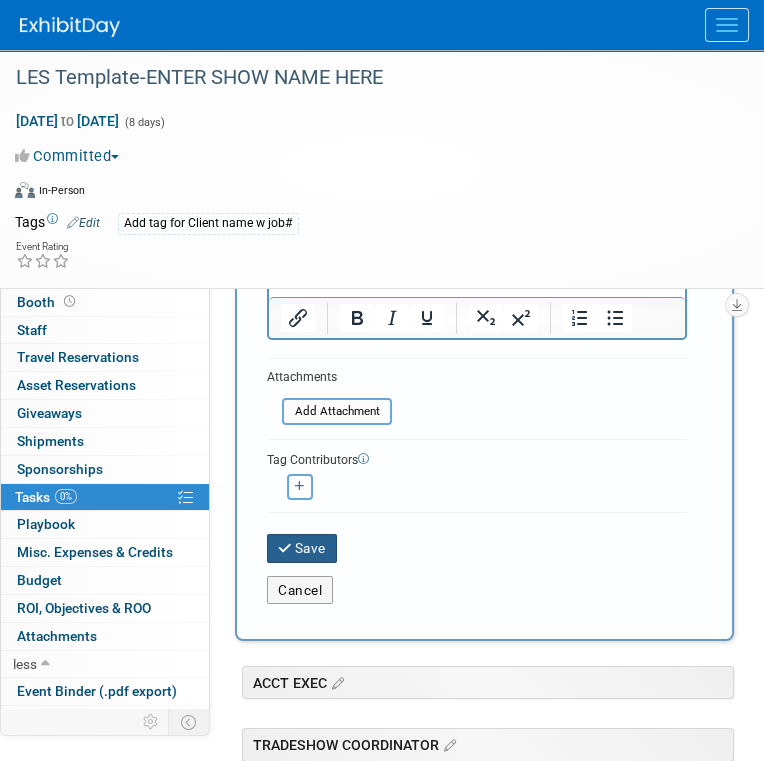 click on "Save" at bounding box center (302, 548) 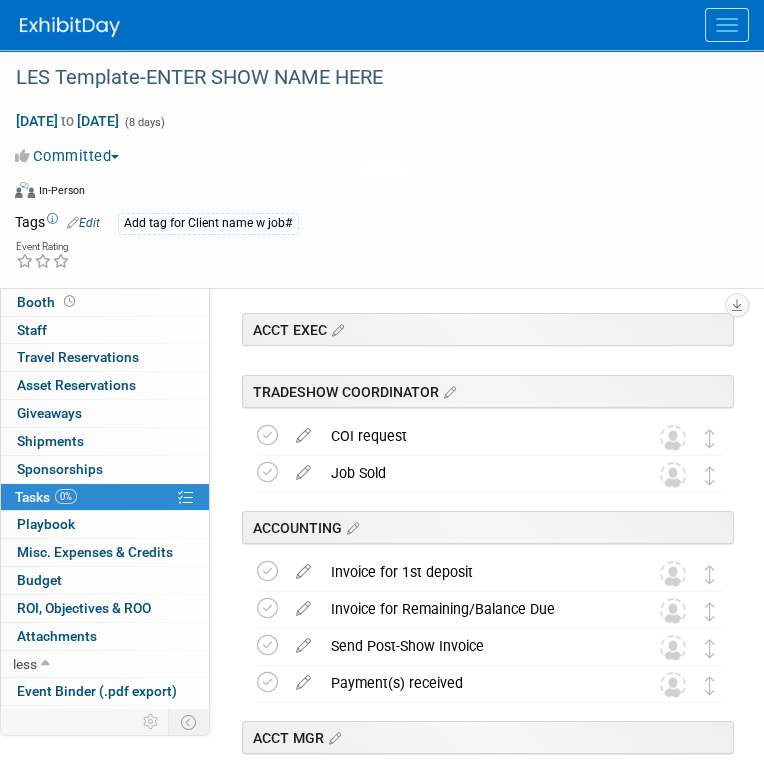 scroll, scrollTop: 0, scrollLeft: 0, axis: both 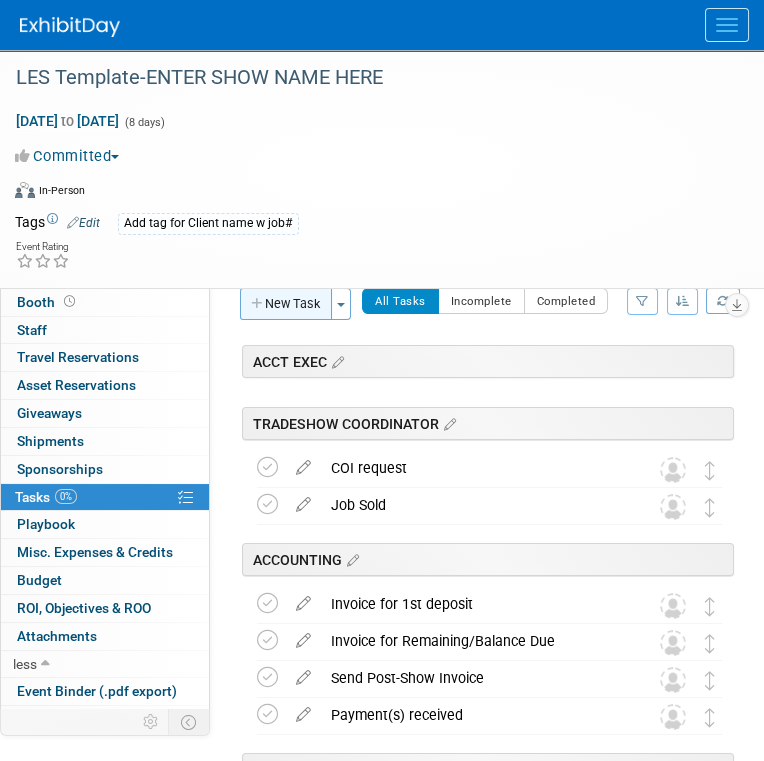 click on "New Task" at bounding box center [286, 304] 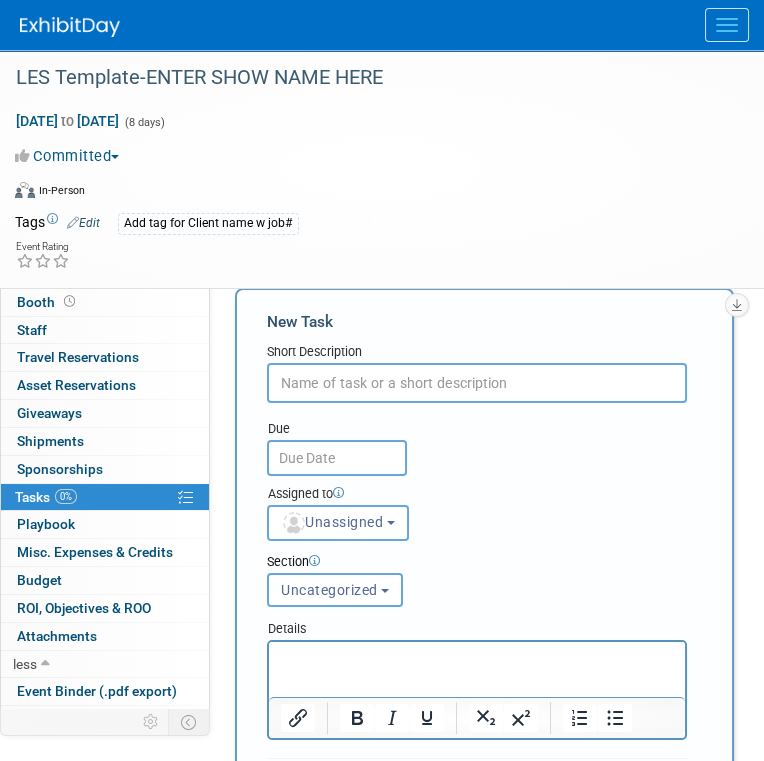 scroll, scrollTop: 0, scrollLeft: 0, axis: both 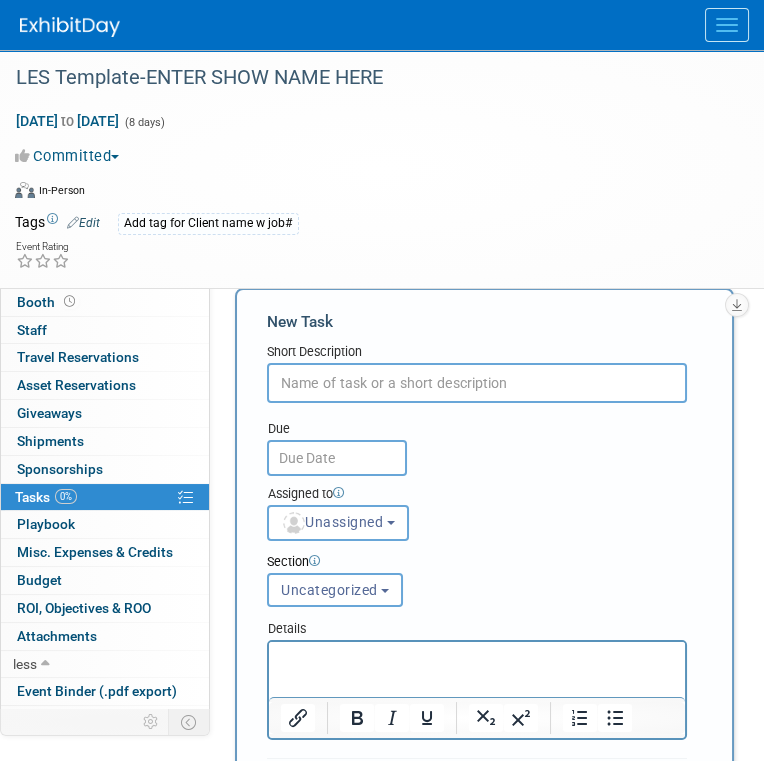 click at bounding box center [477, 383] 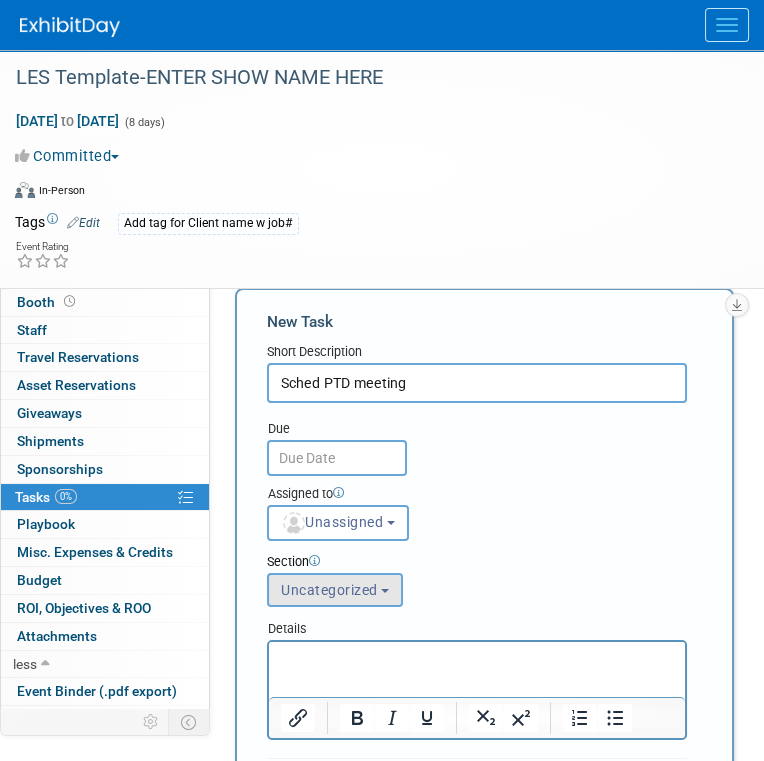 type on "Sched PTD meeting" 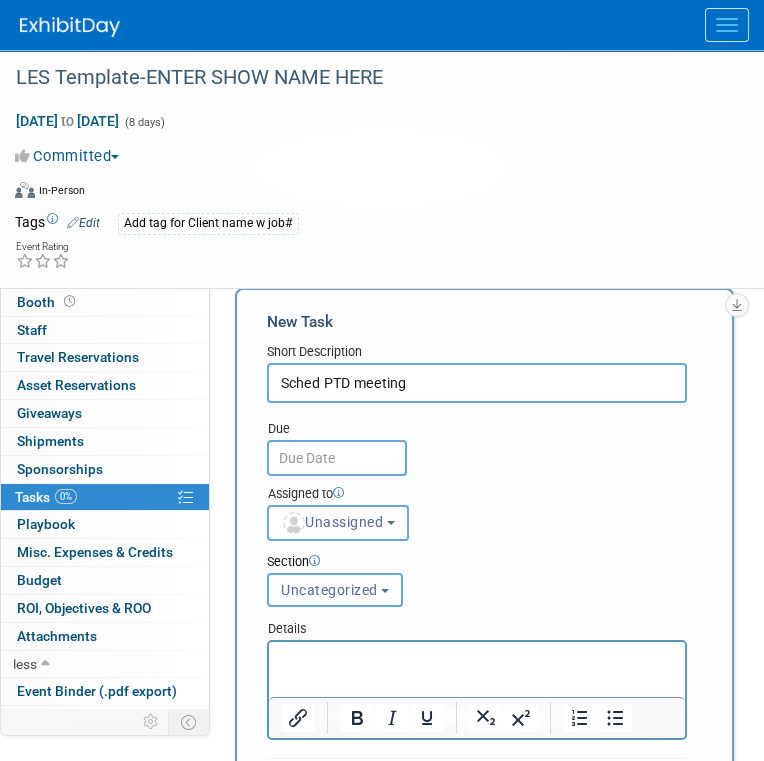 click on "Uncategorized" at bounding box center [335, 590] 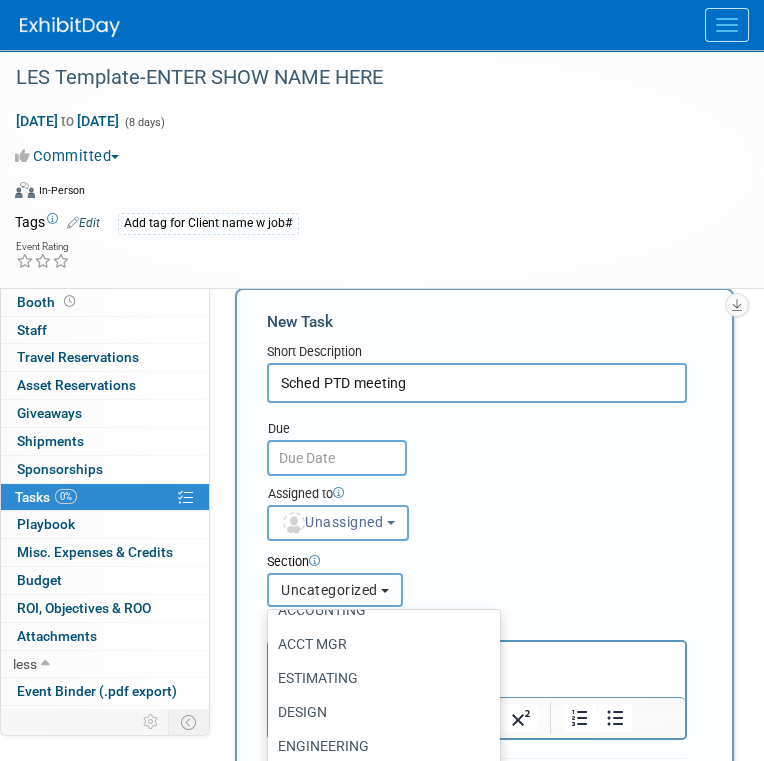 scroll, scrollTop: 127, scrollLeft: 0, axis: vertical 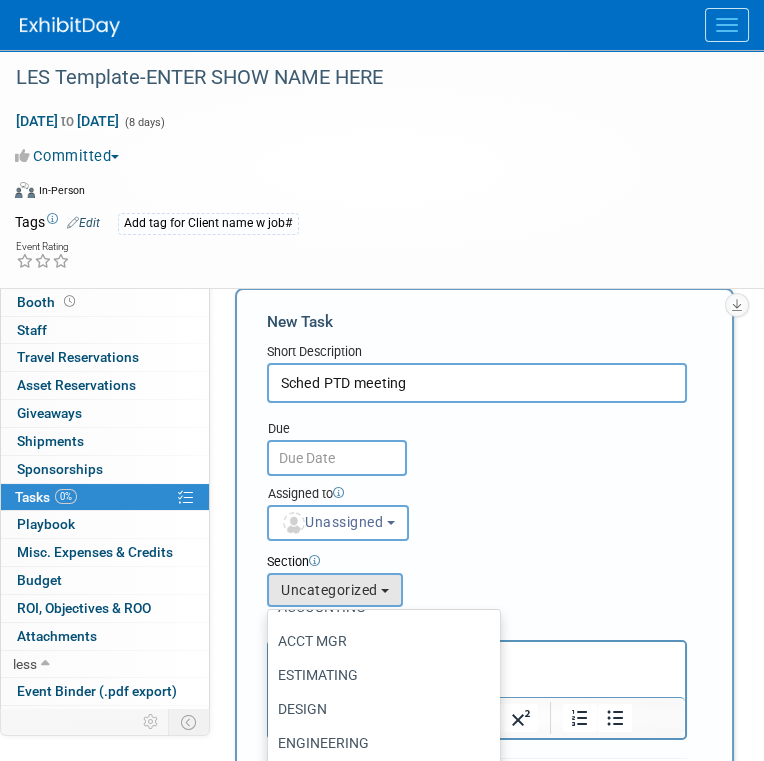 click on "ACCT MGR" at bounding box center (379, 641) 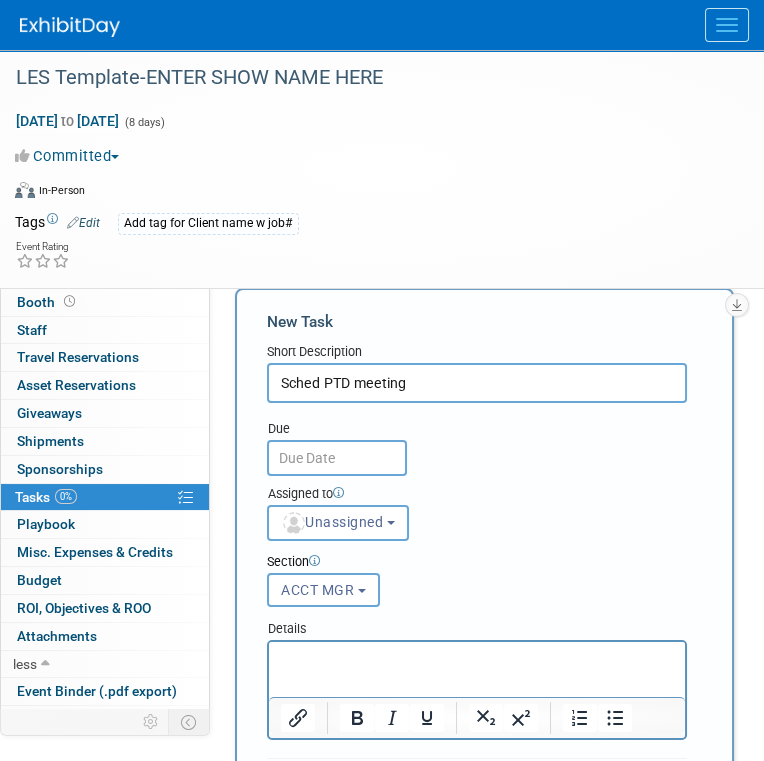 scroll, scrollTop: 200, scrollLeft: 0, axis: vertical 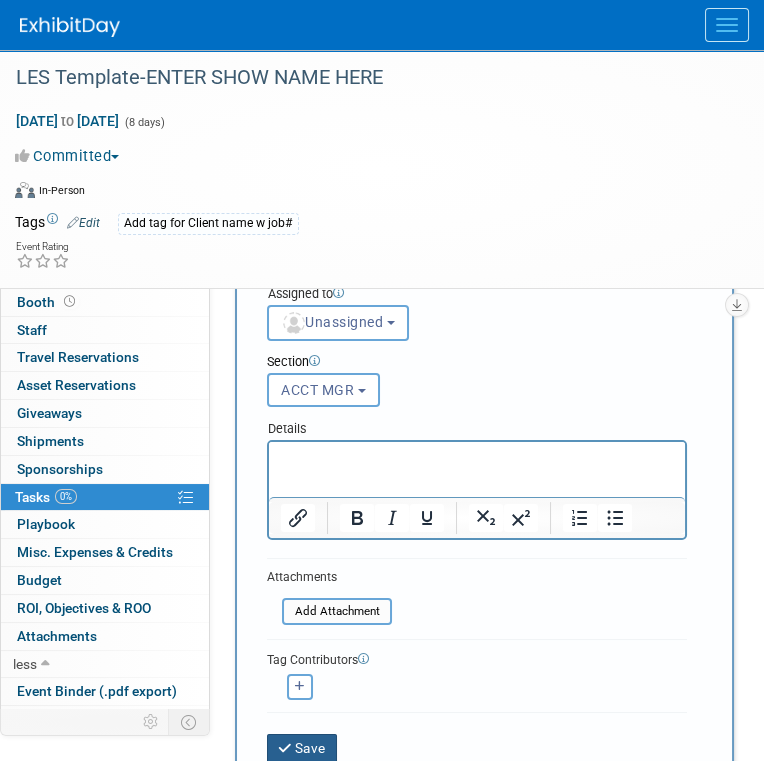 click on "Save" at bounding box center [302, 748] 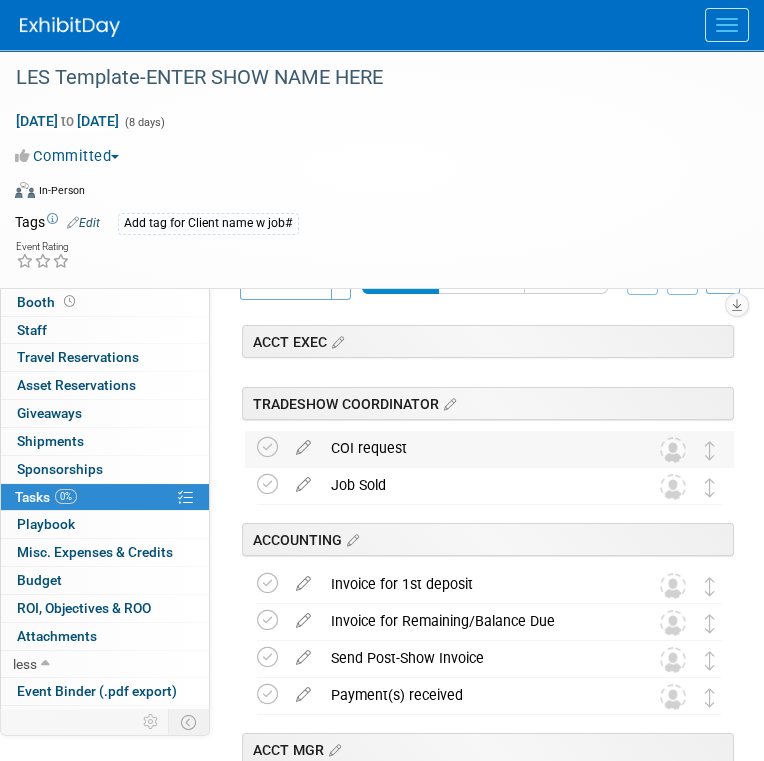 scroll, scrollTop: 0, scrollLeft: 0, axis: both 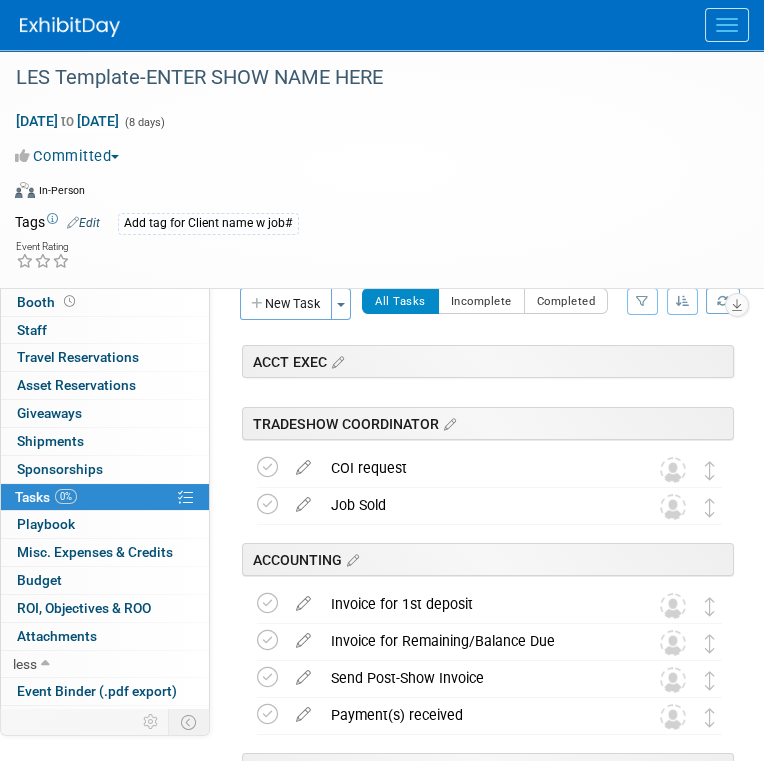 click on "New Task" at bounding box center [286, 304] 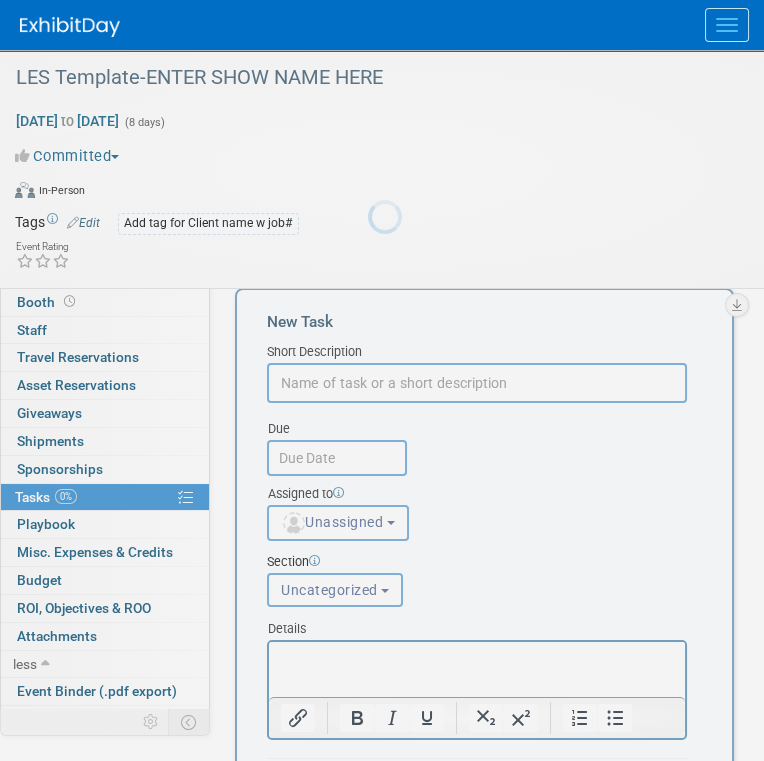 scroll, scrollTop: 0, scrollLeft: 0, axis: both 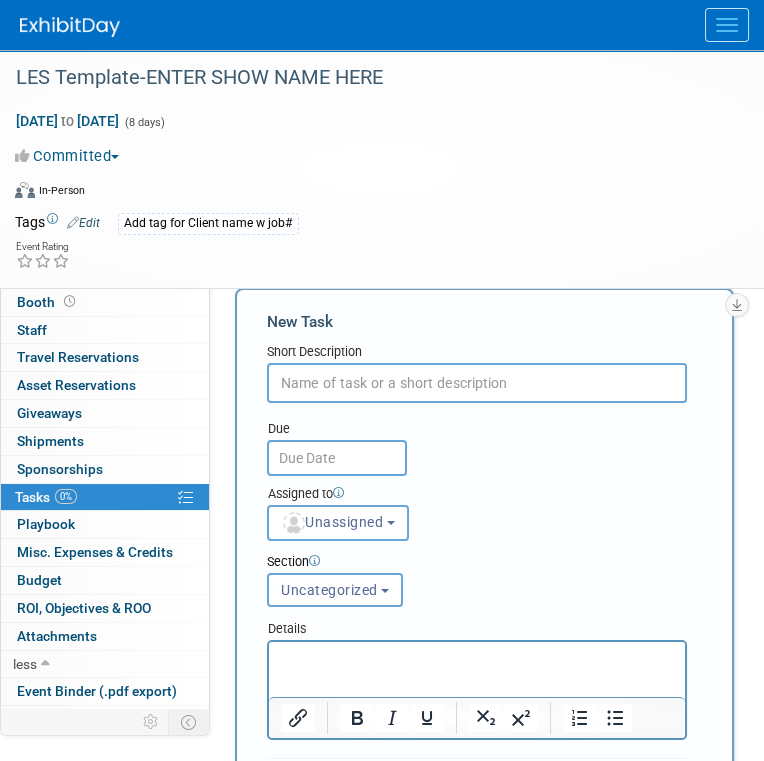 click at bounding box center [477, 383] 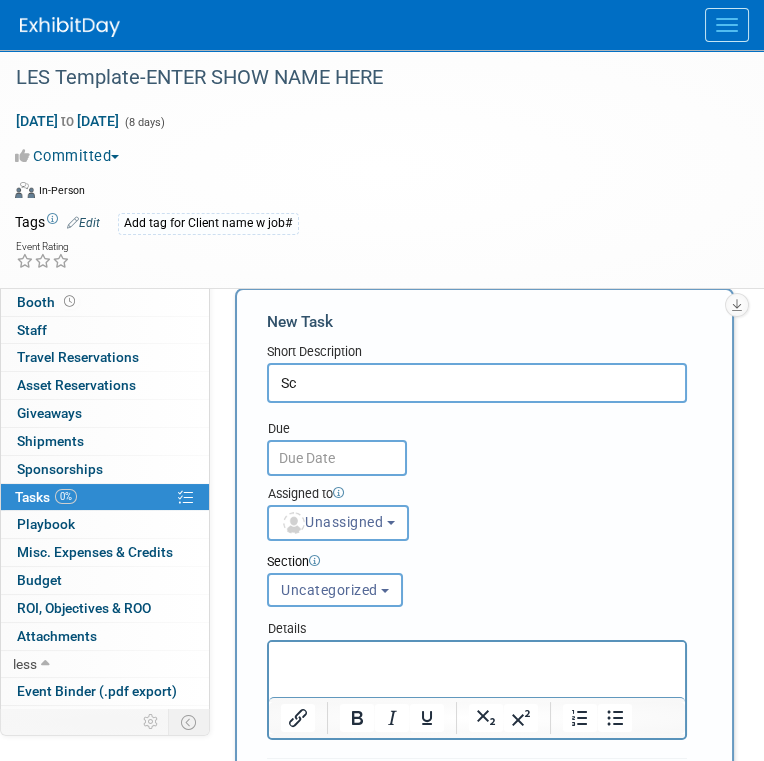 type on "S" 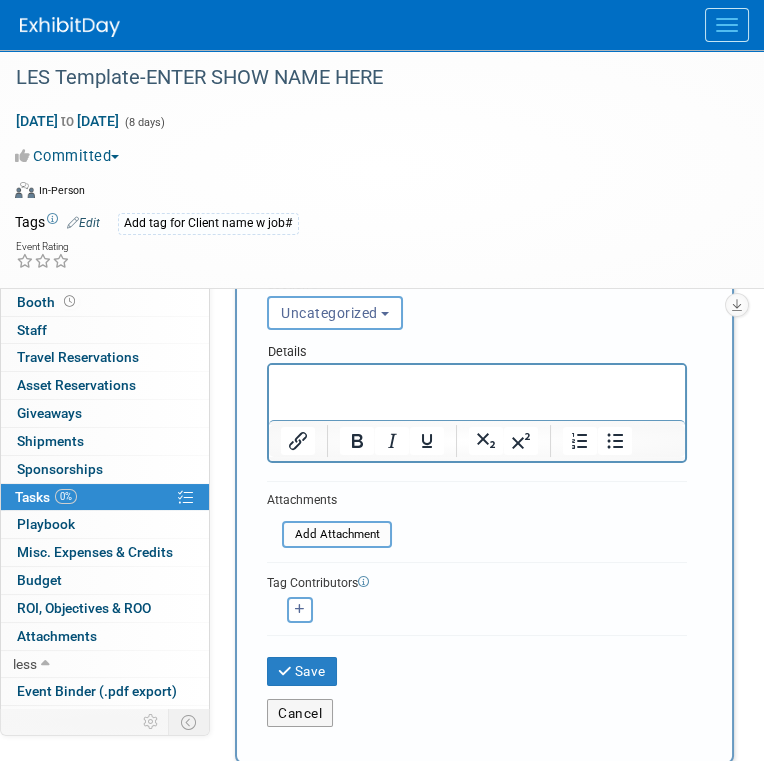 scroll, scrollTop: 300, scrollLeft: 0, axis: vertical 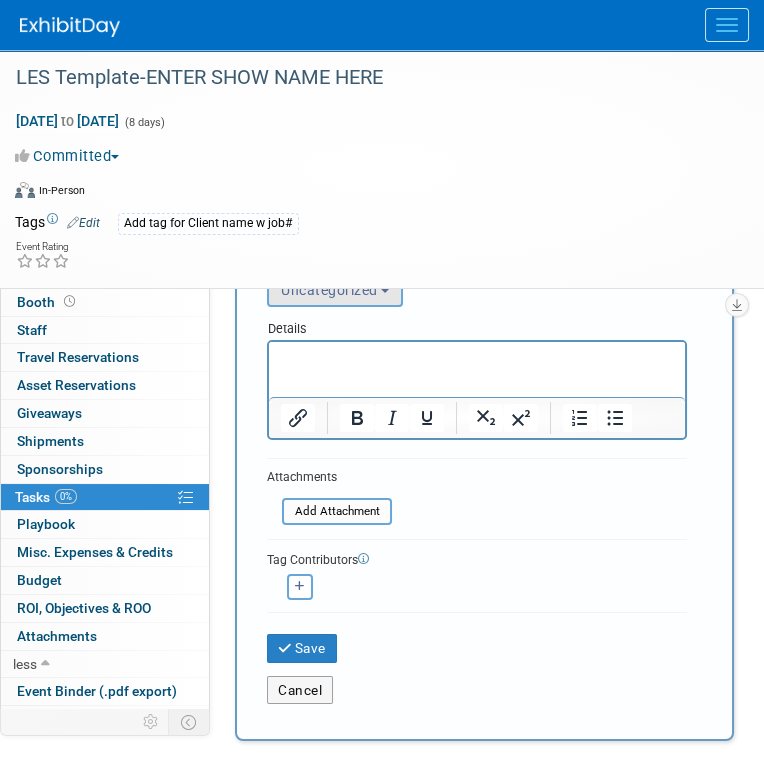 type on "Sched PTW meeting" 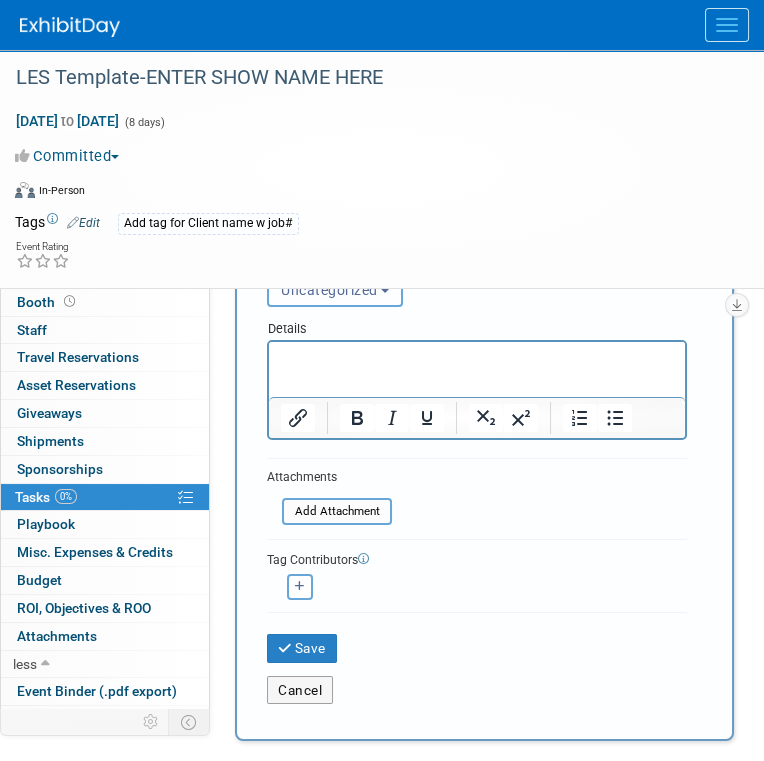 click on "Uncategorized" at bounding box center [335, 290] 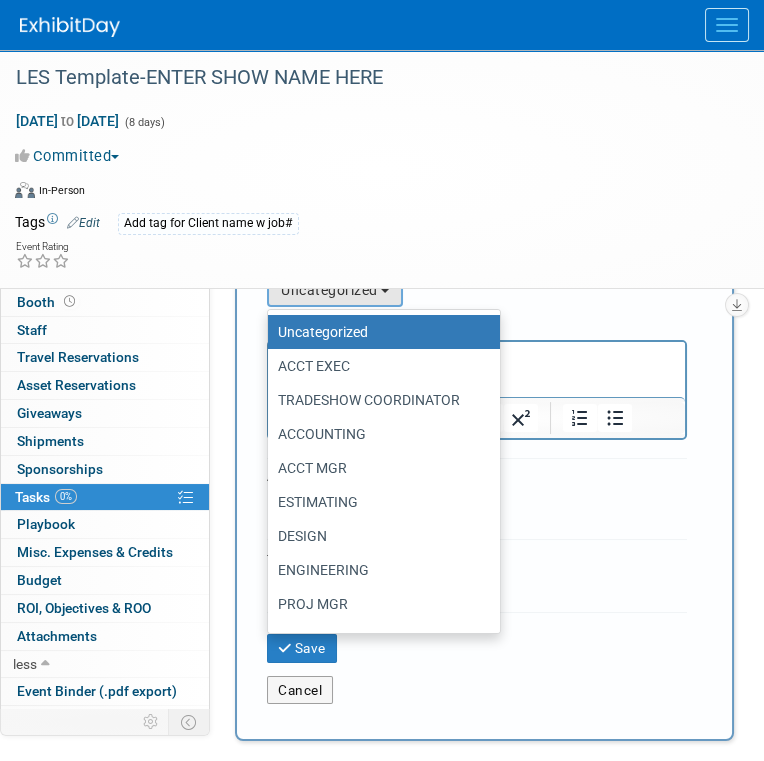 click on "ACCT MGR" at bounding box center (379, 468) 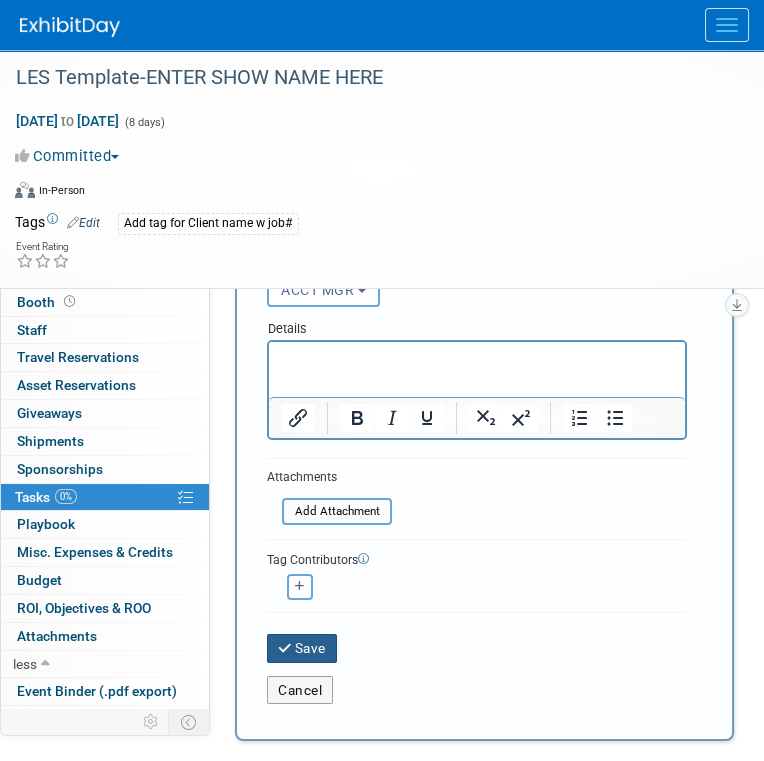 click on "Save" at bounding box center [302, 648] 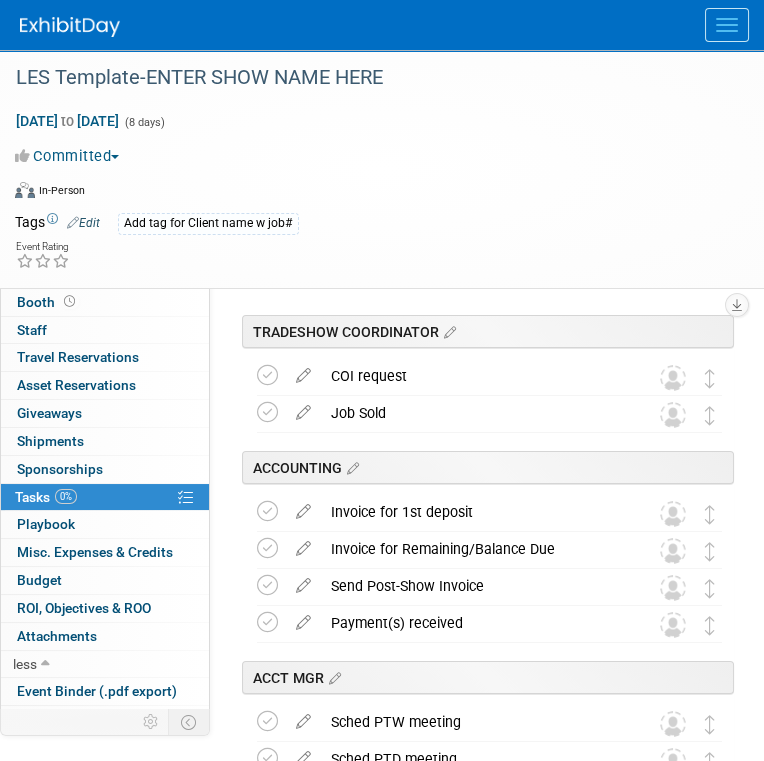 scroll, scrollTop: 0, scrollLeft: 0, axis: both 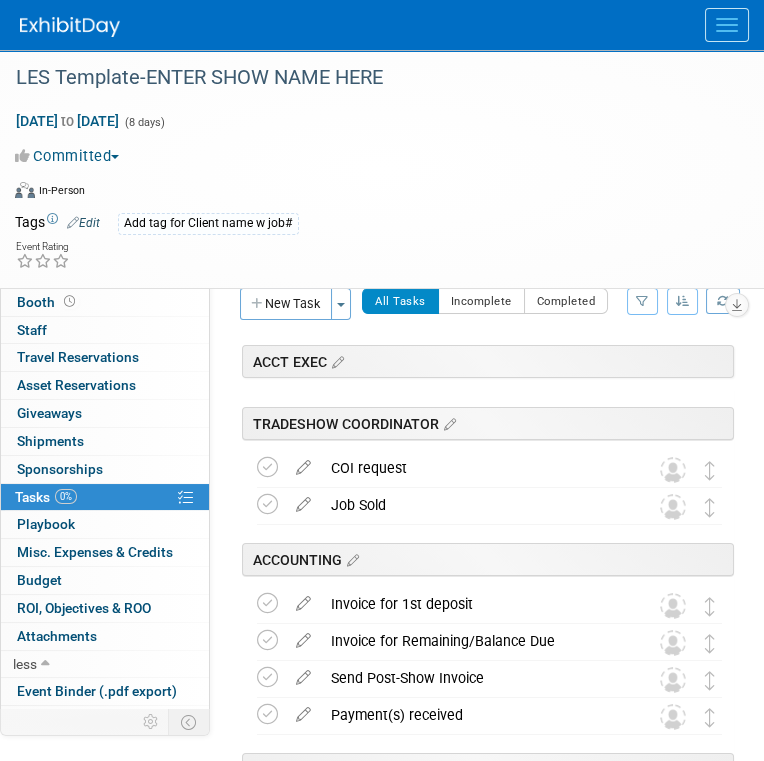 click on "New Task" at bounding box center [286, 304] 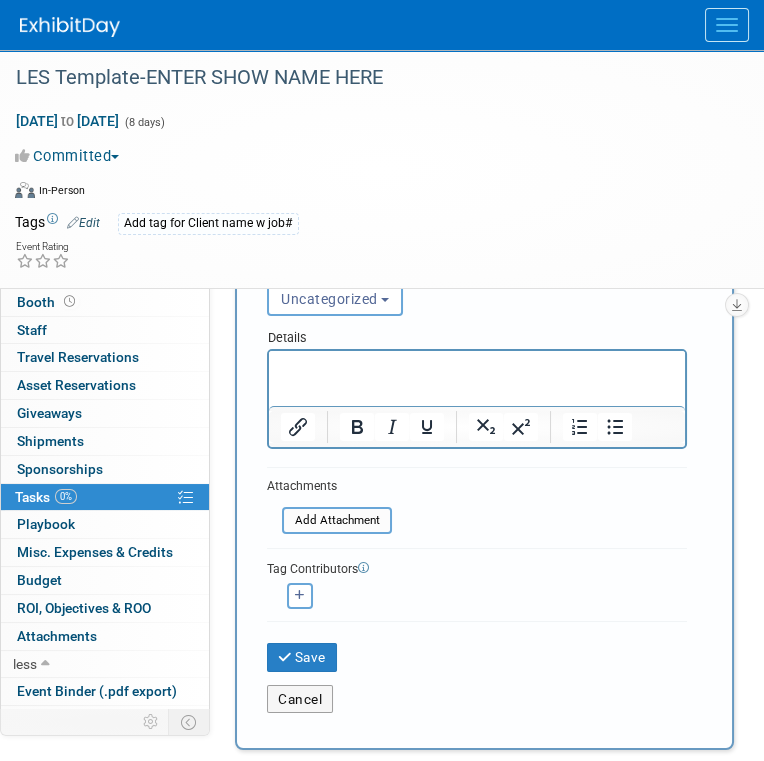 scroll, scrollTop: 300, scrollLeft: 0, axis: vertical 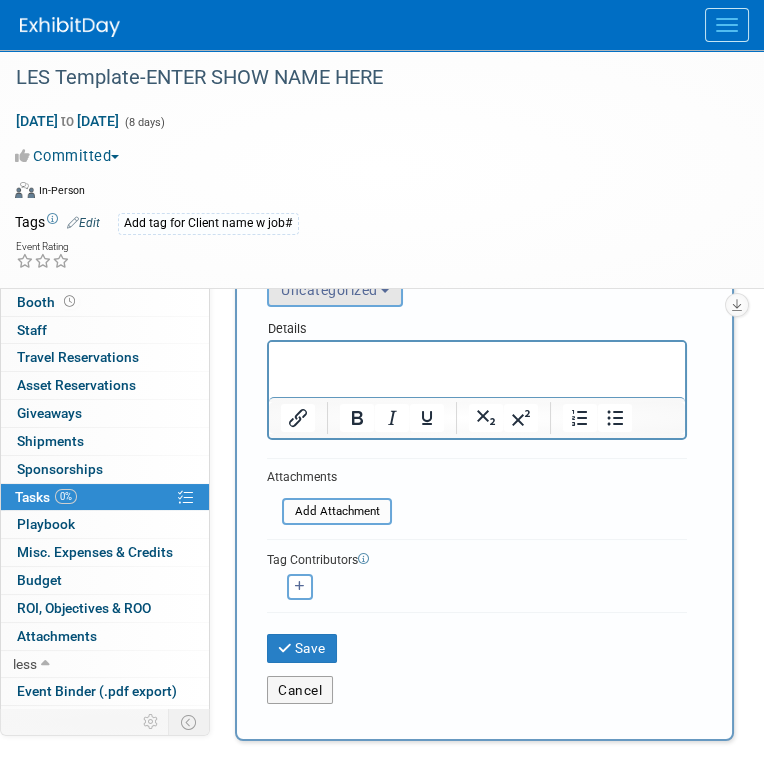 type on "Request Graphic template & Send to client" 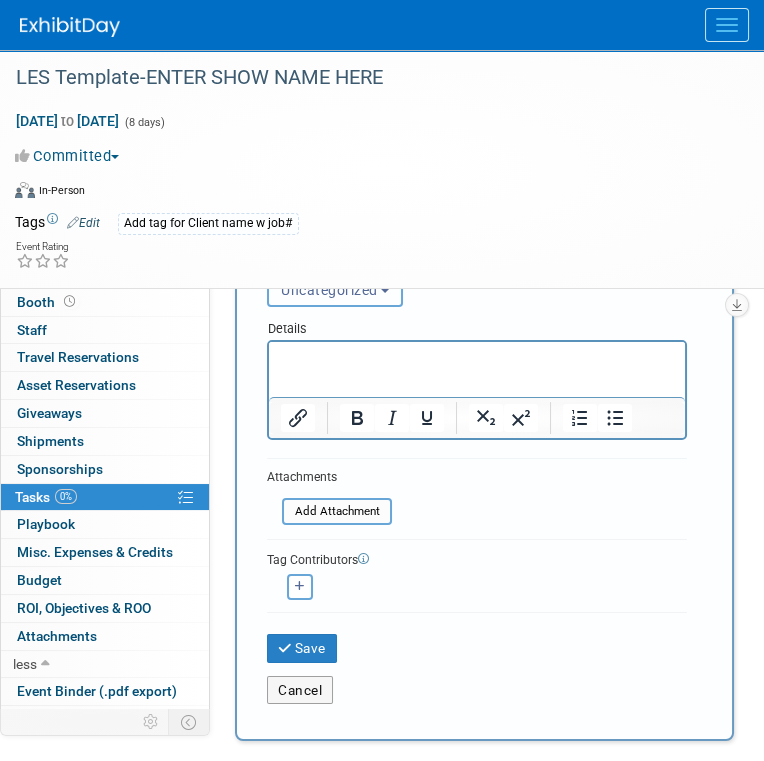 click on "Uncategorized" at bounding box center [329, 290] 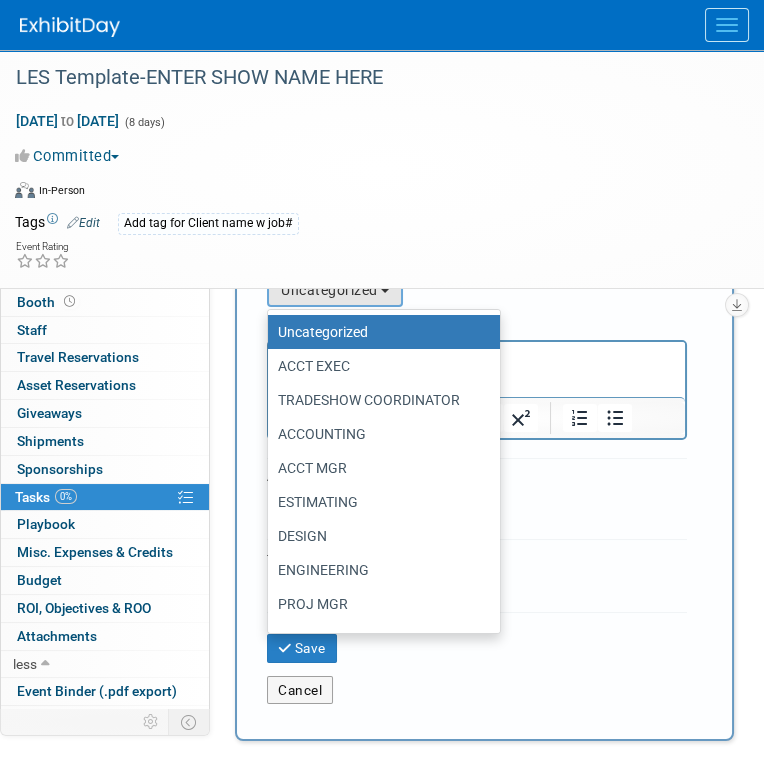 click on "ACCT MGR" at bounding box center (379, 468) 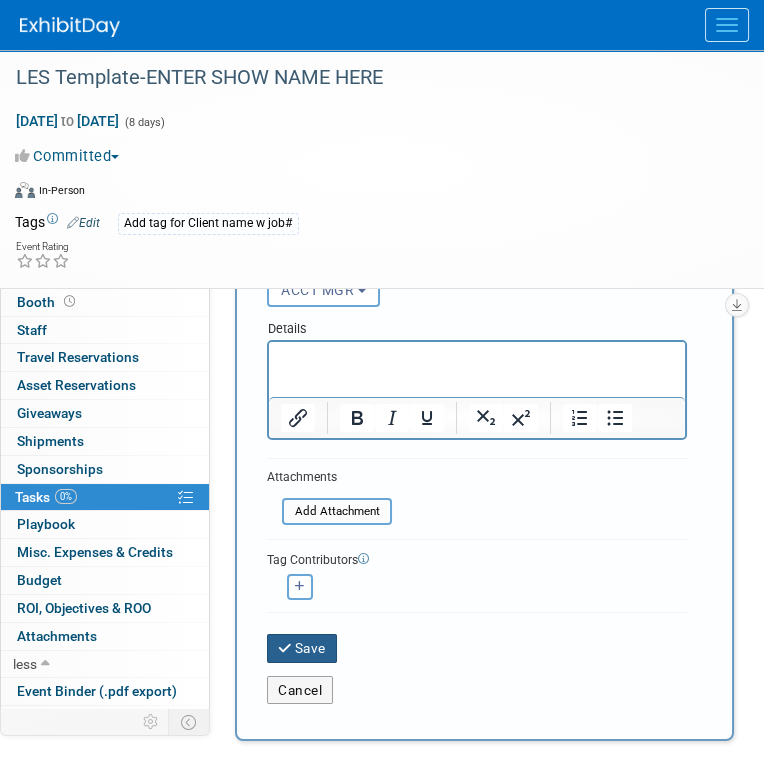 click on "Save" at bounding box center (302, 648) 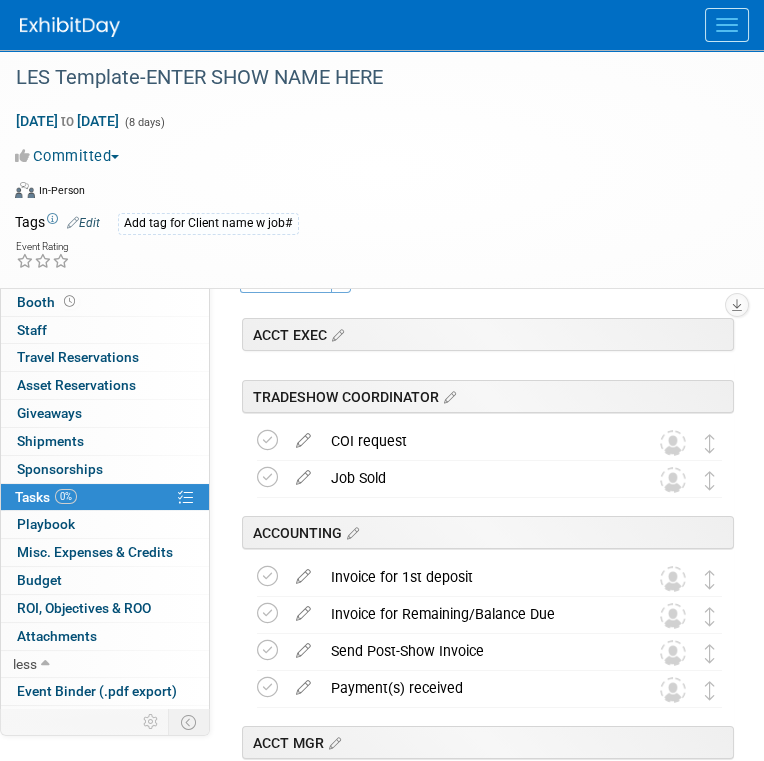 scroll, scrollTop: 0, scrollLeft: 0, axis: both 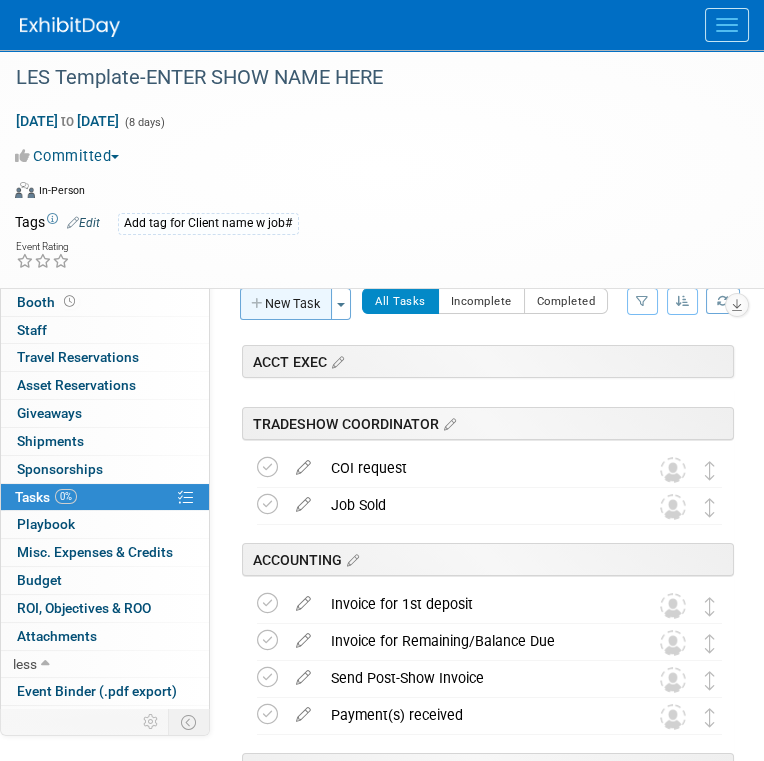 click on "New Task" at bounding box center [286, 304] 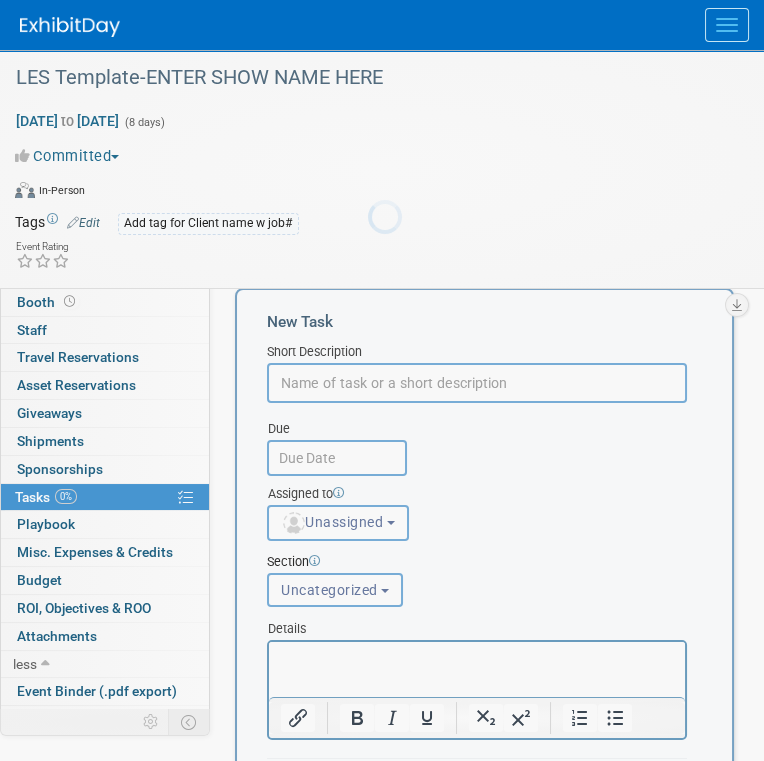 scroll, scrollTop: 0, scrollLeft: 0, axis: both 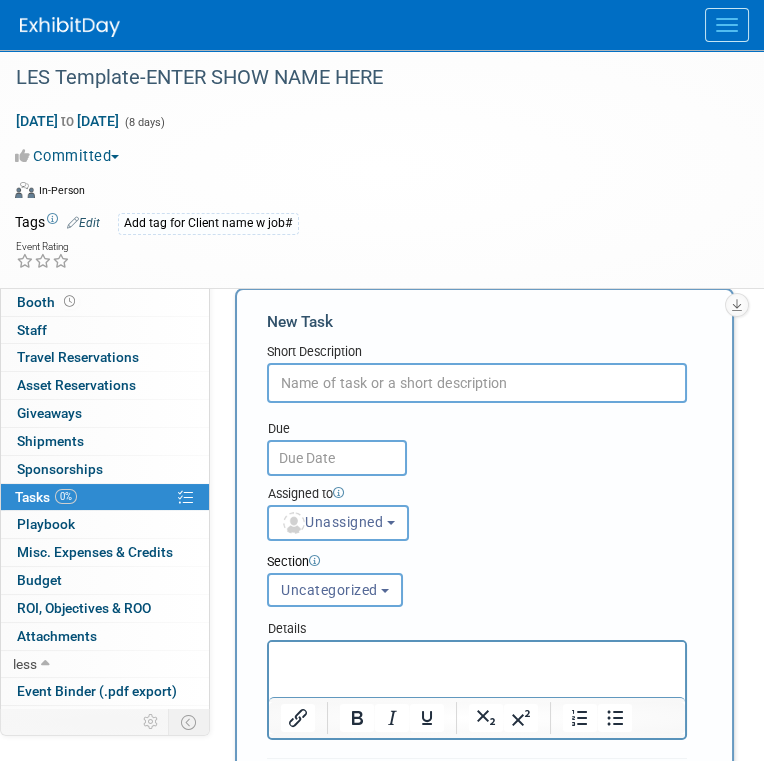 click at bounding box center [477, 383] 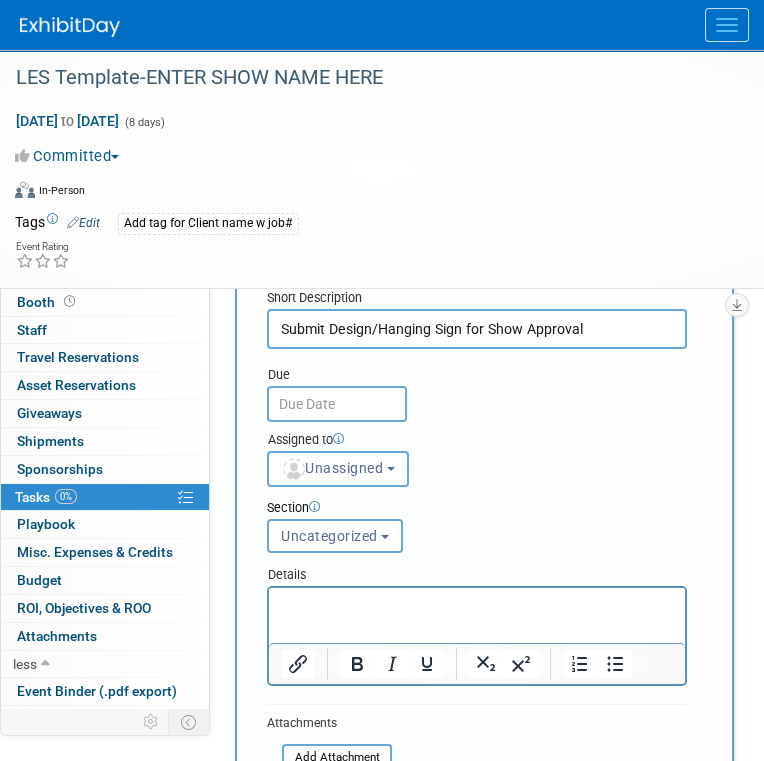 scroll, scrollTop: 100, scrollLeft: 0, axis: vertical 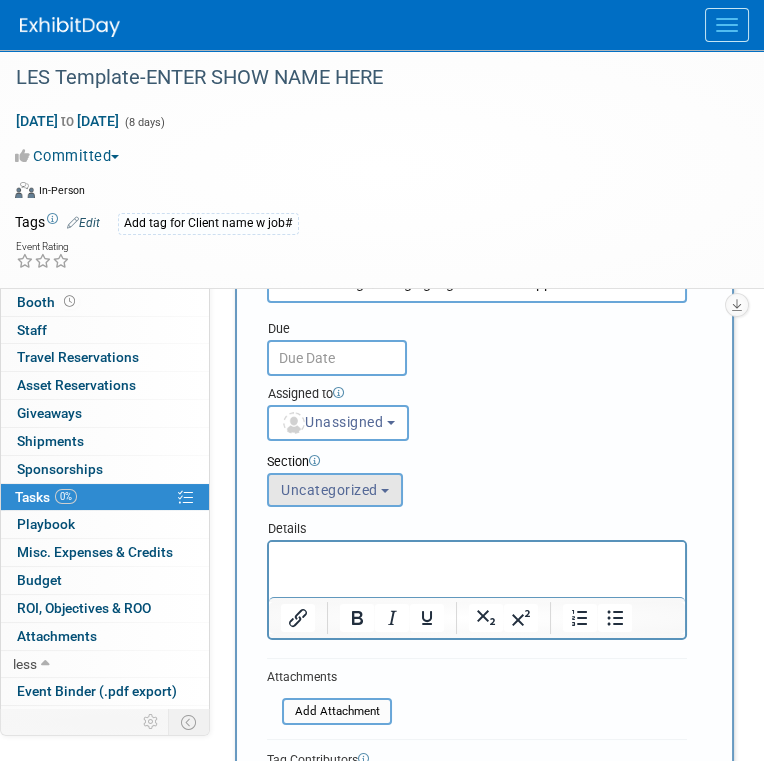 type on "Submit Design/Hanging Sign for Show Approval" 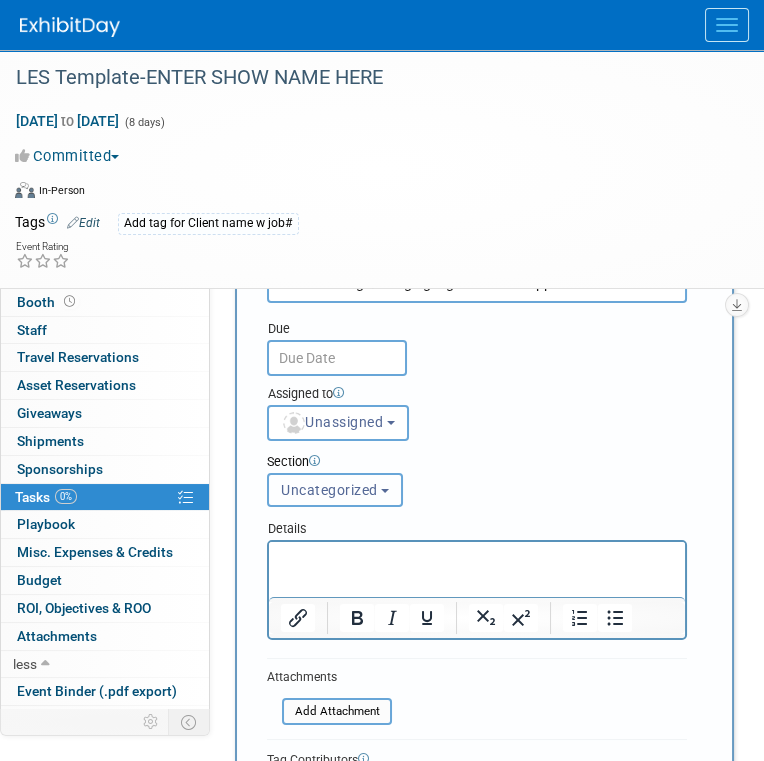 click on "Uncategorized" at bounding box center [329, 490] 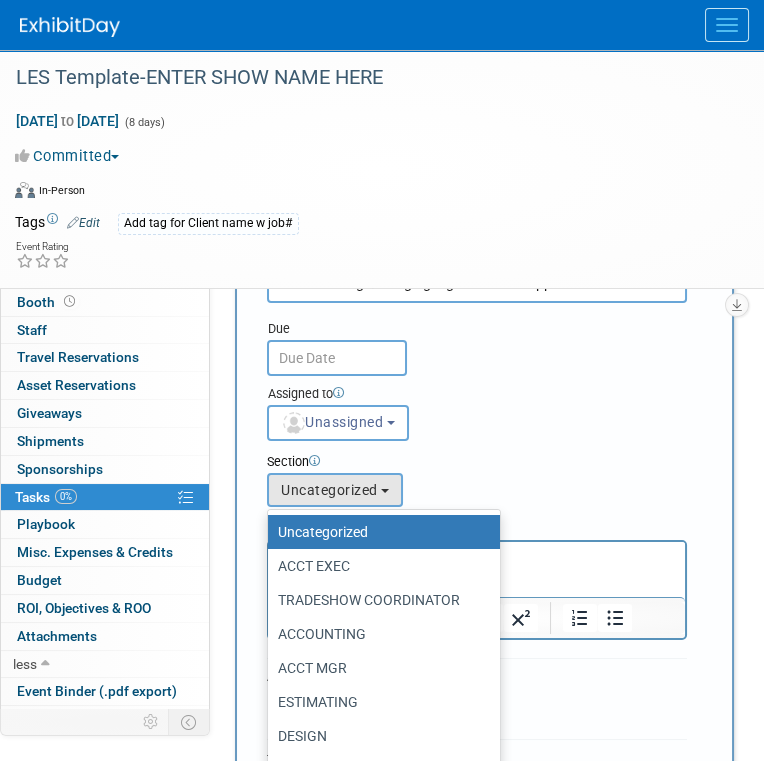 click on "ACCT MGR" at bounding box center (379, 668) 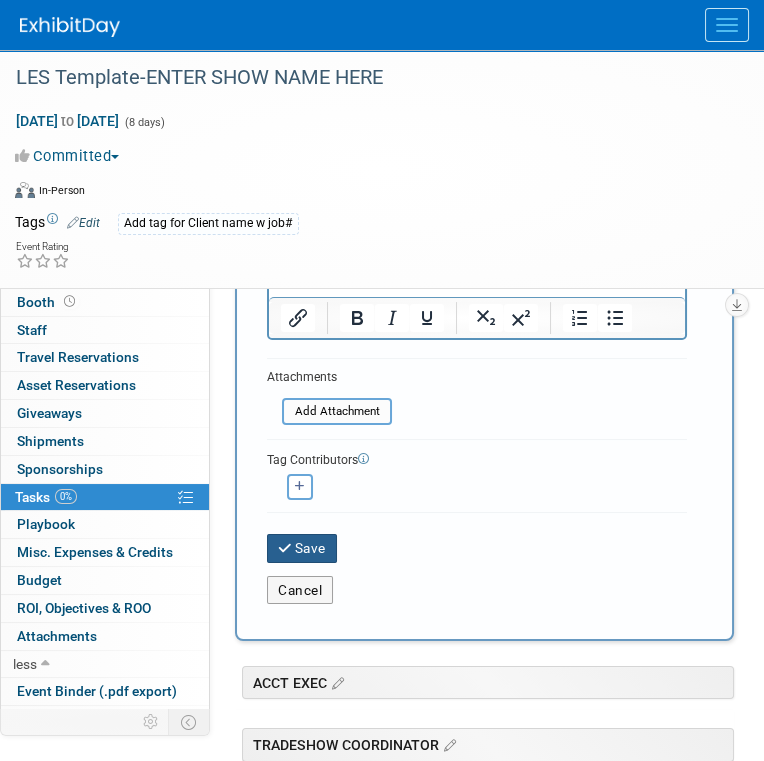 click on "Save" at bounding box center [302, 548] 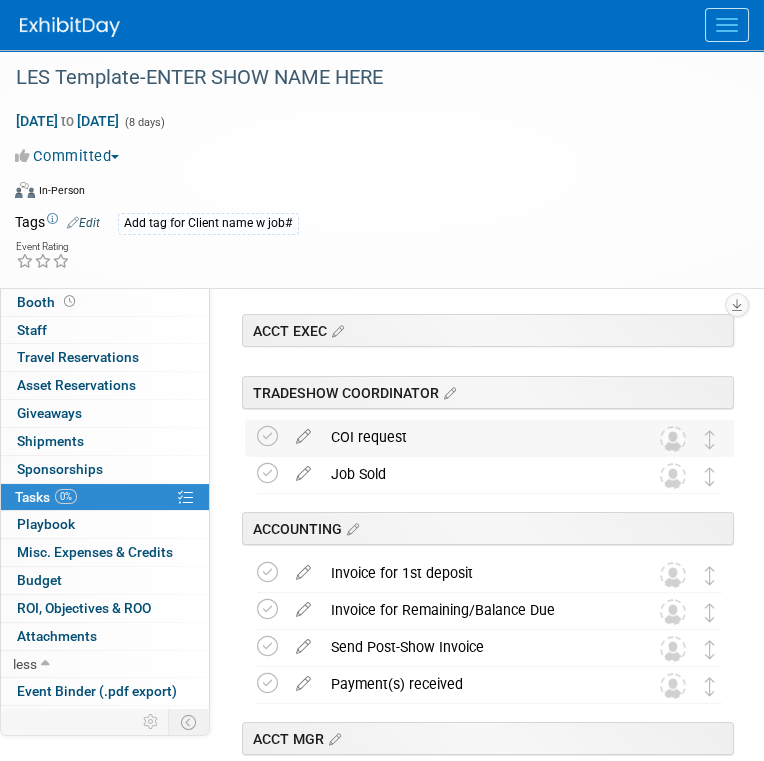 scroll, scrollTop: 0, scrollLeft: 0, axis: both 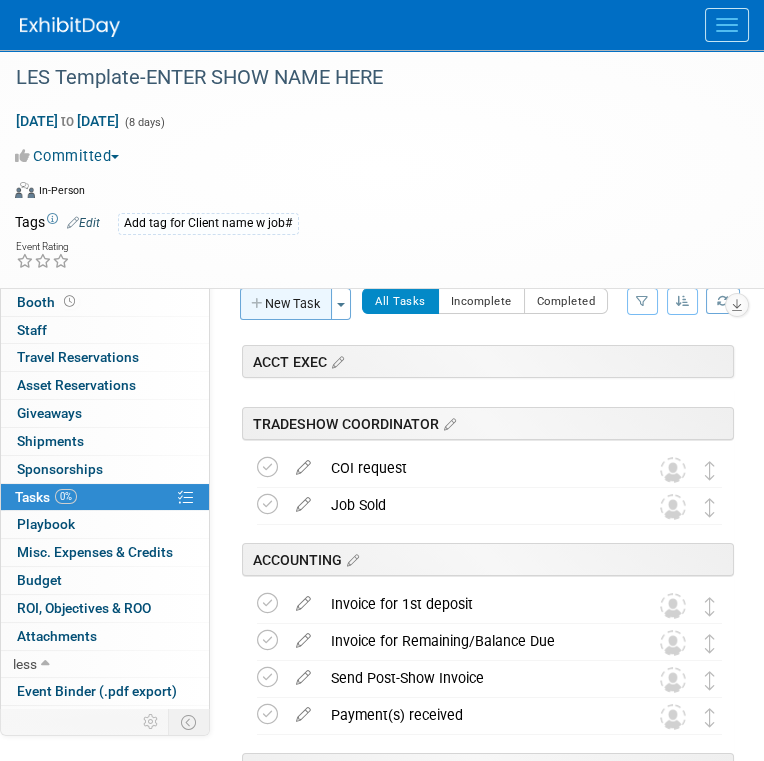 click on "New Task" at bounding box center [286, 304] 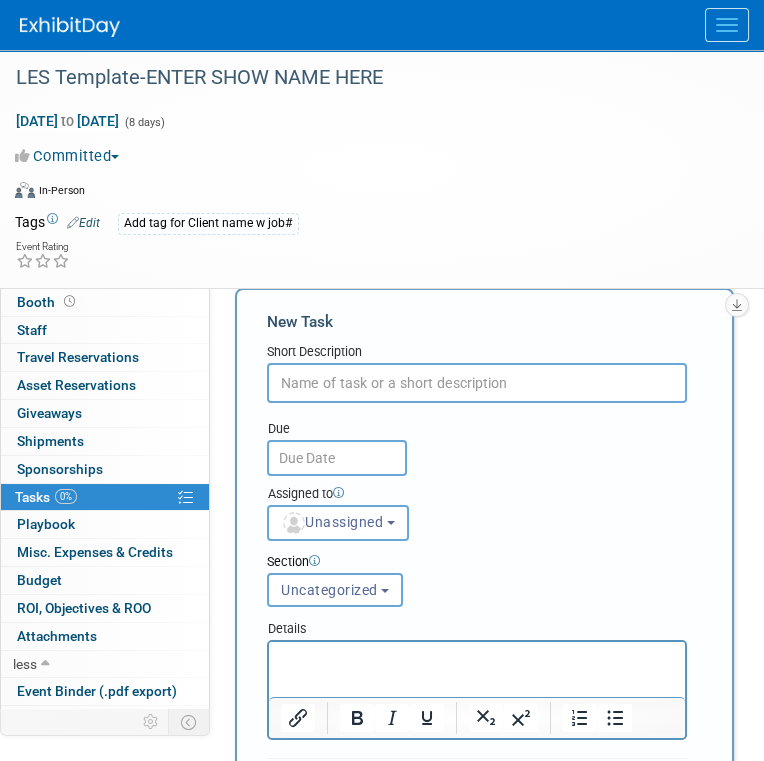 scroll, scrollTop: 0, scrollLeft: 0, axis: both 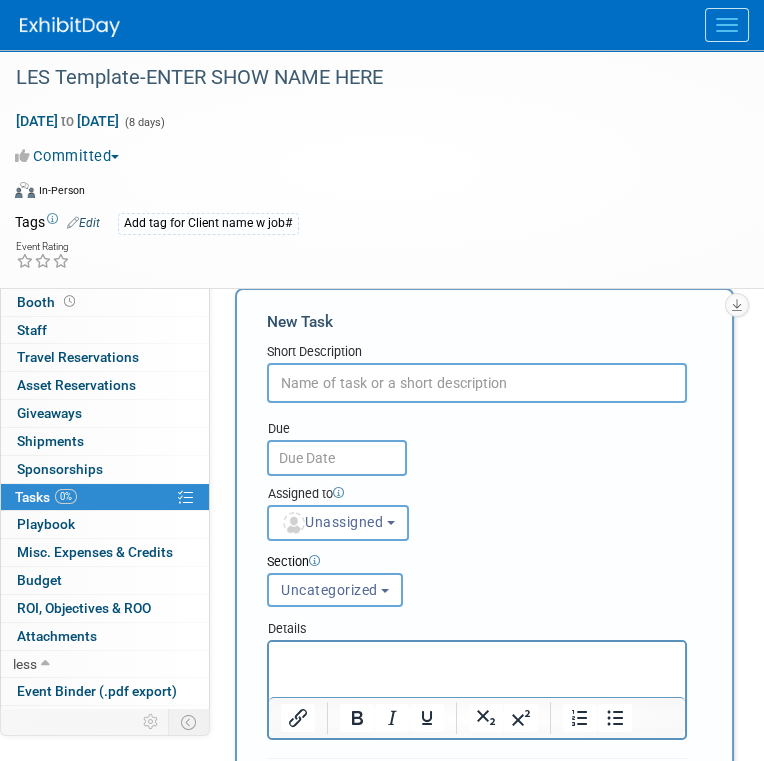 click at bounding box center [477, 383] 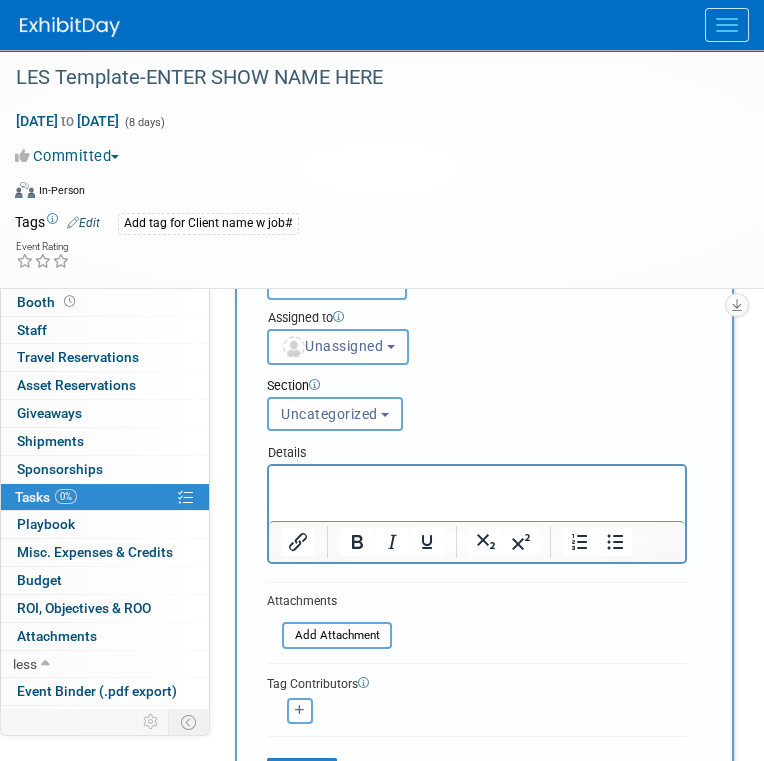 scroll, scrollTop: 200, scrollLeft: 0, axis: vertical 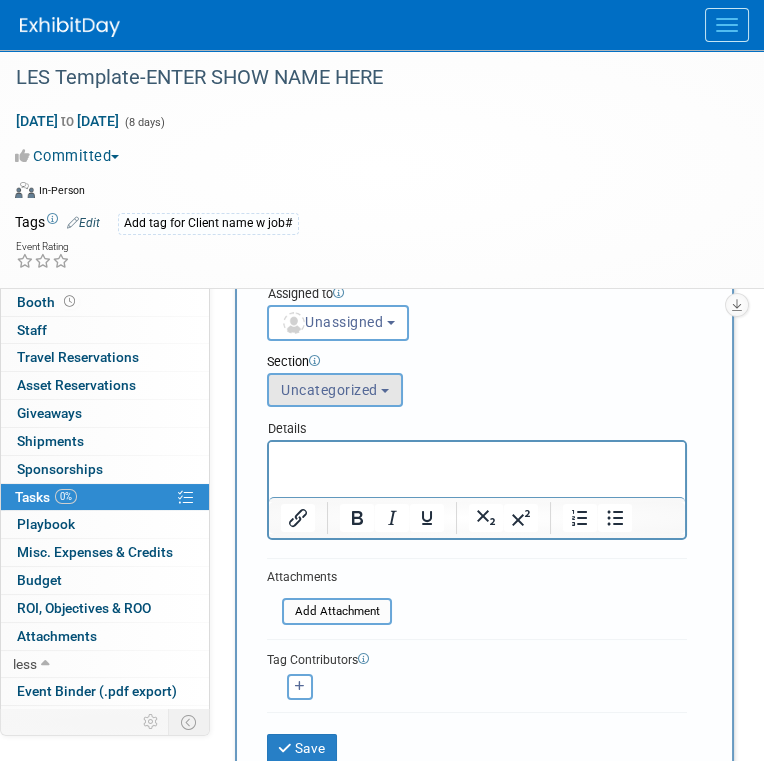 type on "Receive Artwork from client" 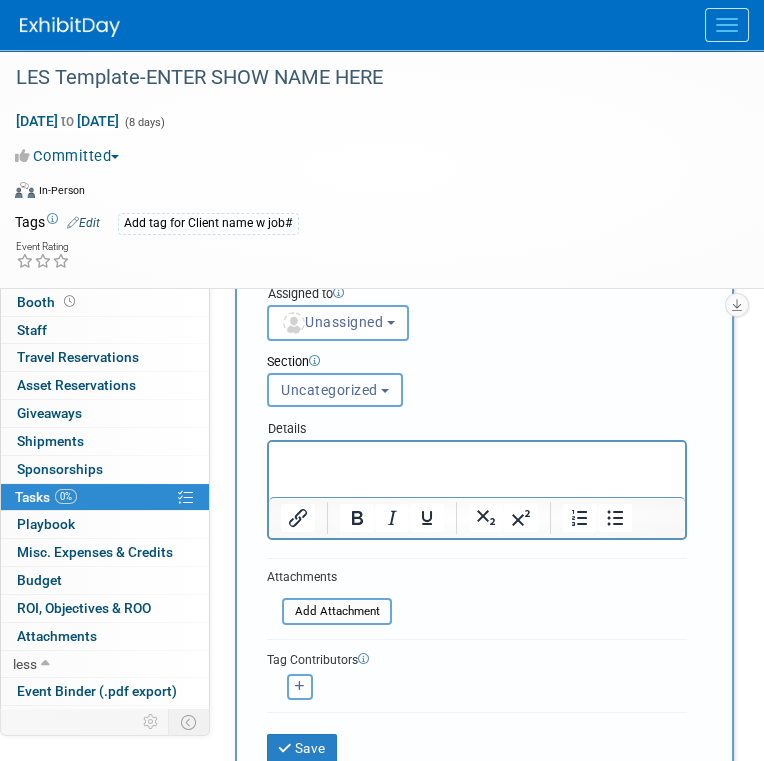 click on "Uncategorized" at bounding box center (329, 390) 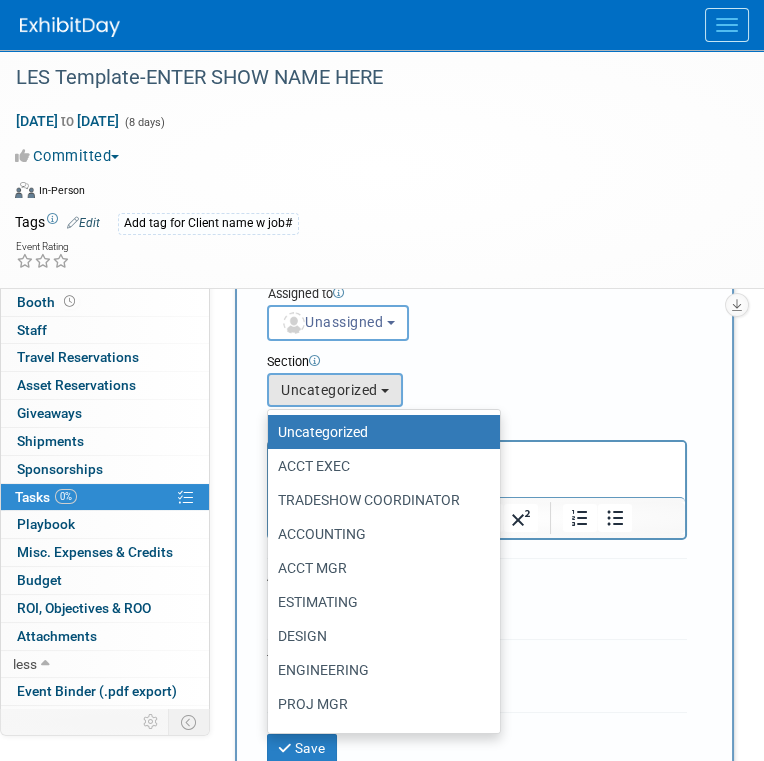click on "ACCT MGR" at bounding box center (379, 568) 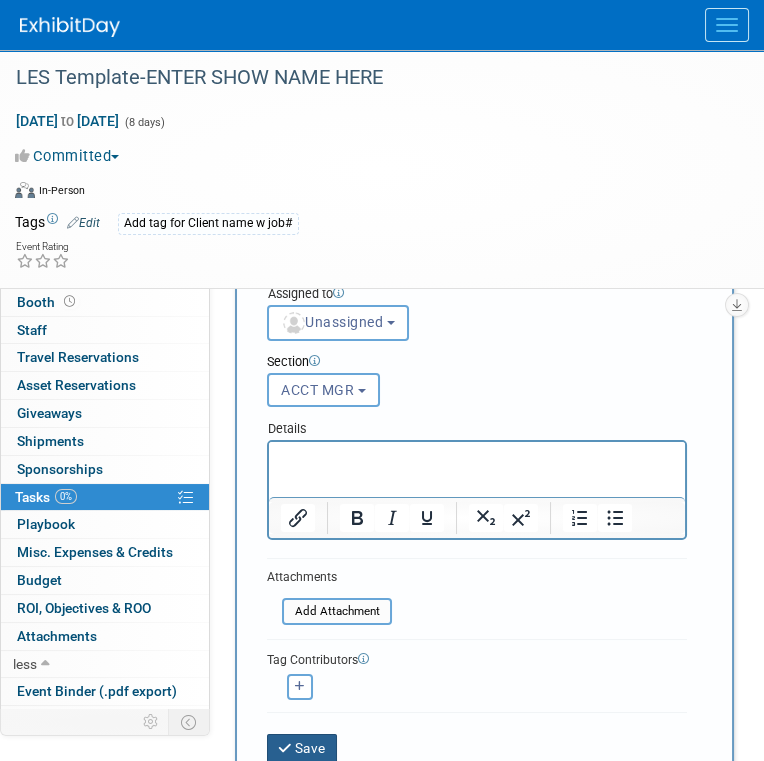 click on "Save" at bounding box center [302, 748] 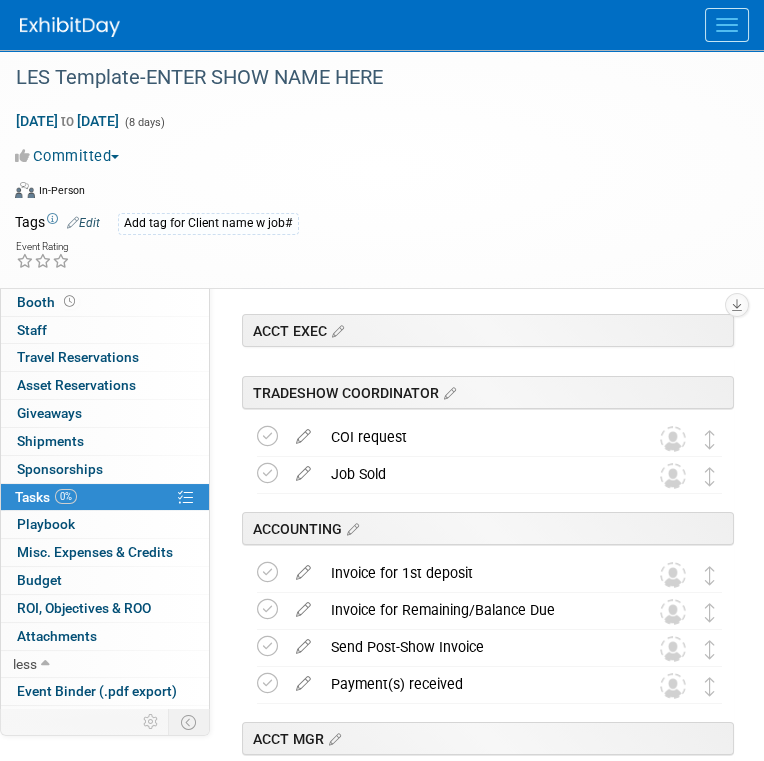 scroll, scrollTop: 0, scrollLeft: 0, axis: both 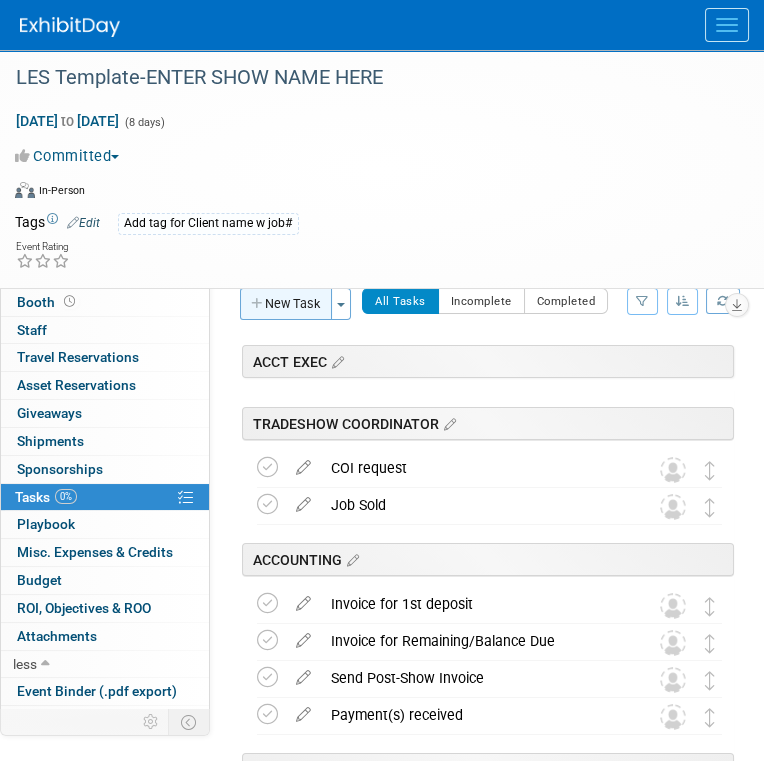 click on "New Task" at bounding box center [286, 304] 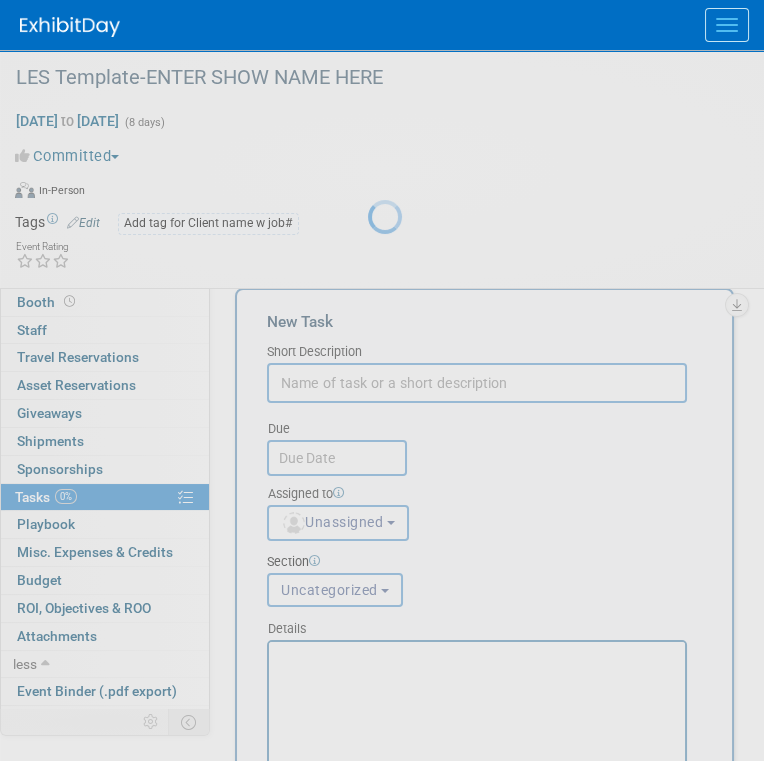scroll, scrollTop: 0, scrollLeft: 0, axis: both 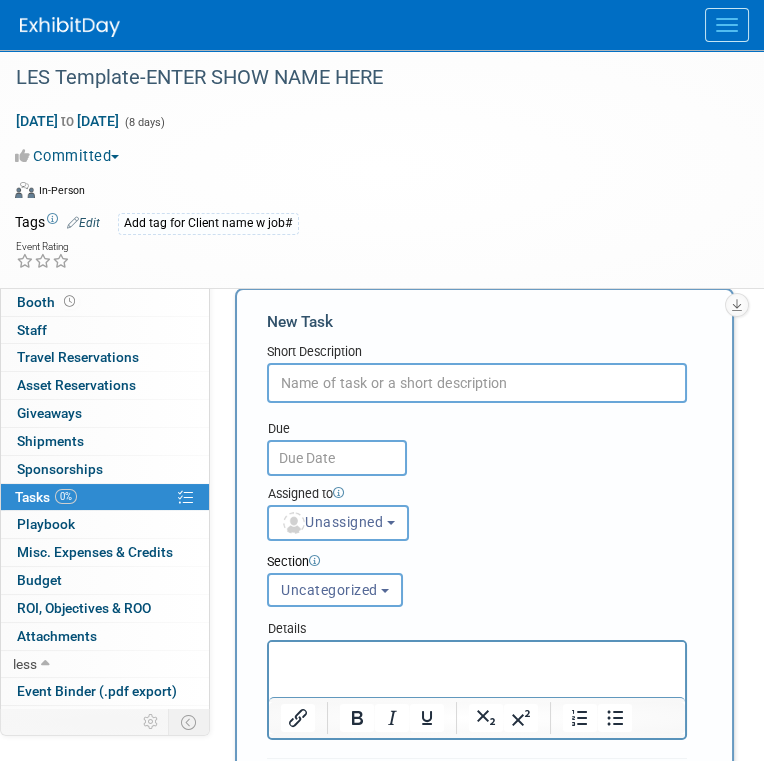 click at bounding box center (477, 383) 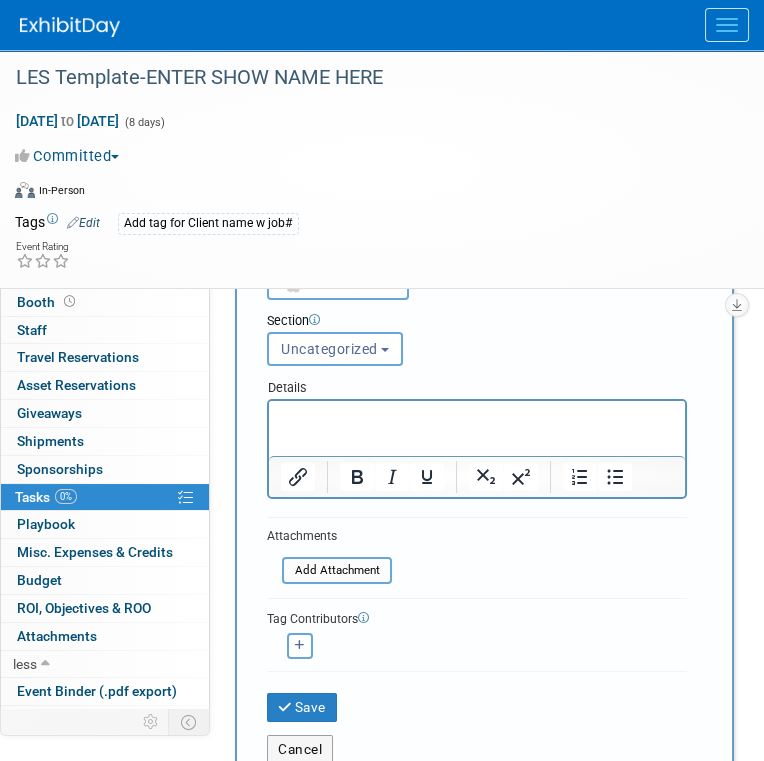 scroll, scrollTop: 300, scrollLeft: 0, axis: vertical 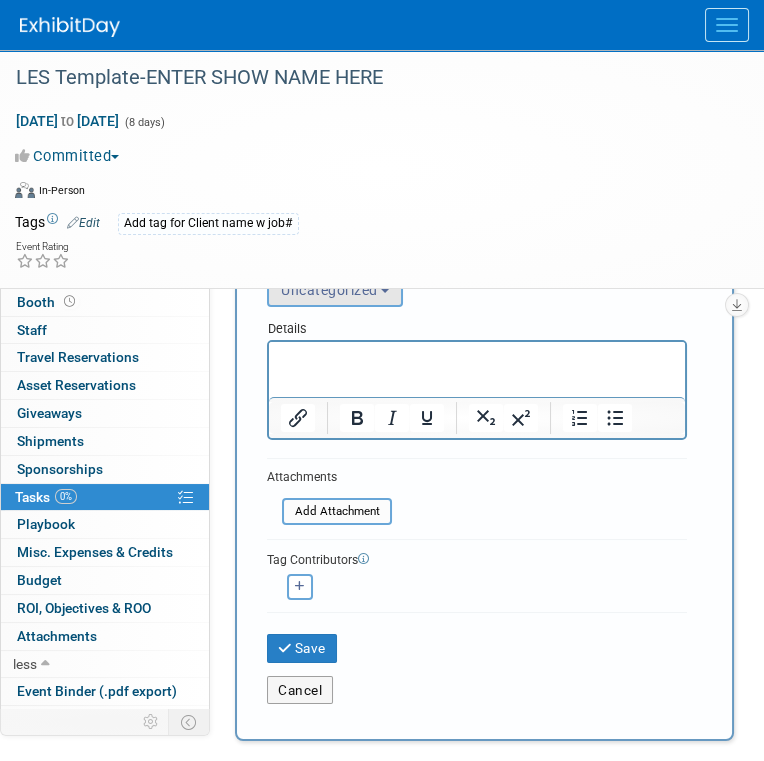 type on "Request Graphic Proof" 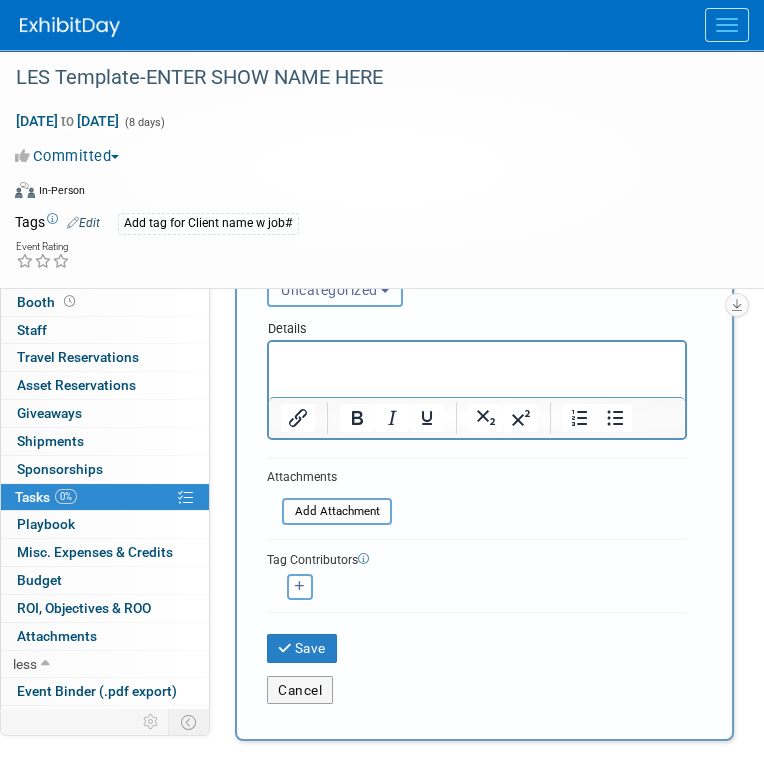 click on "Uncategorized" at bounding box center [329, 290] 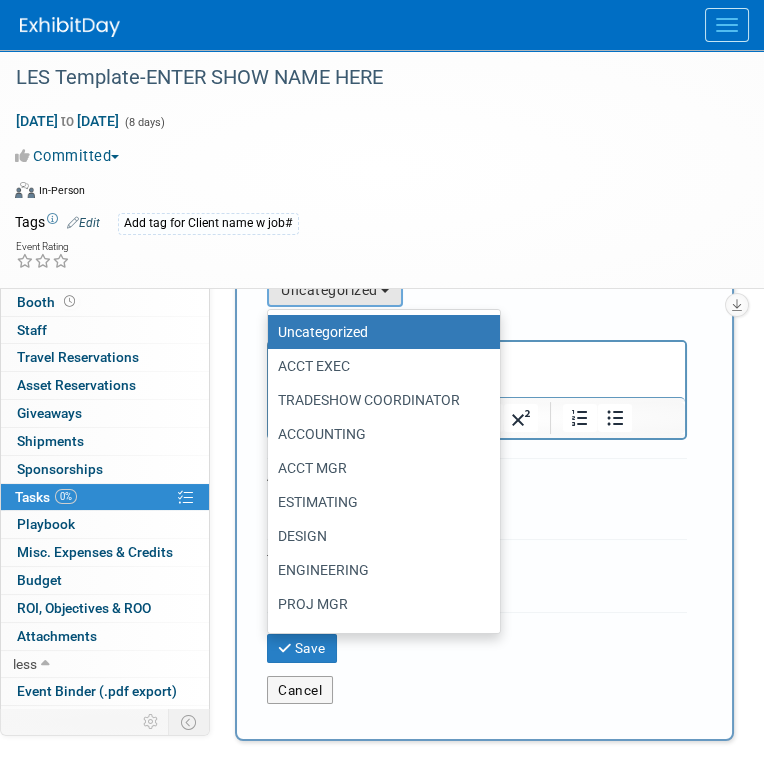 click on "ACCT MGR" at bounding box center (379, 468) 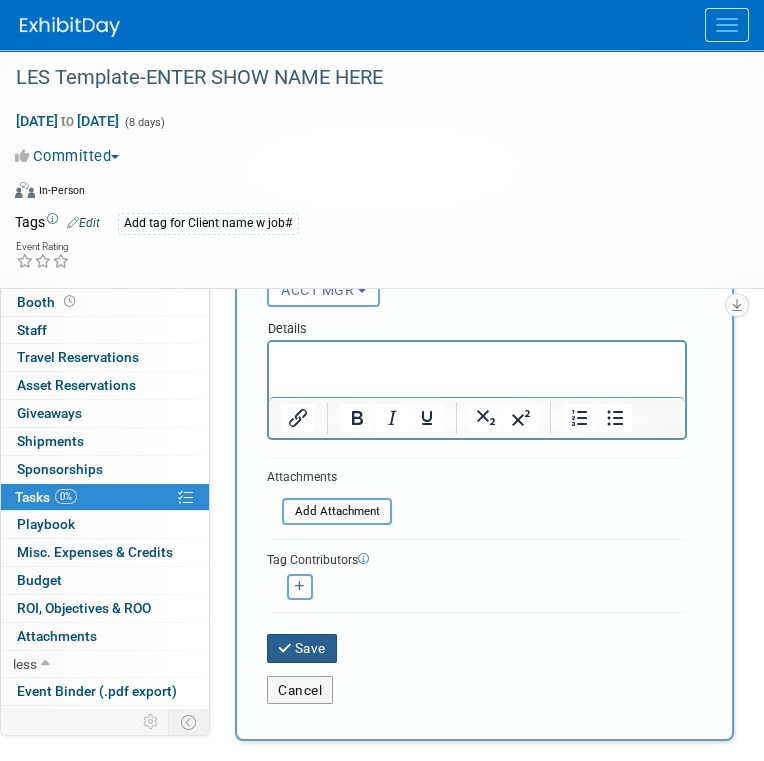 click on "Save" at bounding box center (302, 648) 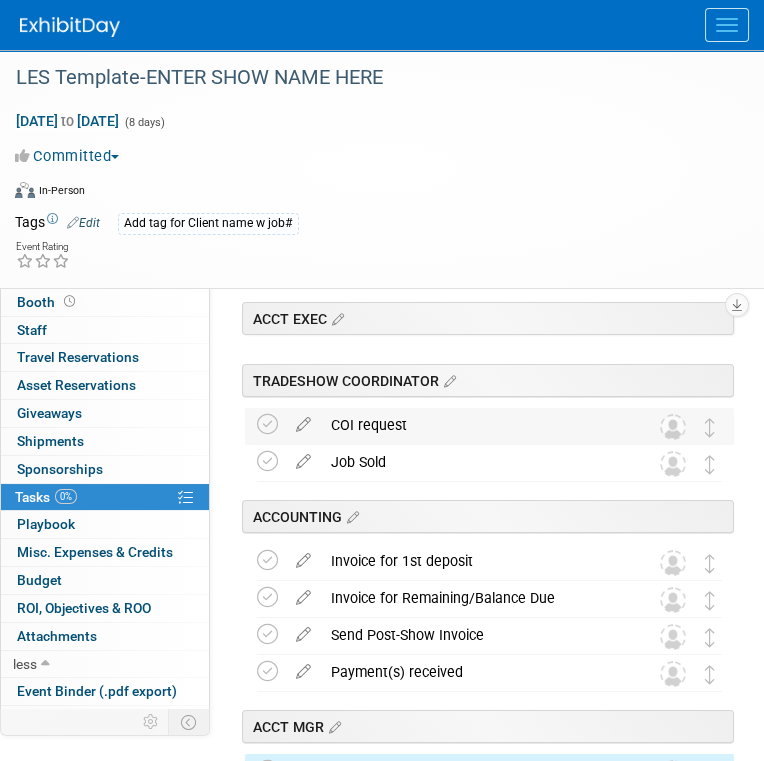 scroll, scrollTop: 0, scrollLeft: 0, axis: both 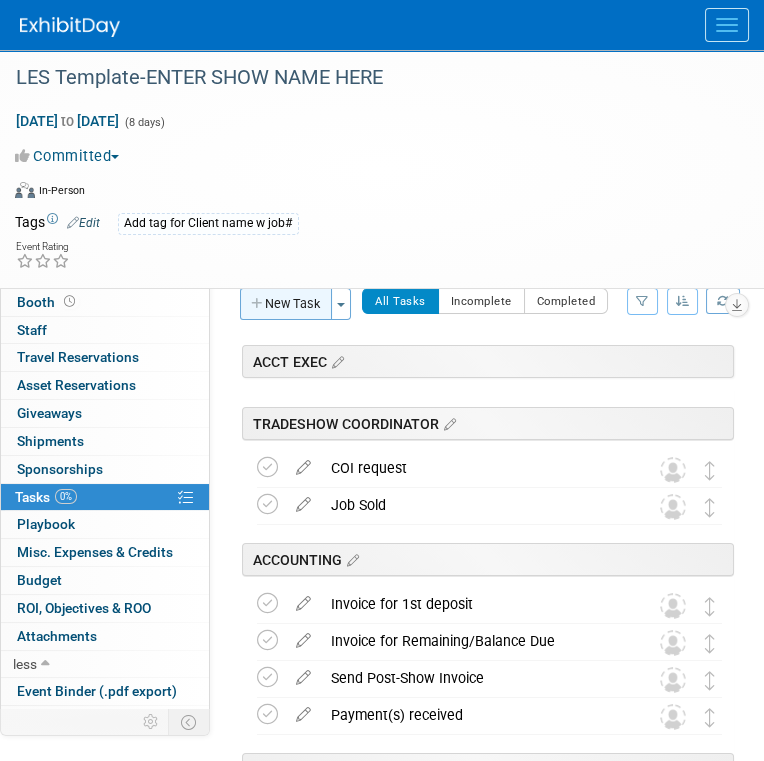 click on "New Task" at bounding box center (286, 304) 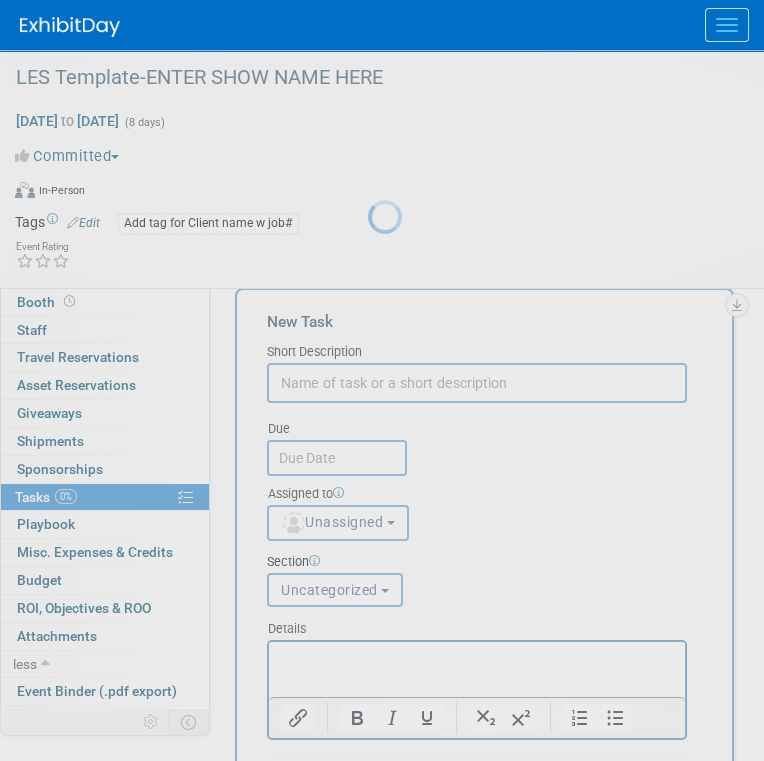 scroll, scrollTop: 0, scrollLeft: 0, axis: both 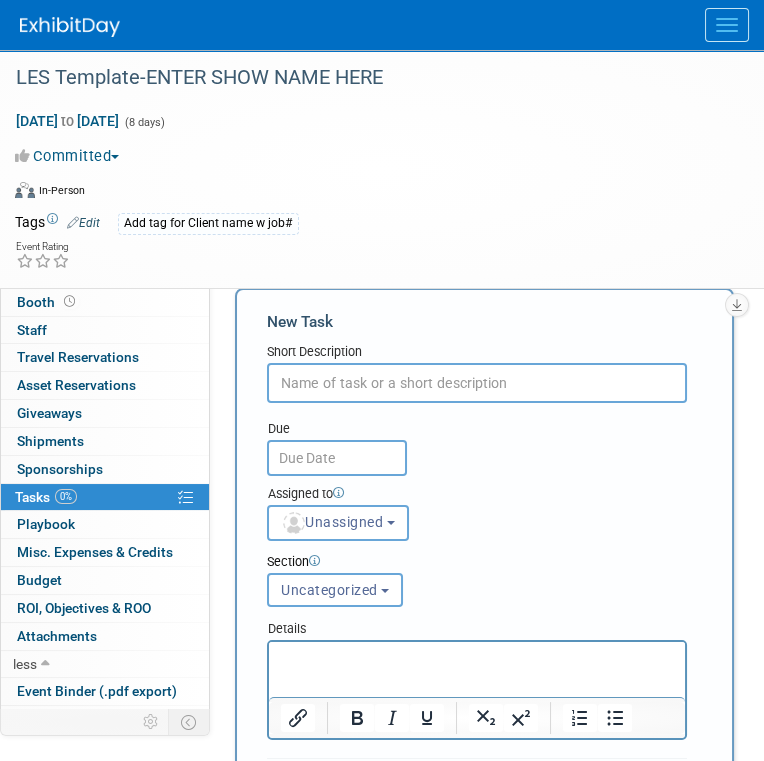 click at bounding box center (477, 383) 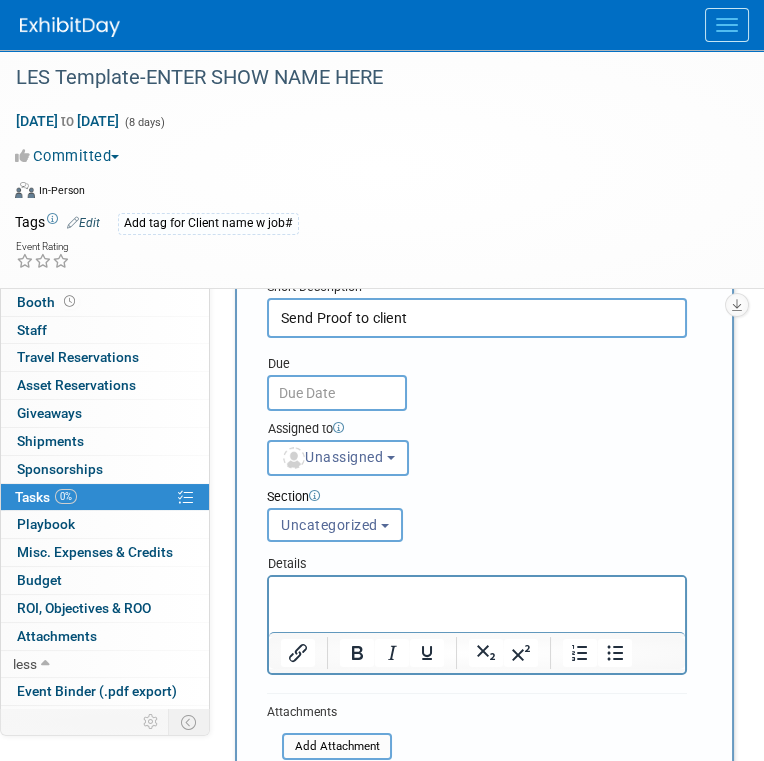 scroll, scrollTop: 100, scrollLeft: 0, axis: vertical 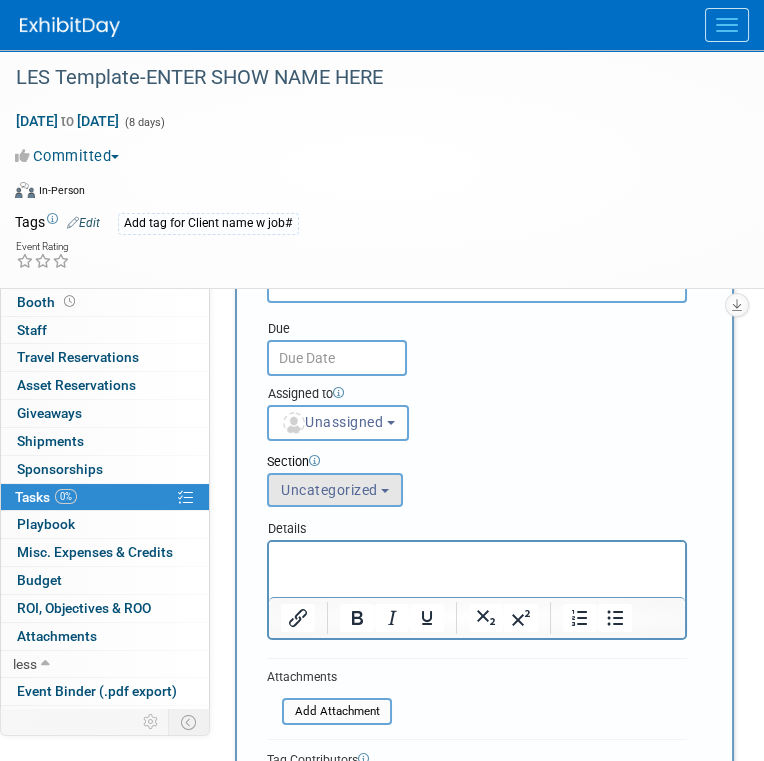 type on "Send Proof to client" 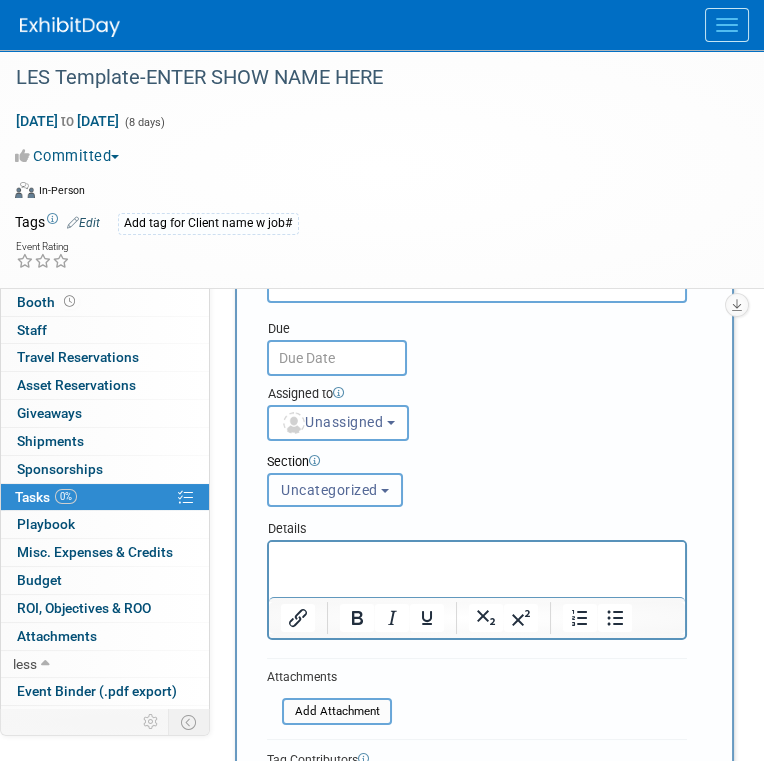 click on "Uncategorized" at bounding box center (329, 490) 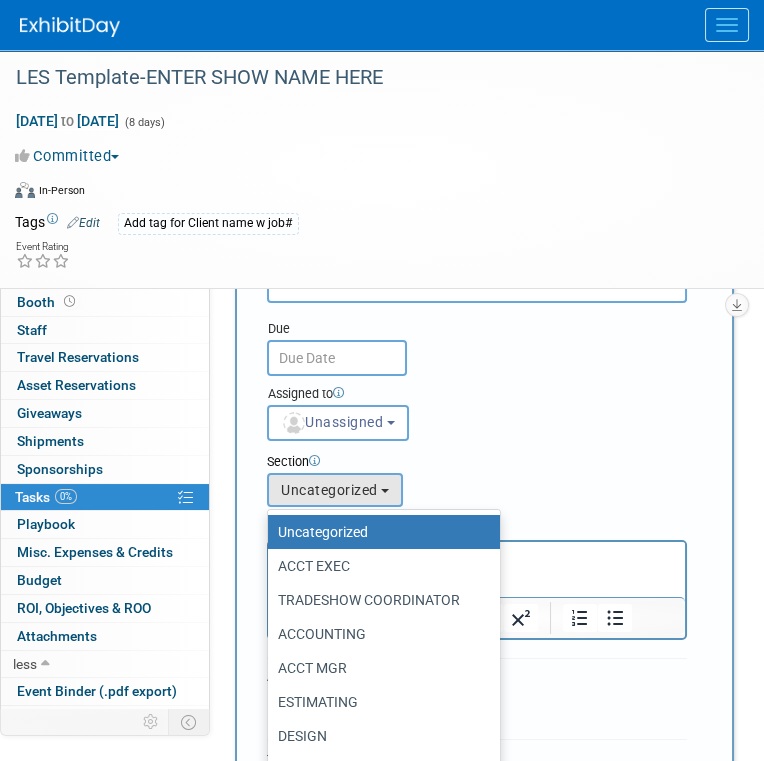 click on "ACCT MGR" at bounding box center [379, 668] 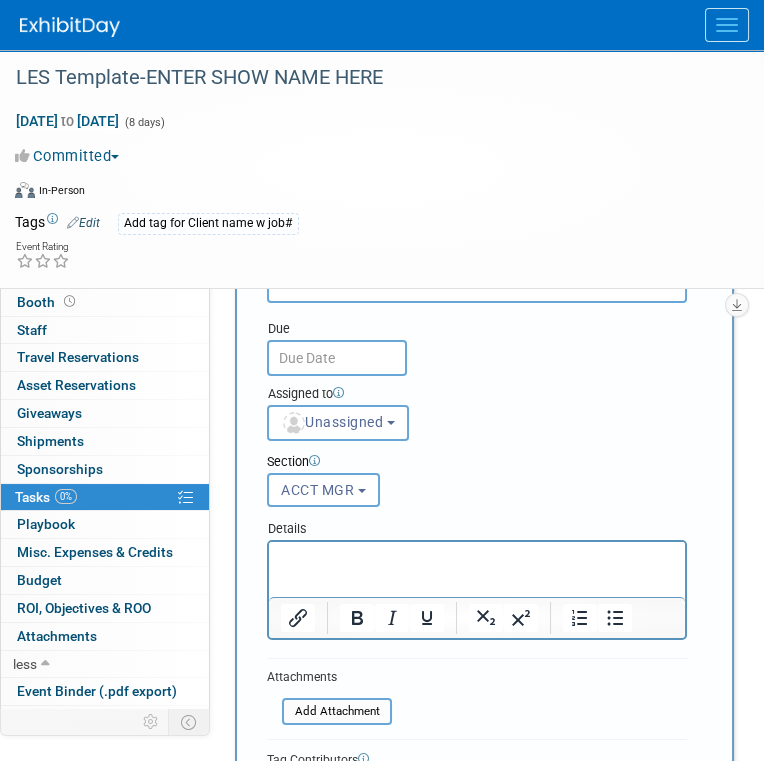 scroll, scrollTop: 200, scrollLeft: 0, axis: vertical 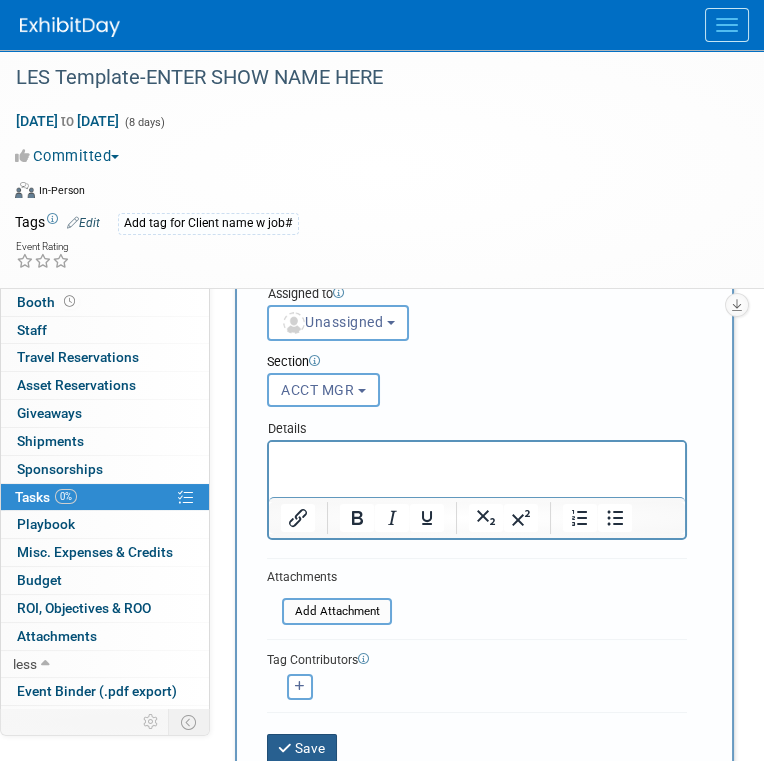 click on "Save" at bounding box center (302, 748) 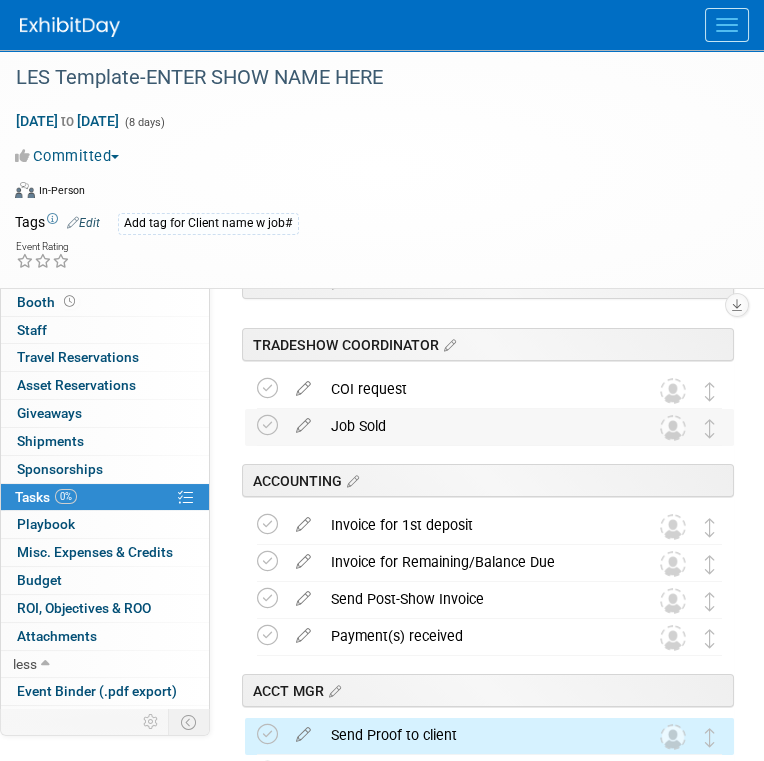 scroll, scrollTop: 0, scrollLeft: 0, axis: both 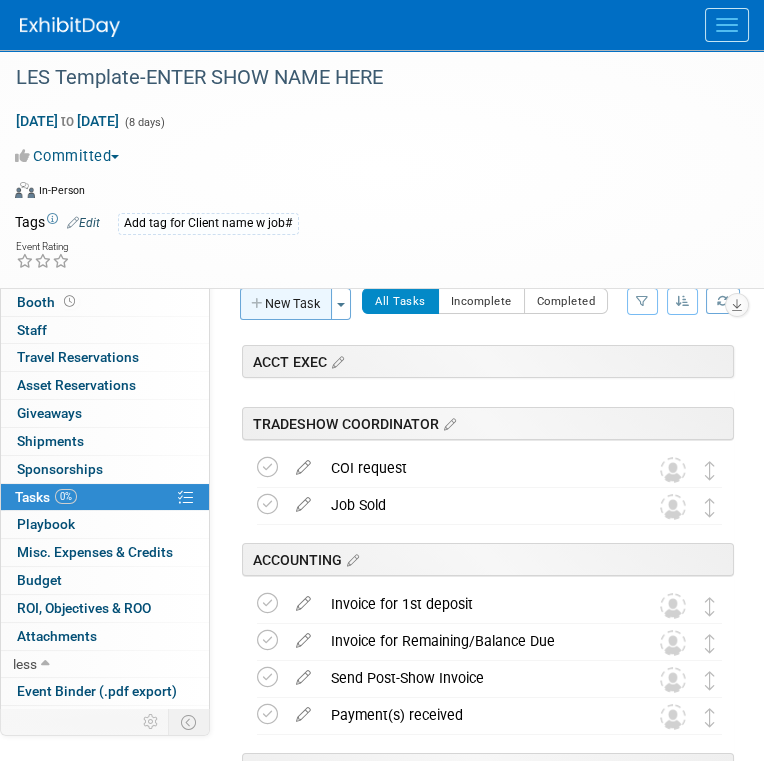 click on "New Task" at bounding box center (286, 304) 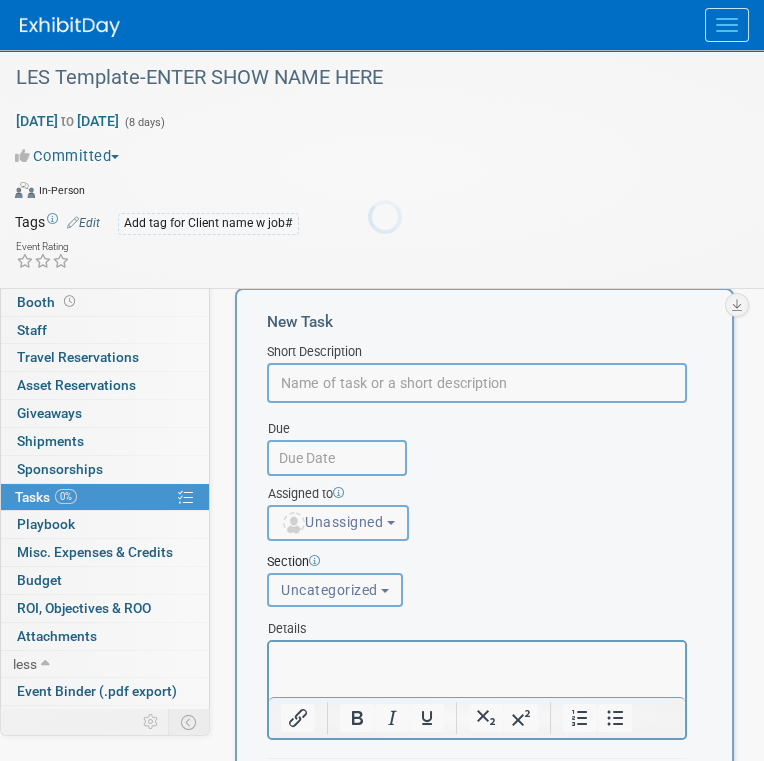 scroll, scrollTop: 0, scrollLeft: 0, axis: both 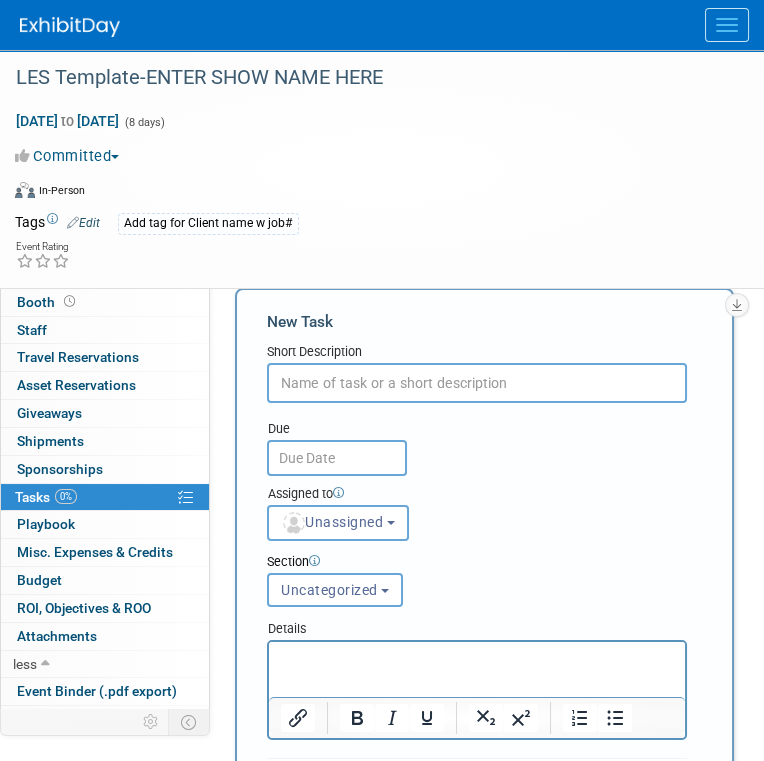 click at bounding box center [477, 383] 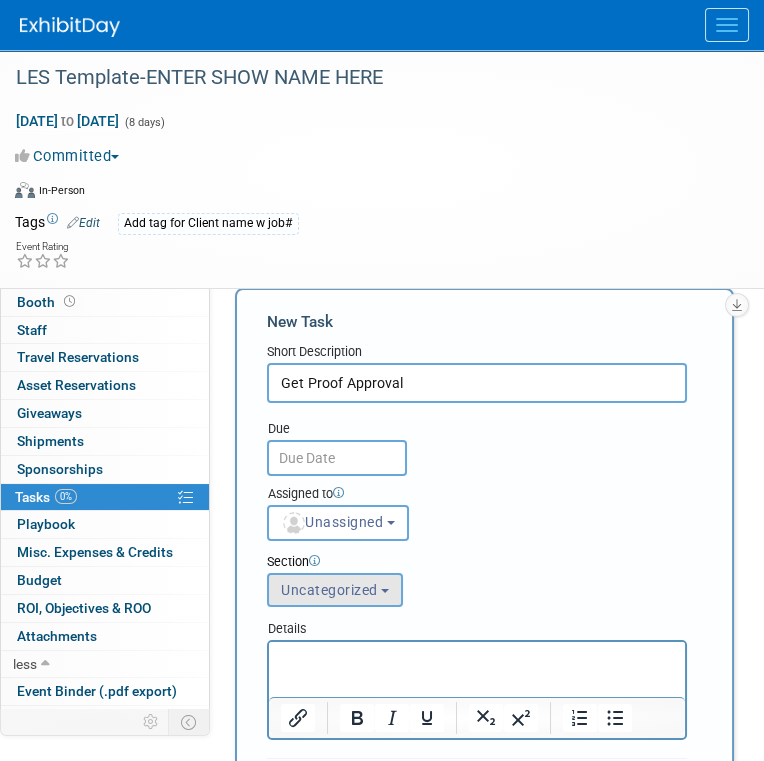 type on "Get Proof Approval" 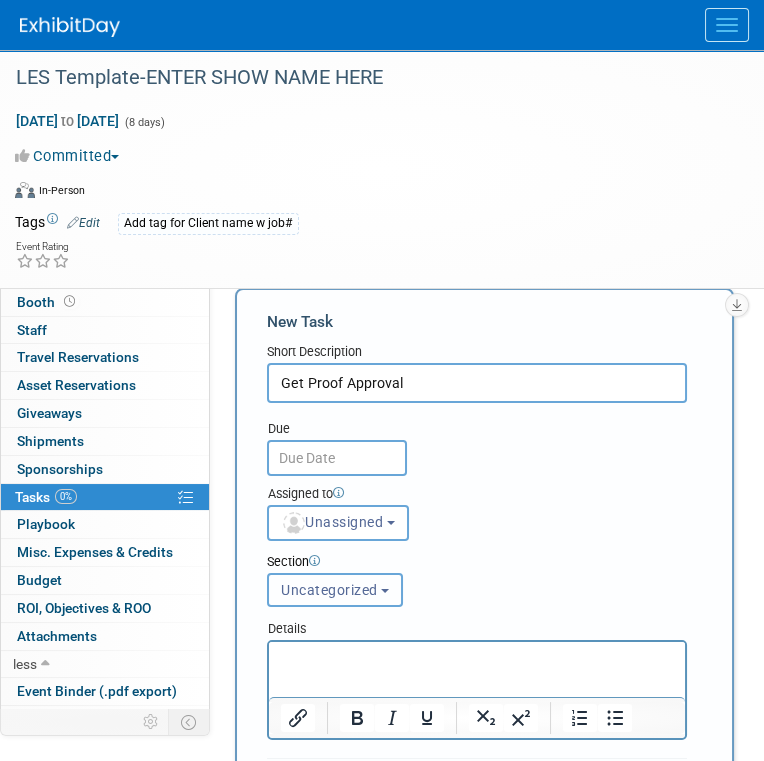click on "Uncategorized" at bounding box center [329, 590] 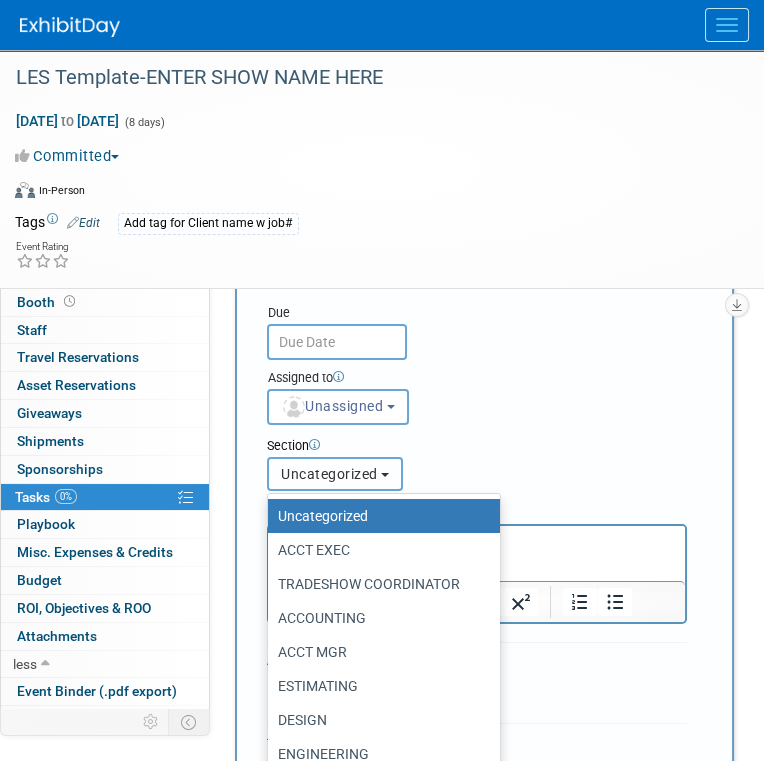 scroll, scrollTop: 300, scrollLeft: 0, axis: vertical 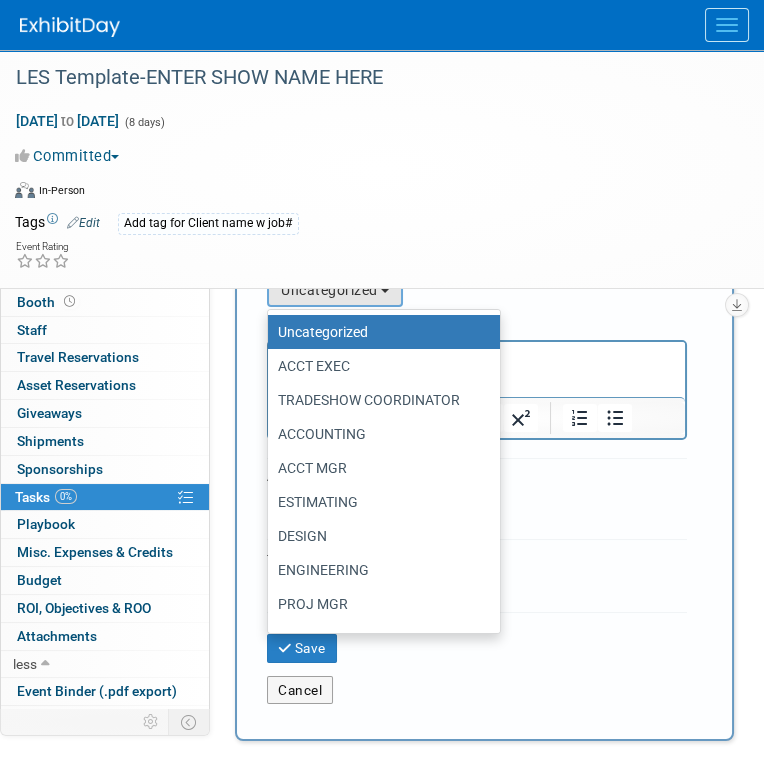 click on "ACCT MGR" at bounding box center (379, 468) 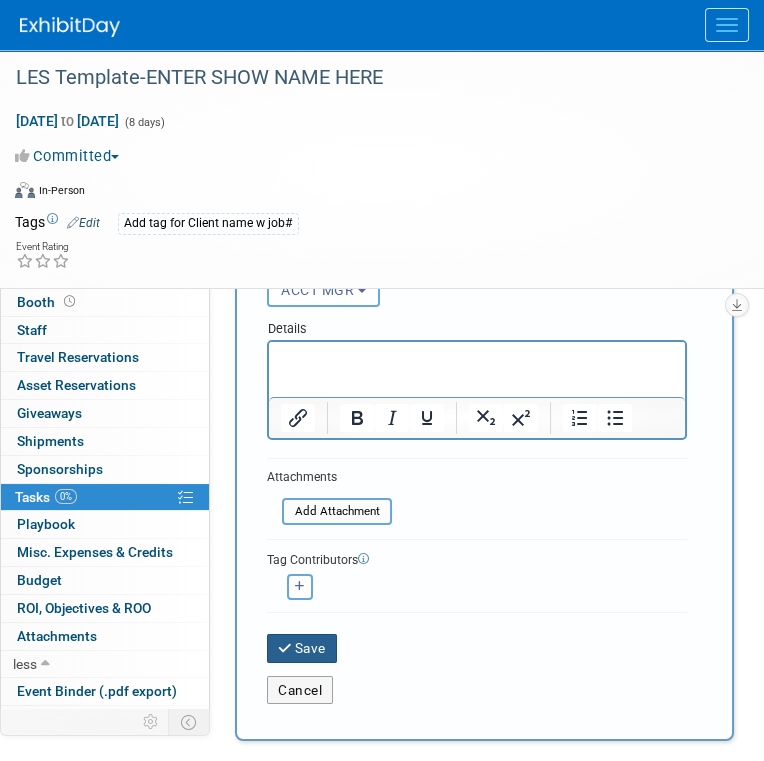 click on "Save" at bounding box center (302, 648) 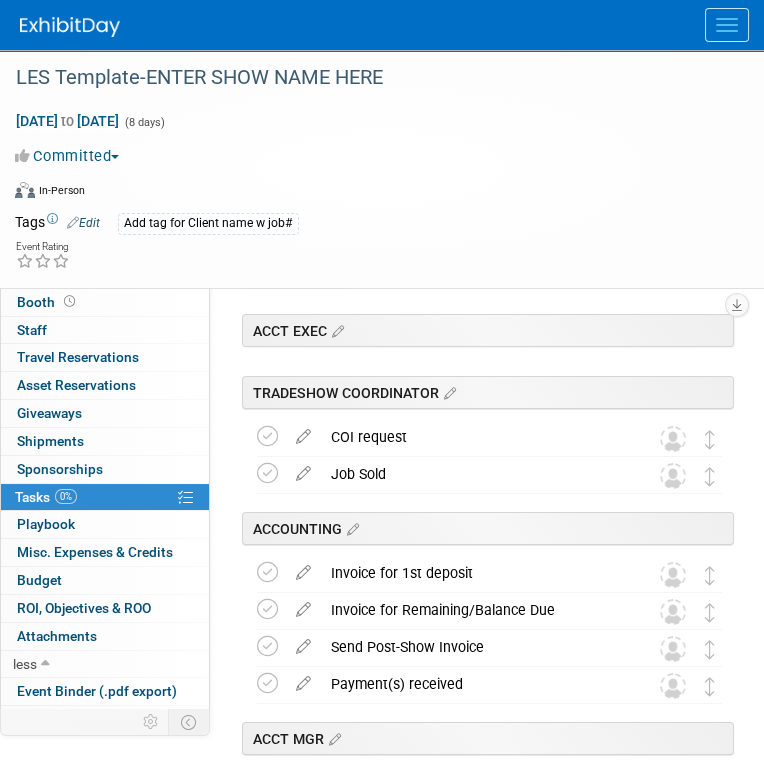 scroll, scrollTop: 0, scrollLeft: 0, axis: both 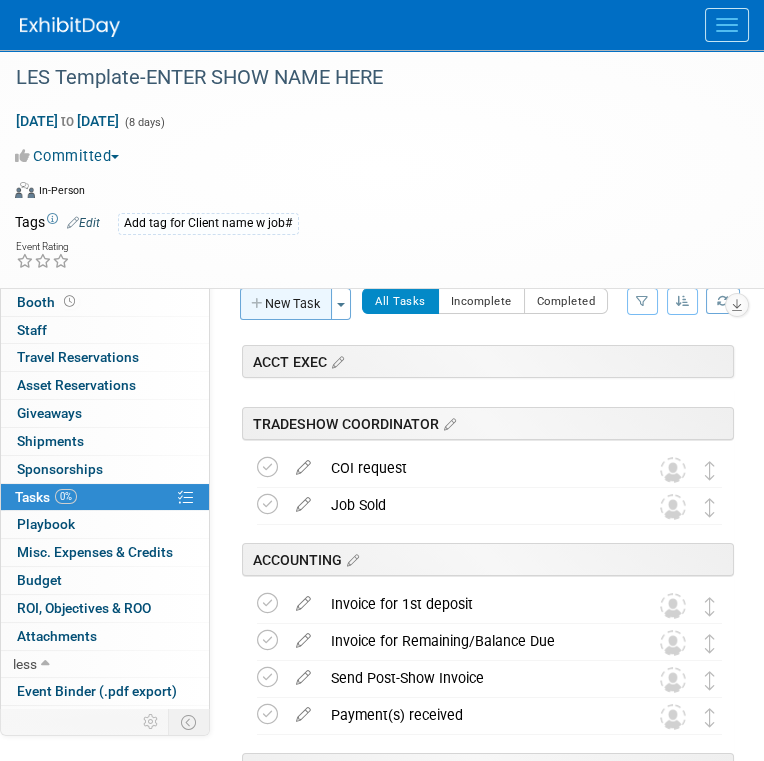 click on "New Task" at bounding box center [286, 304] 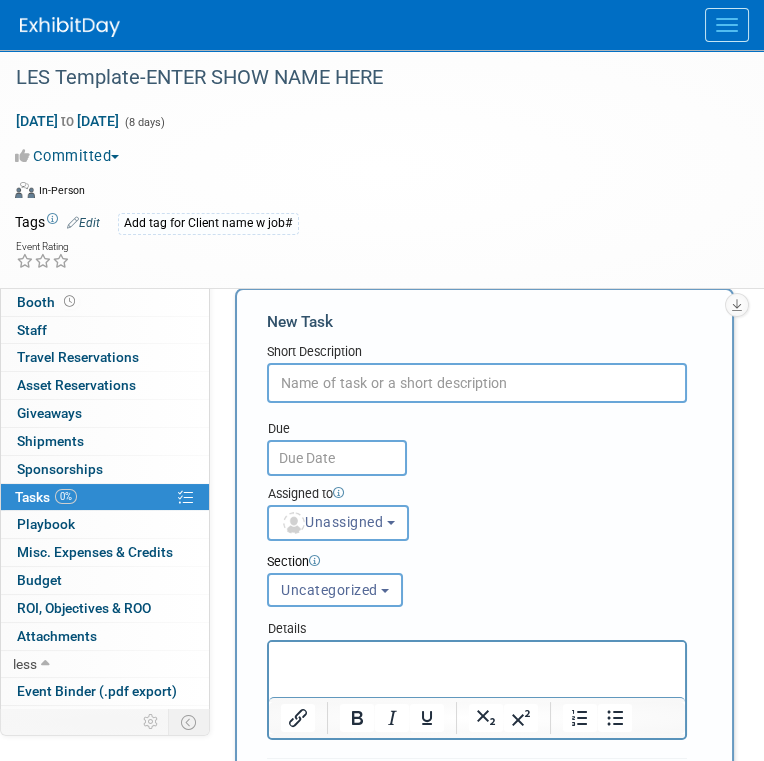 scroll, scrollTop: 0, scrollLeft: 0, axis: both 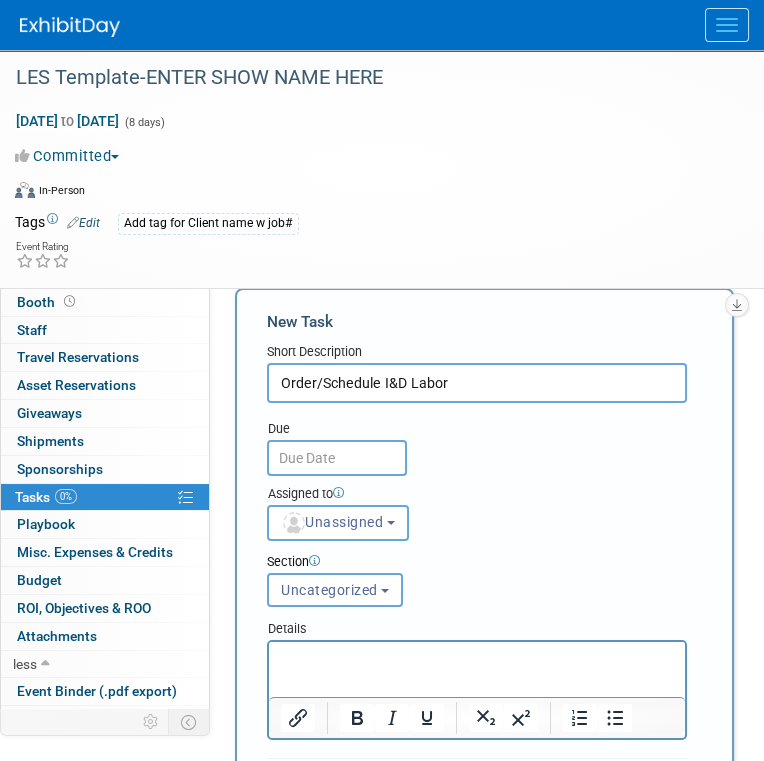 type on "Order/Schedule I&D Labor" 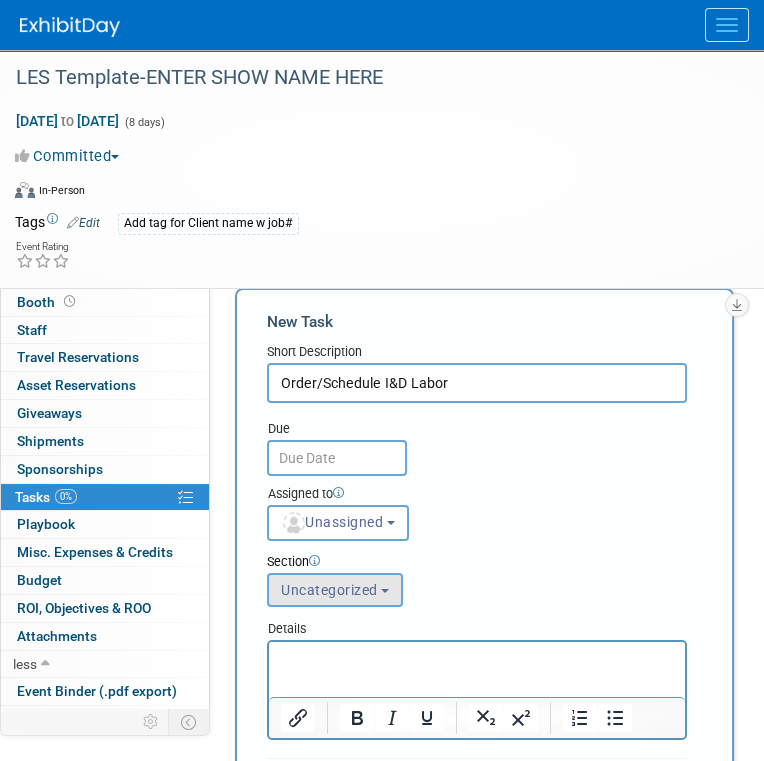 drag, startPoint x: 332, startPoint y: 566, endPoint x: 329, endPoint y: 578, distance: 12.369317 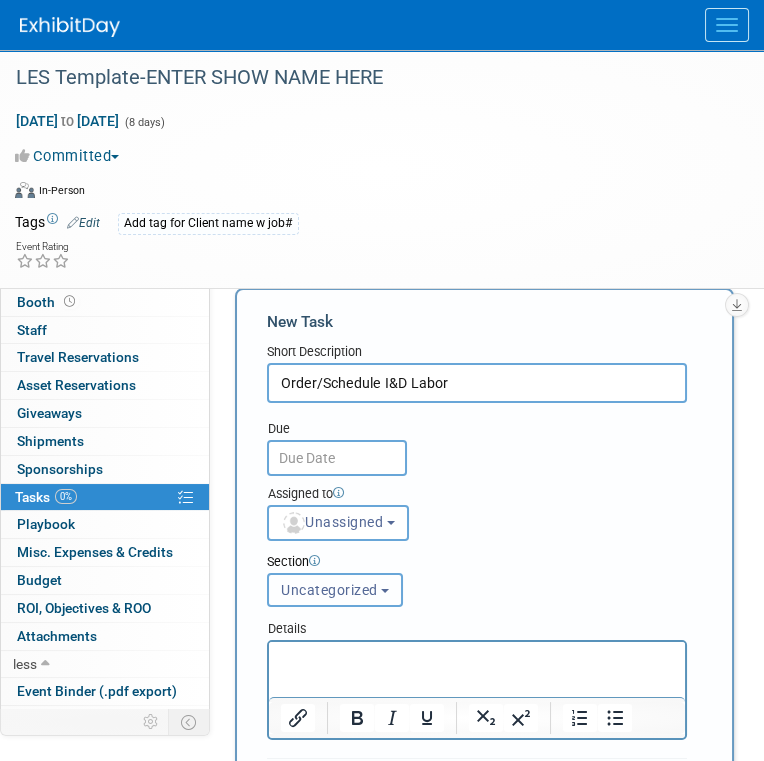 drag, startPoint x: 329, startPoint y: 578, endPoint x: 325, endPoint y: 596, distance: 18.439089 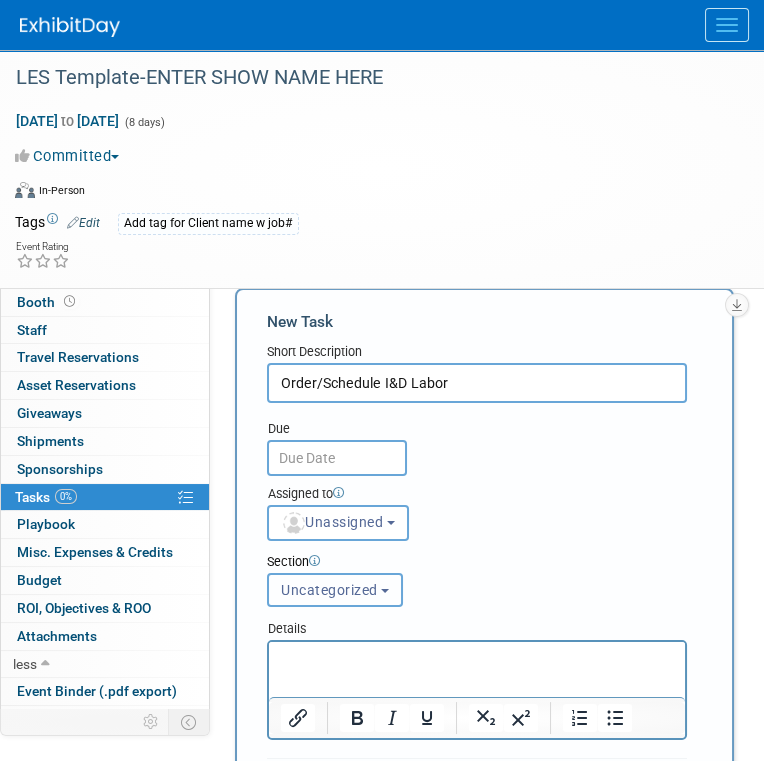 click on "Uncategorized" at bounding box center (335, 590) 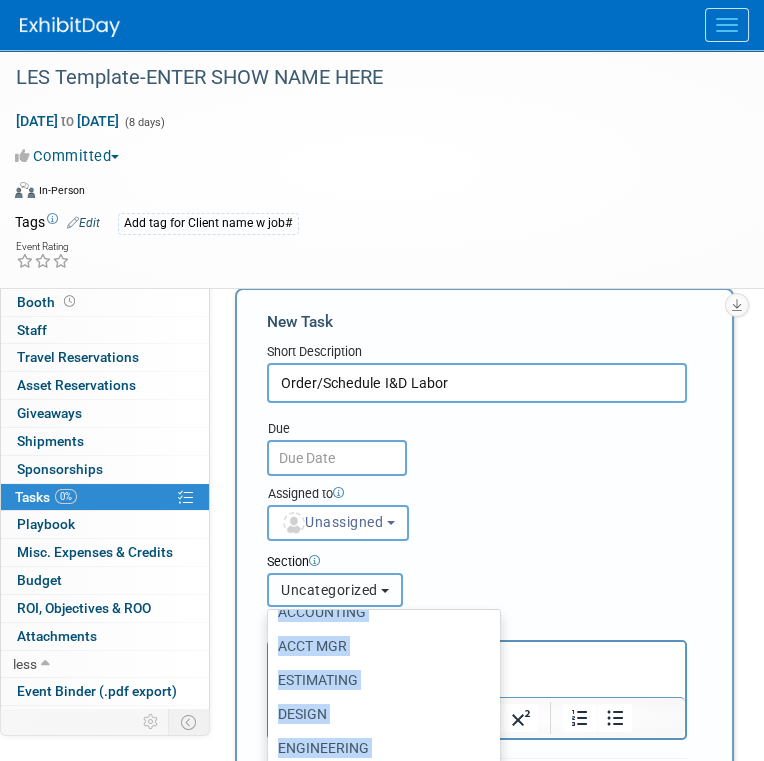 scroll, scrollTop: 127, scrollLeft: 0, axis: vertical 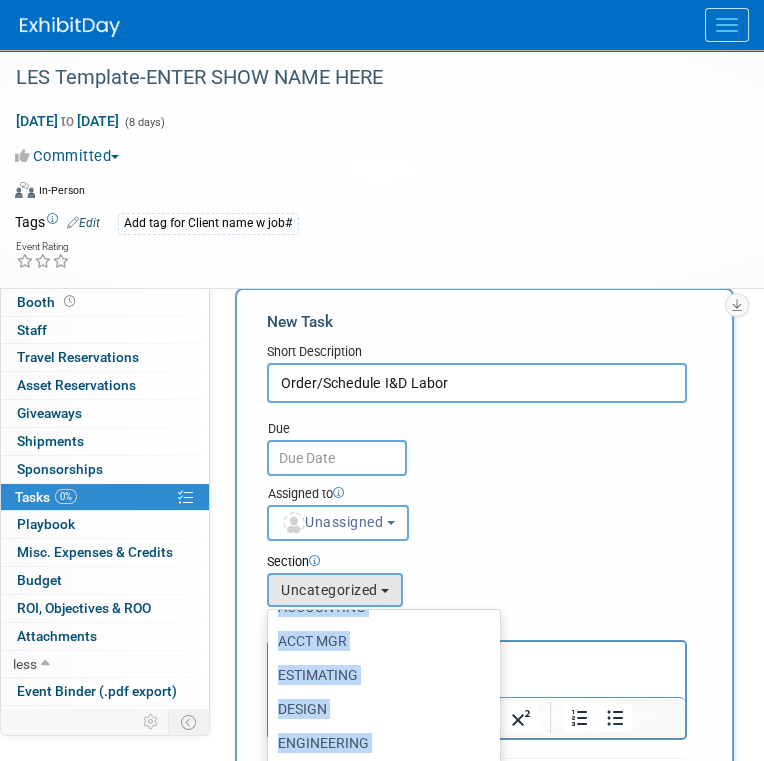 click on "ACCT MGR" at bounding box center (379, 641) 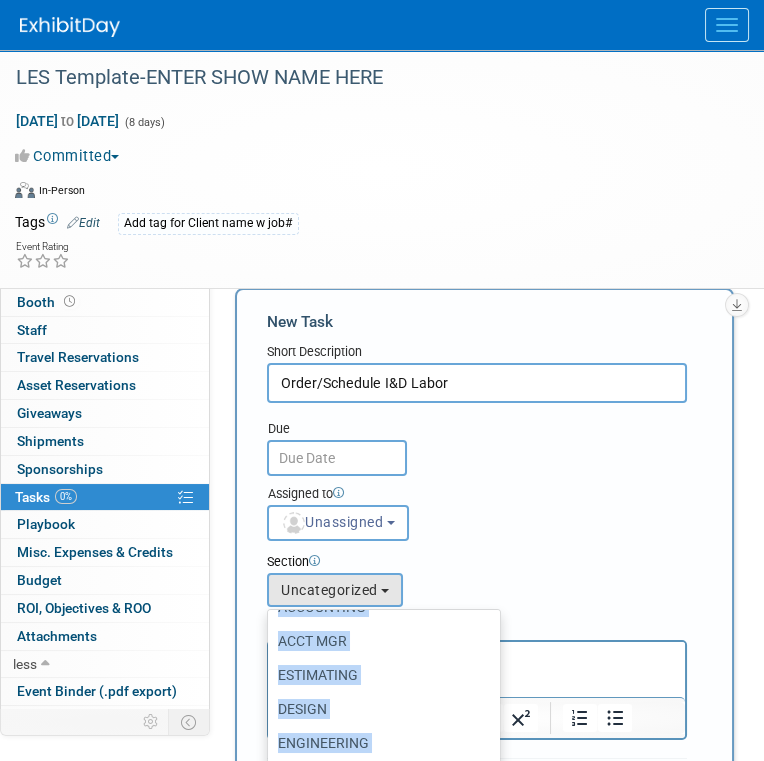 select on "11267185" 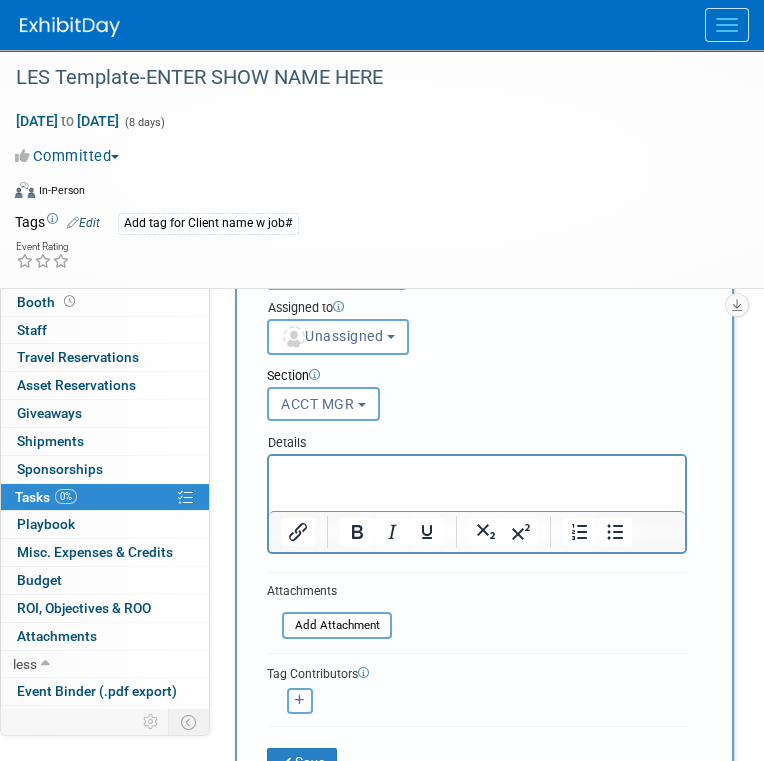 scroll, scrollTop: 200, scrollLeft: 0, axis: vertical 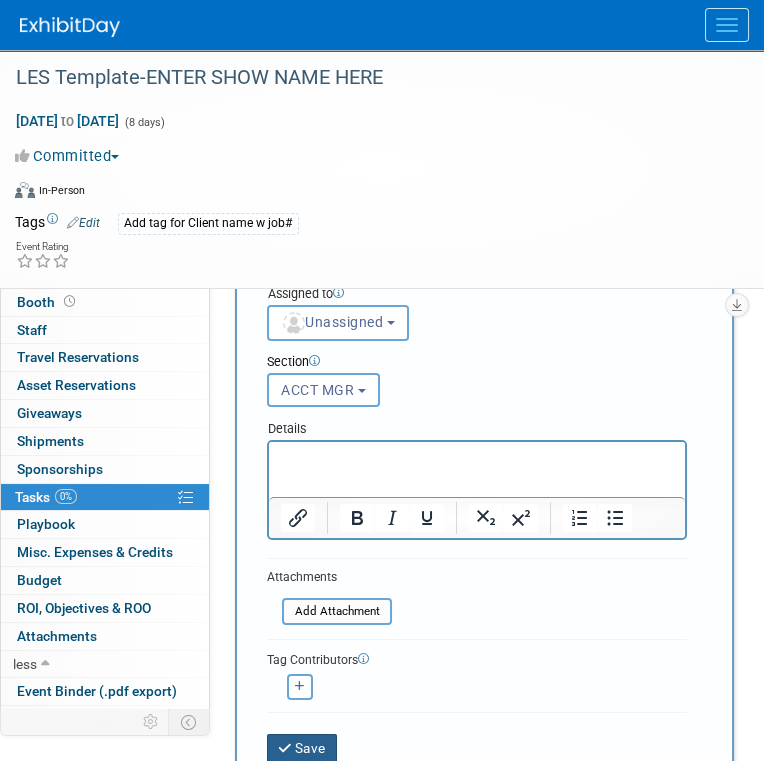 click on "Save" at bounding box center (302, 748) 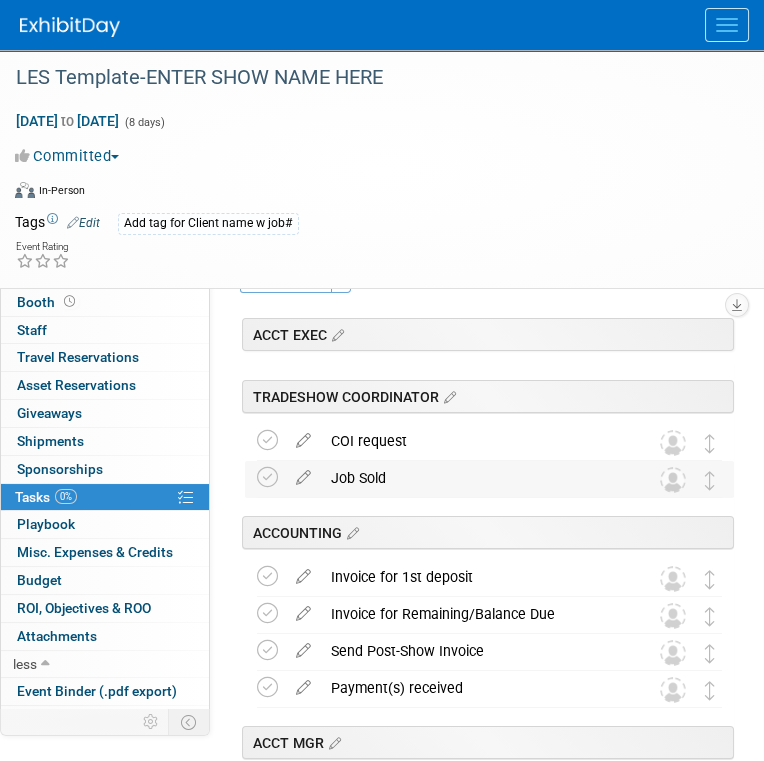 scroll, scrollTop: 0, scrollLeft: 0, axis: both 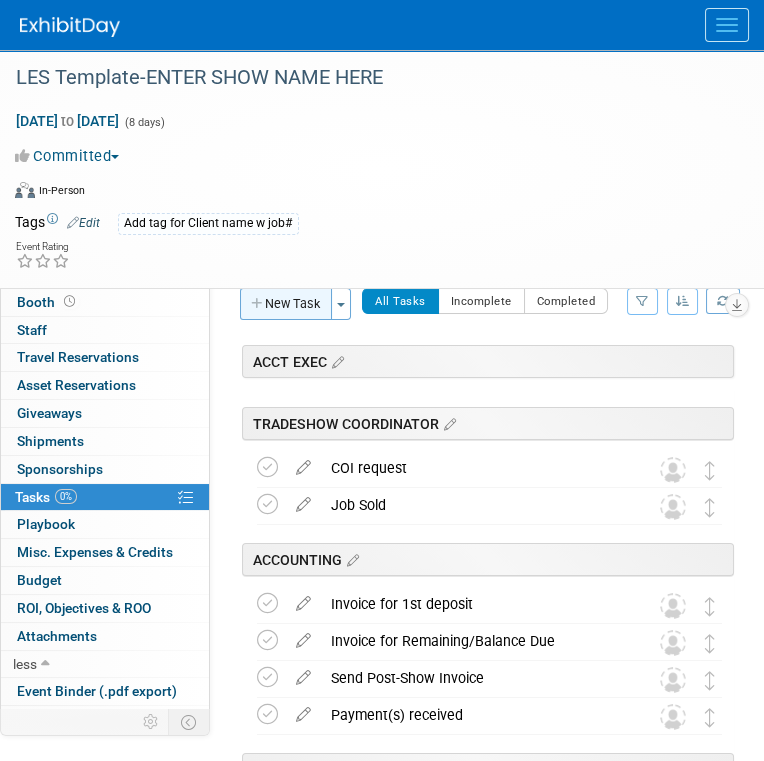 click on "New Task" at bounding box center [286, 304] 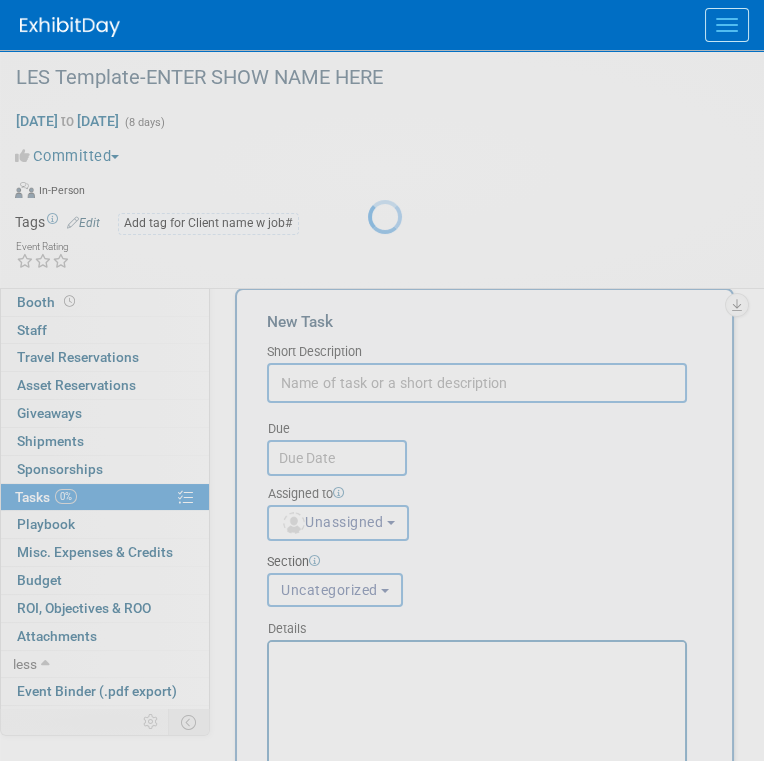scroll, scrollTop: 0, scrollLeft: 0, axis: both 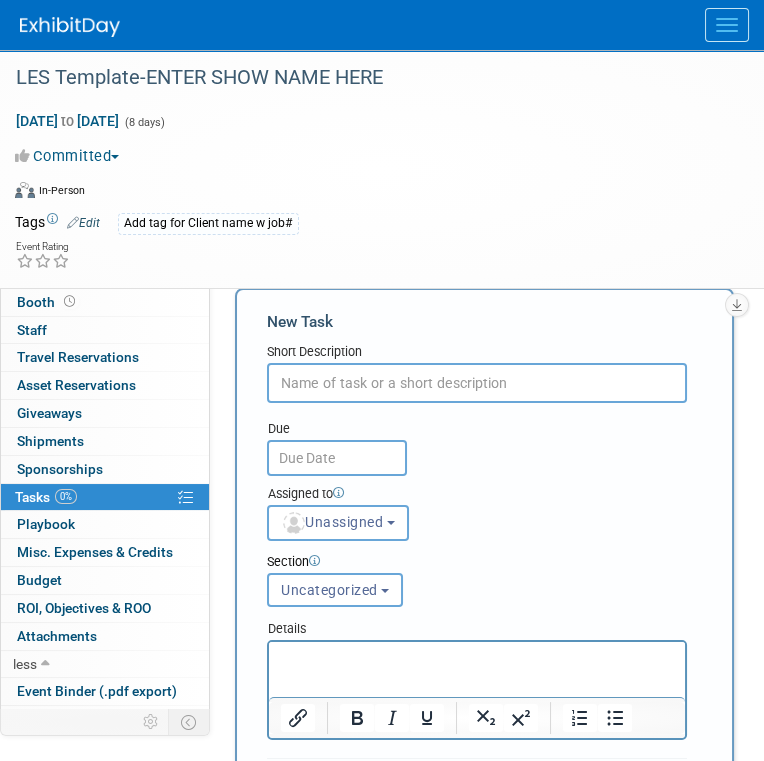 click at bounding box center (477, 383) 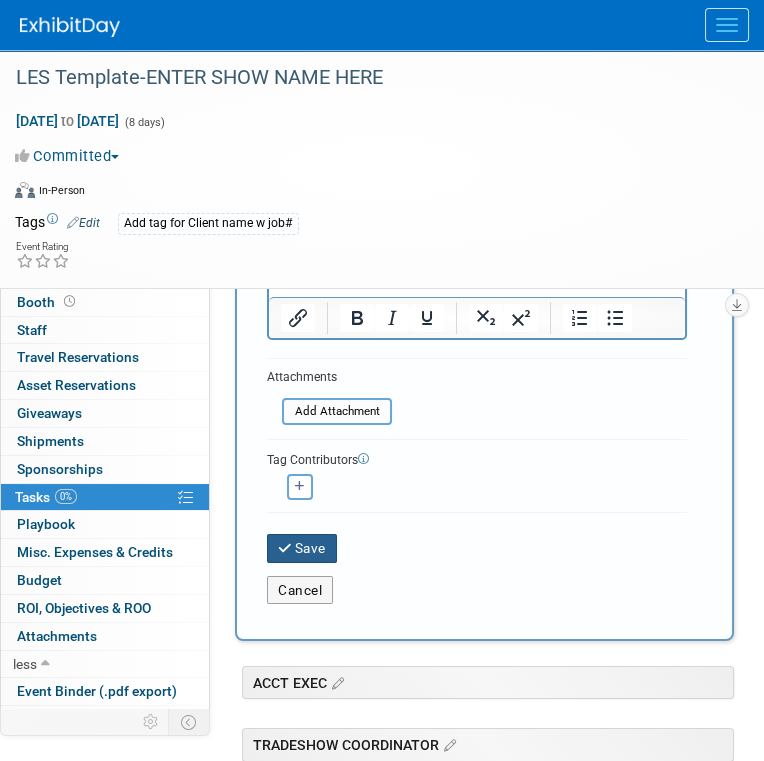 type on "Complete EAC notification" 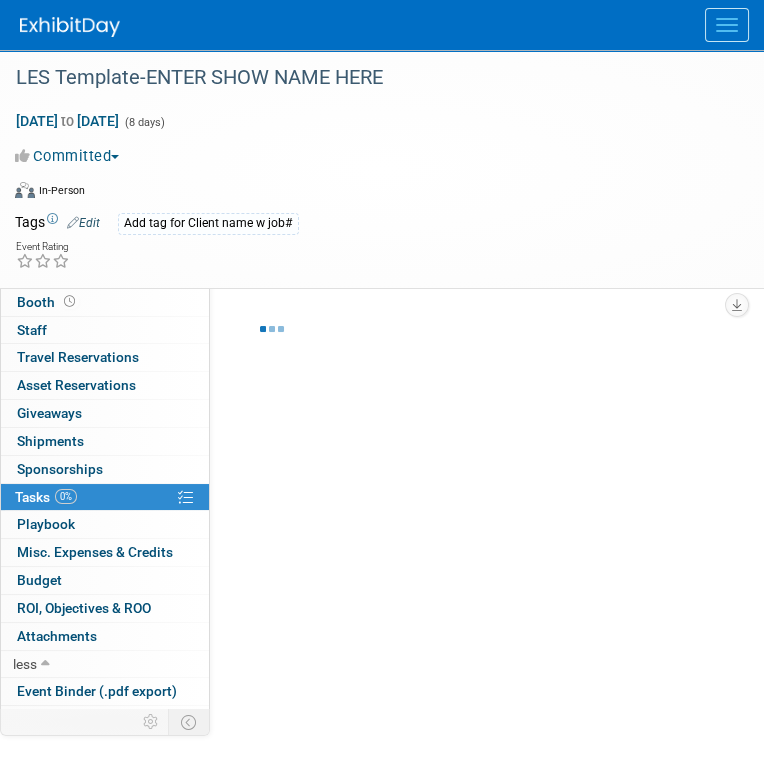 scroll, scrollTop: 0, scrollLeft: 0, axis: both 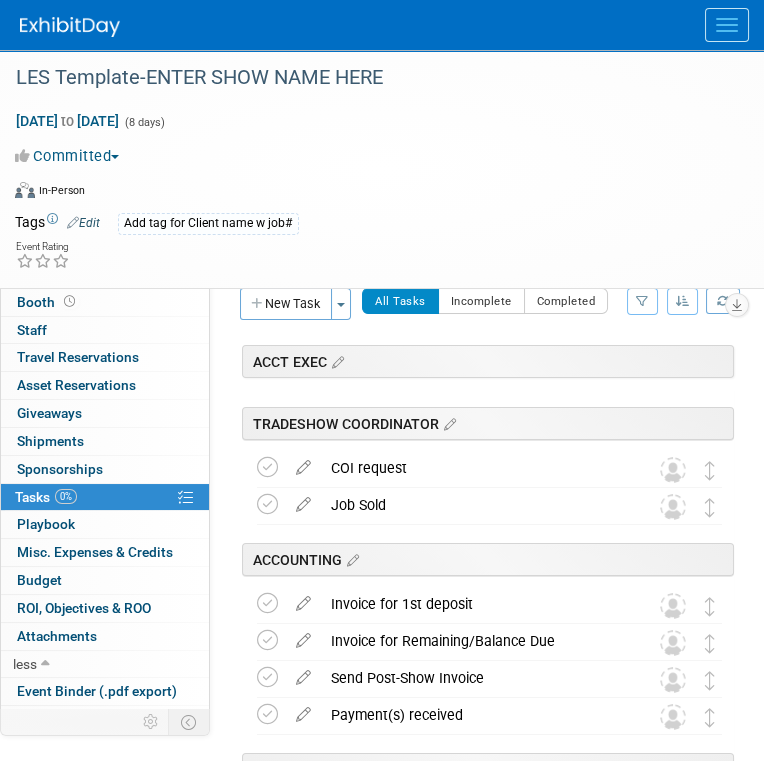click on "New Task" at bounding box center (286, 304) 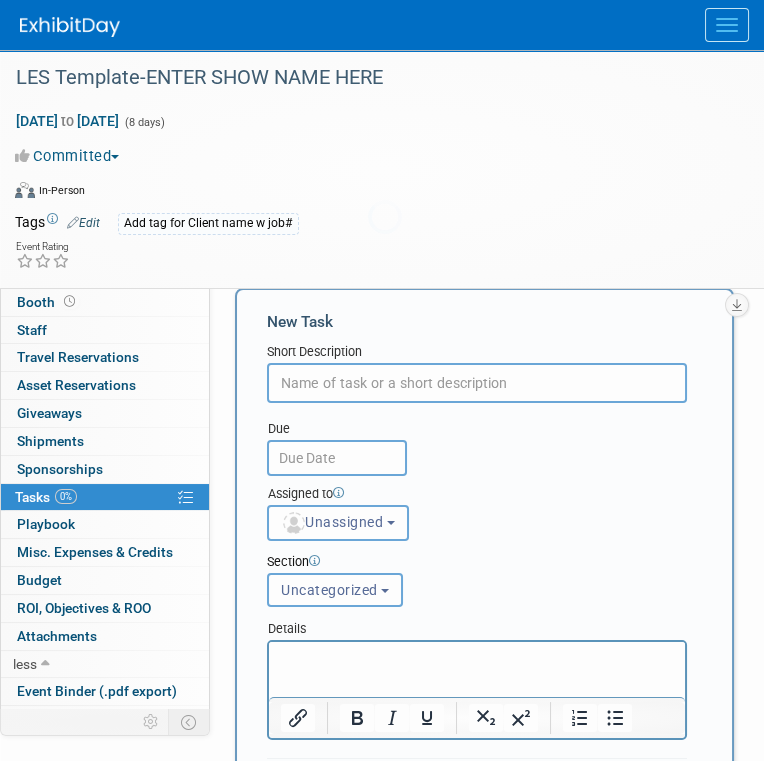 scroll, scrollTop: 0, scrollLeft: 0, axis: both 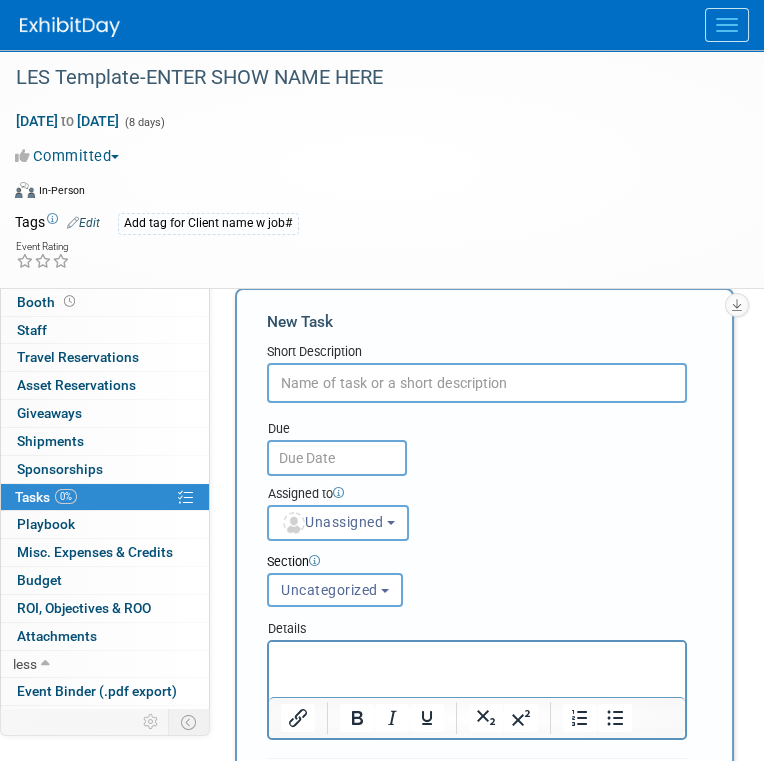 click at bounding box center [477, 383] 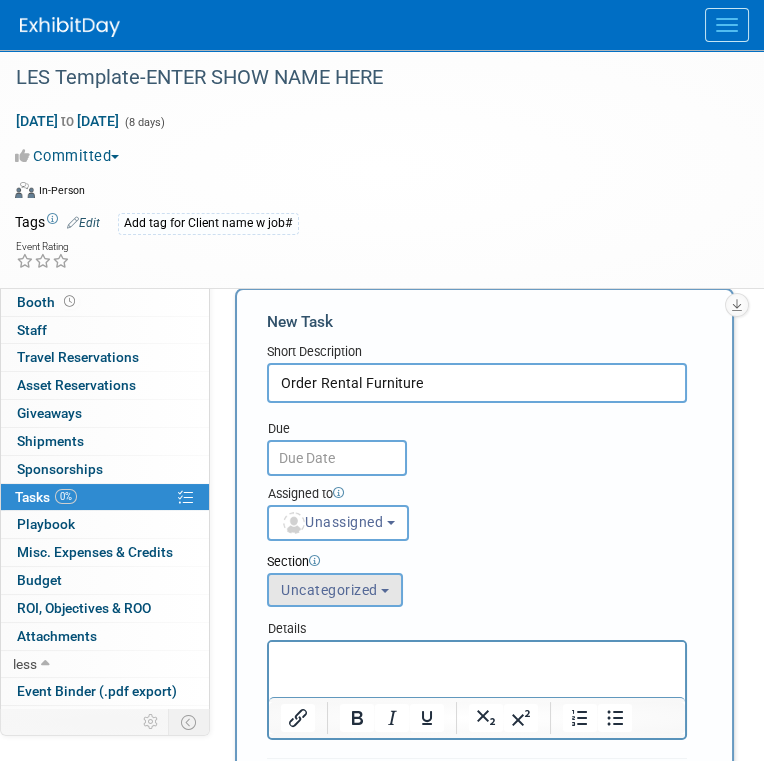 type on "Order Rental Furniture" 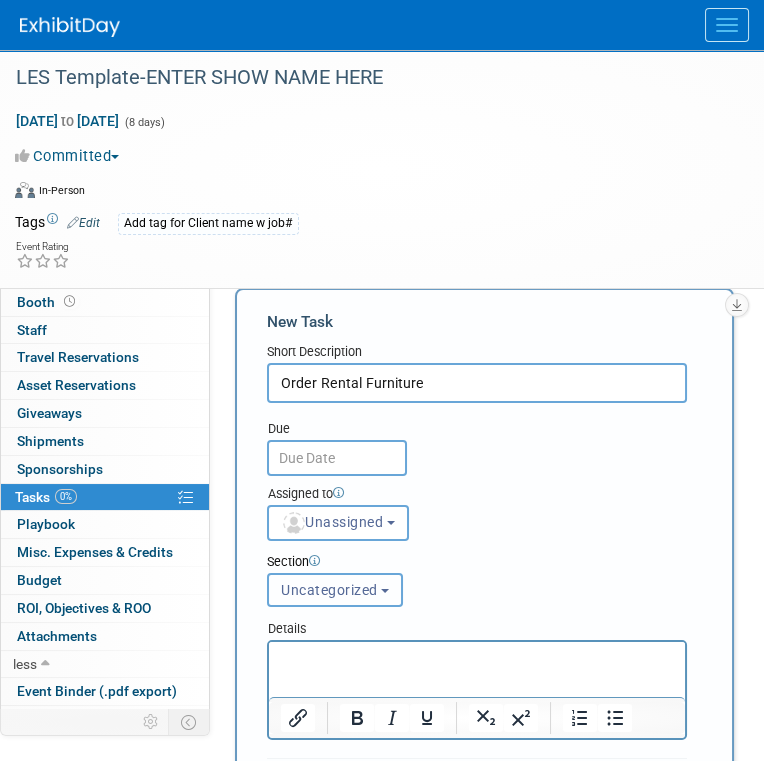 click on "Uncategorized" at bounding box center (329, 590) 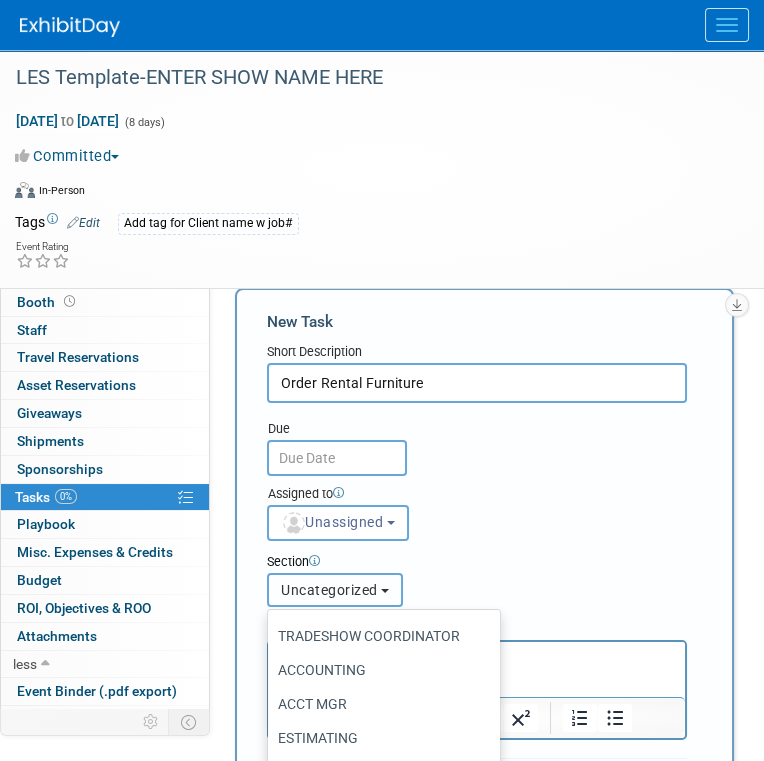 scroll, scrollTop: 100, scrollLeft: 0, axis: vertical 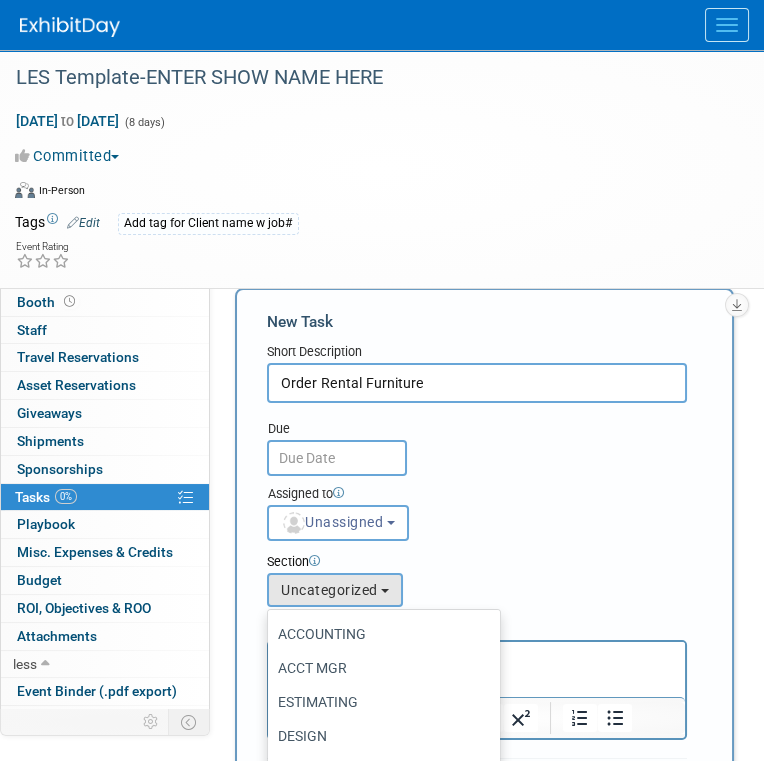 click on "ACCT MGR" at bounding box center (379, 668) 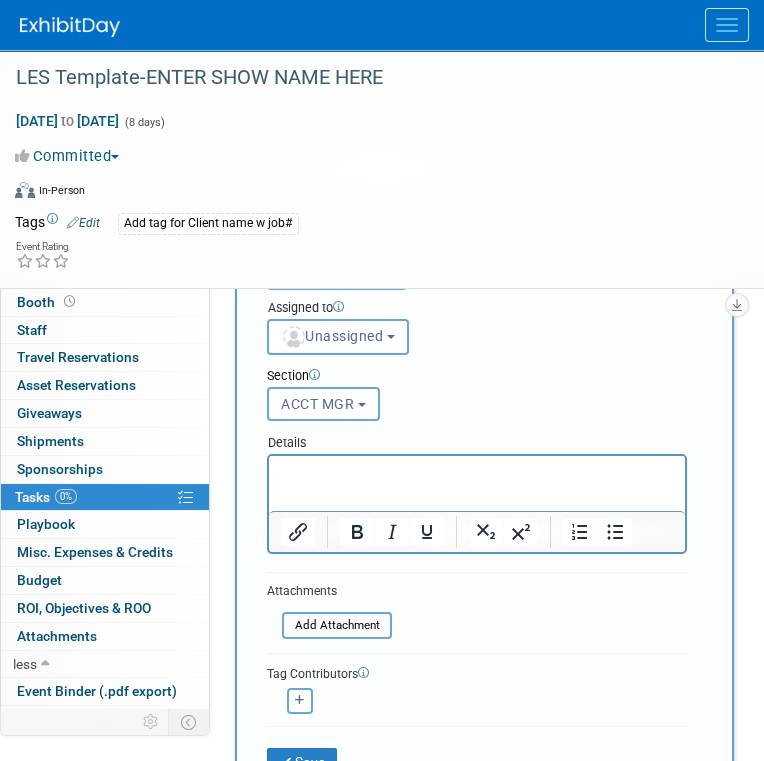 scroll, scrollTop: 200, scrollLeft: 0, axis: vertical 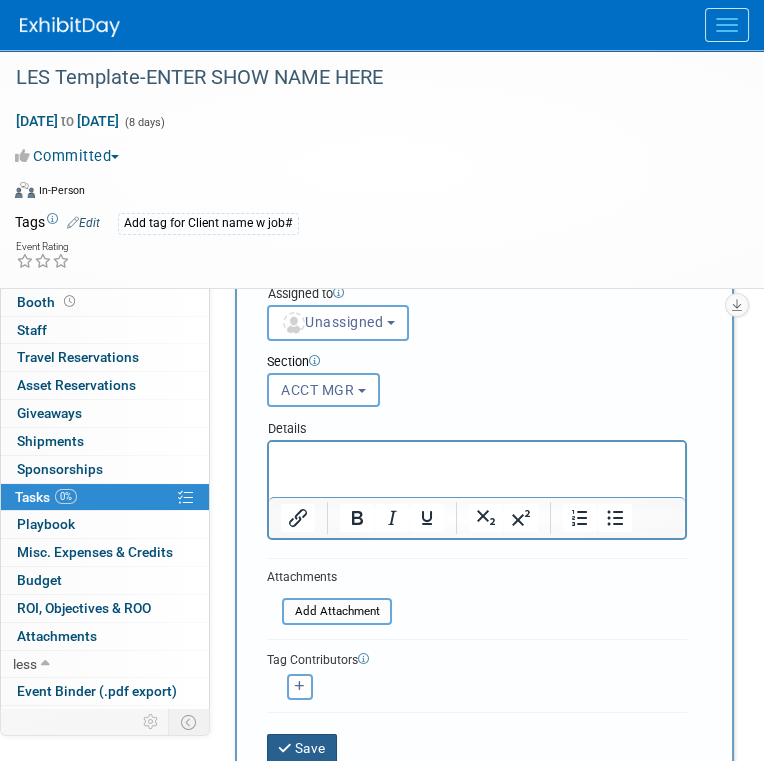 click on "Save" at bounding box center (302, 748) 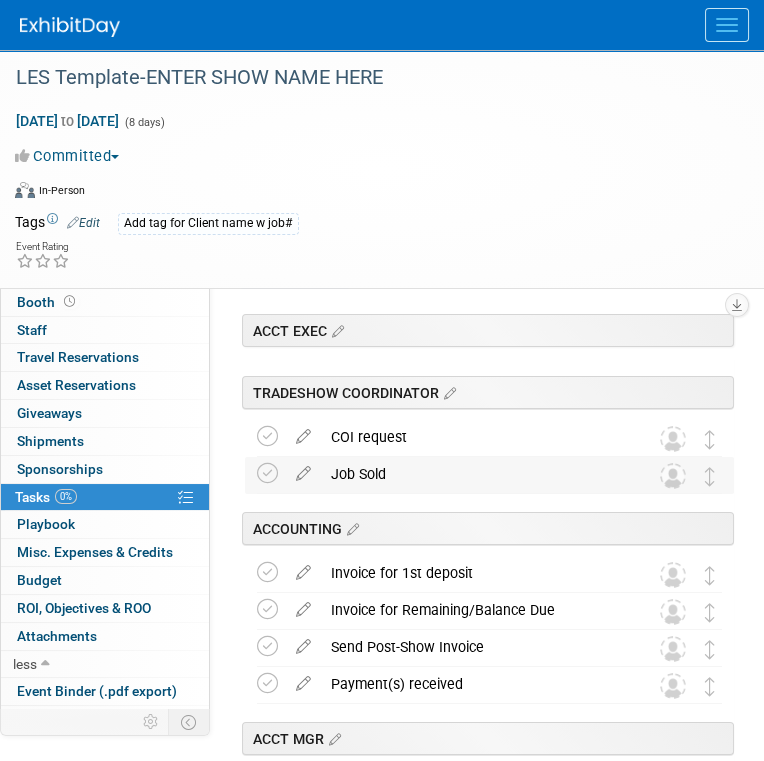 scroll, scrollTop: 0, scrollLeft: 0, axis: both 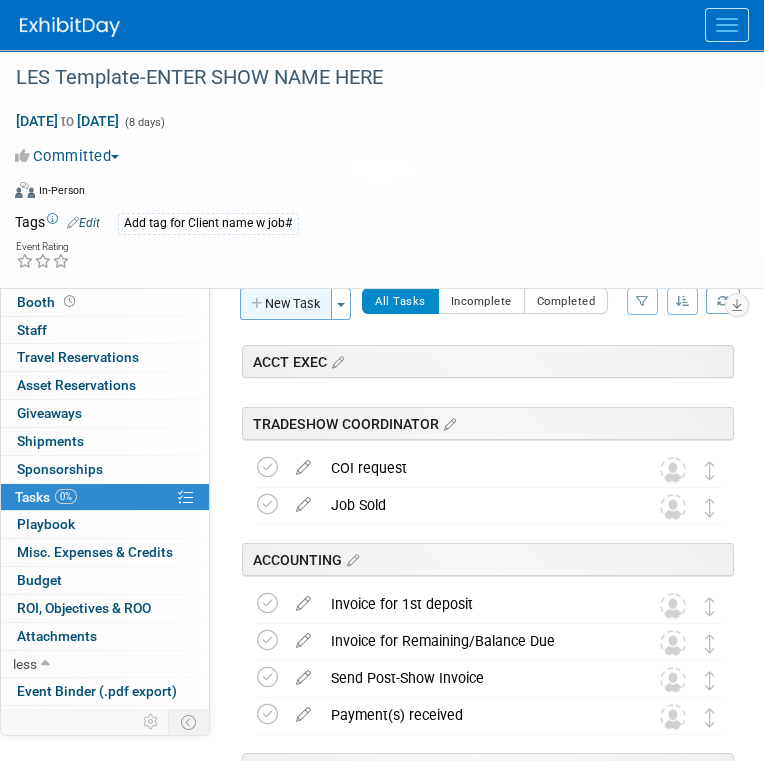click on "New Task" at bounding box center [286, 304] 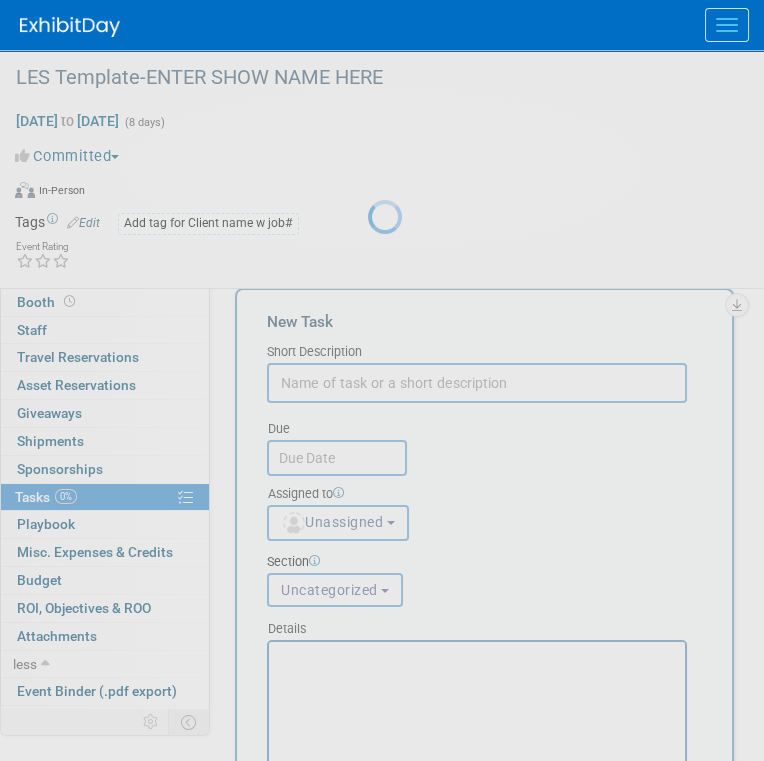 scroll, scrollTop: 0, scrollLeft: 0, axis: both 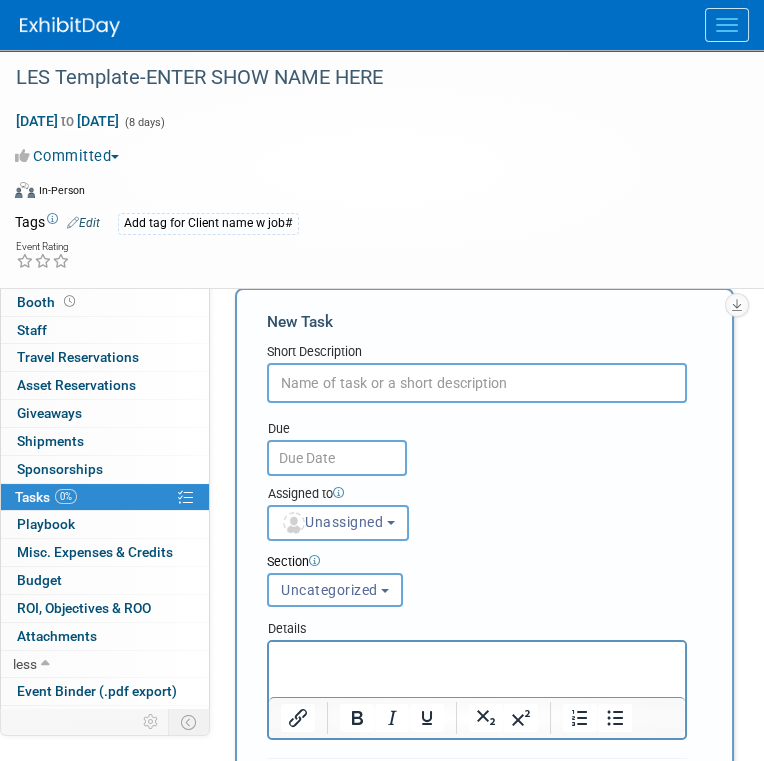 click at bounding box center (477, 383) 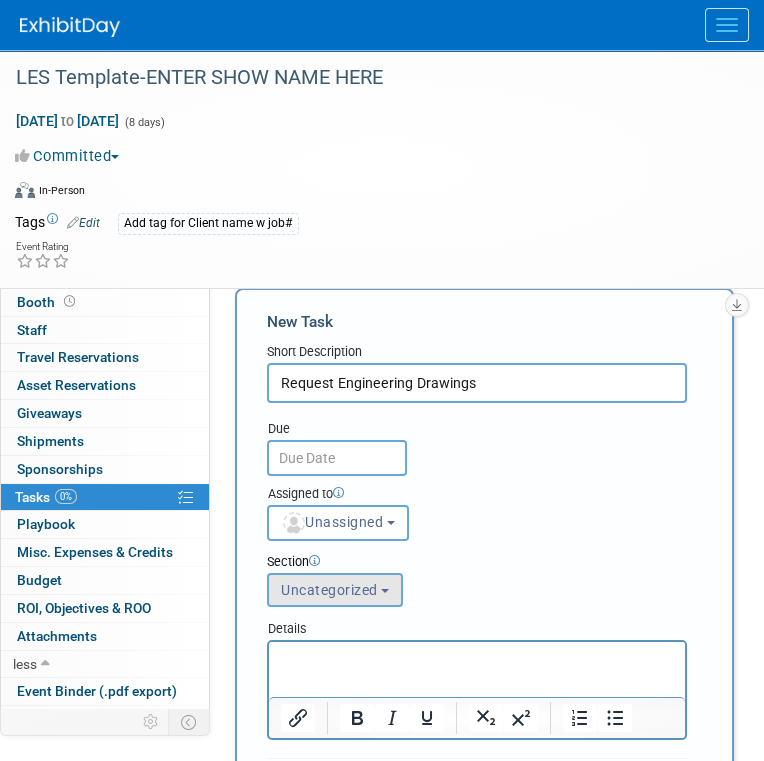 type on "Request Engineering Drawings" 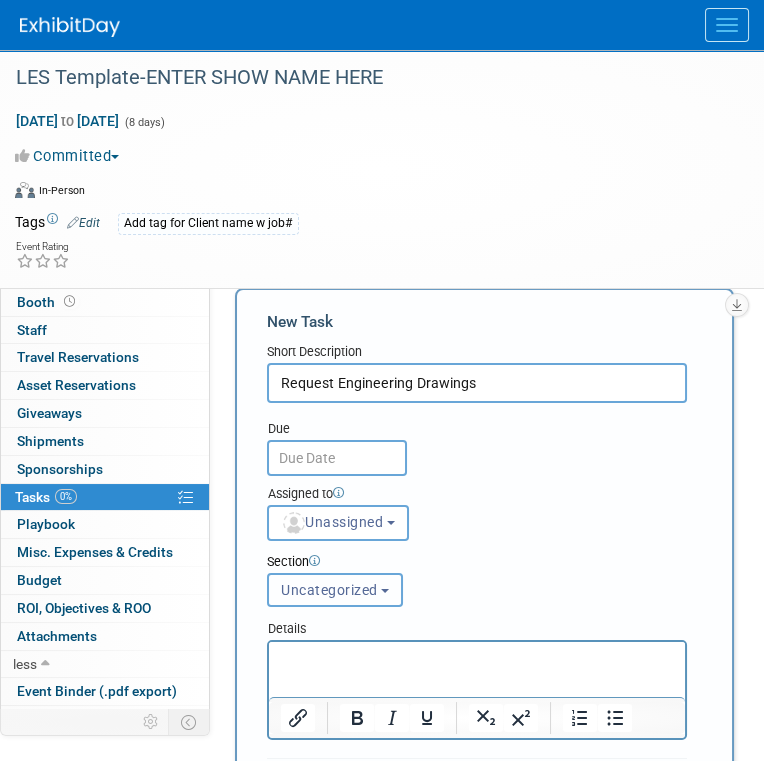 click on "Uncategorized" at bounding box center (329, 590) 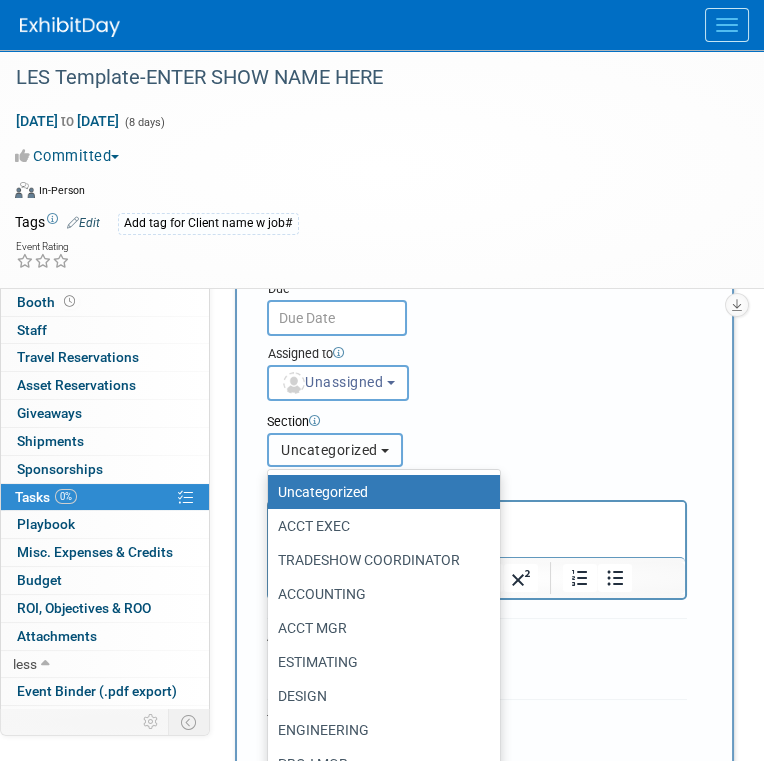 scroll, scrollTop: 200, scrollLeft: 0, axis: vertical 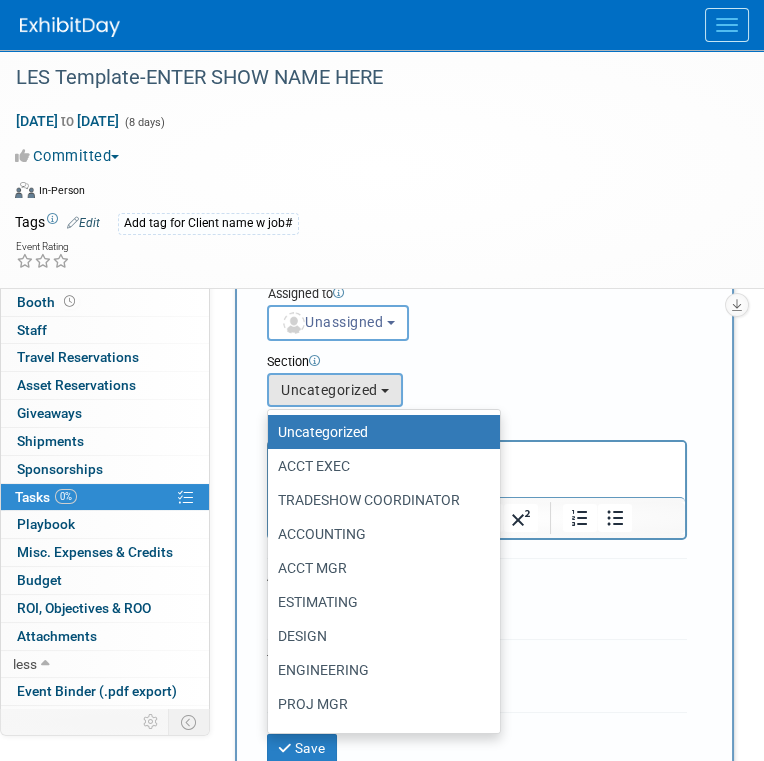 click on "ACCT MGR" at bounding box center [379, 568] 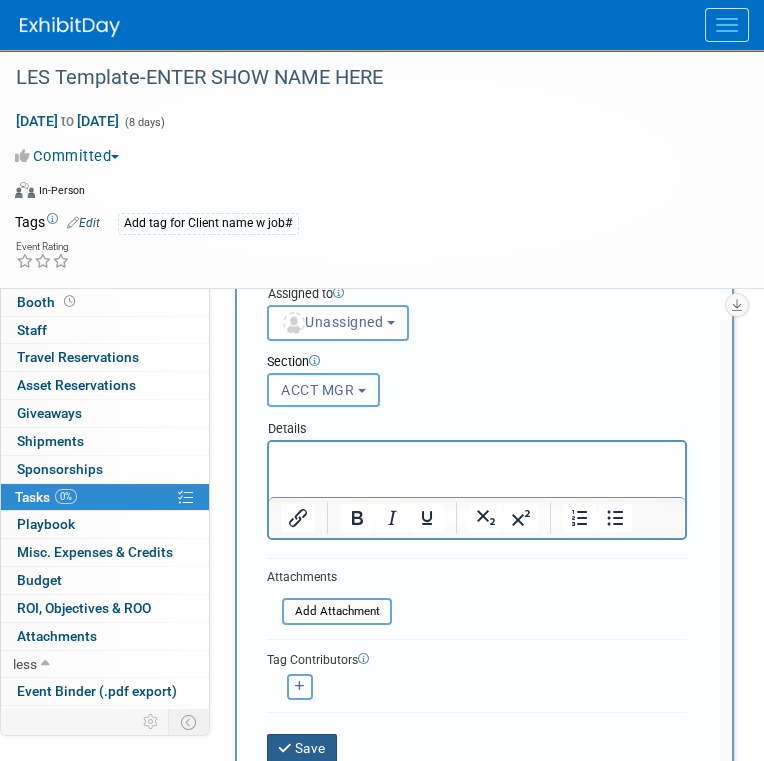 click on "Save" at bounding box center (302, 748) 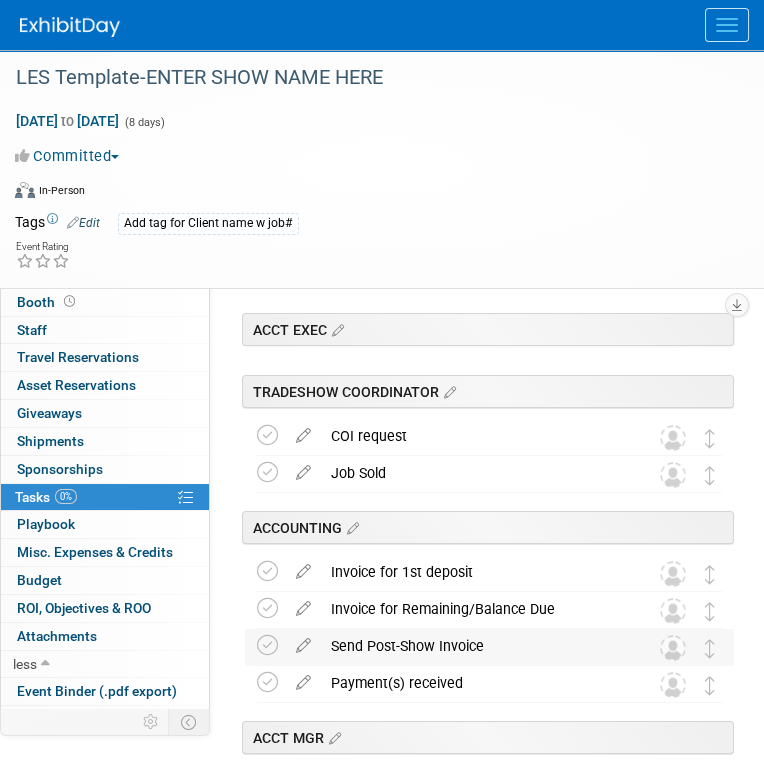 scroll, scrollTop: 0, scrollLeft: 0, axis: both 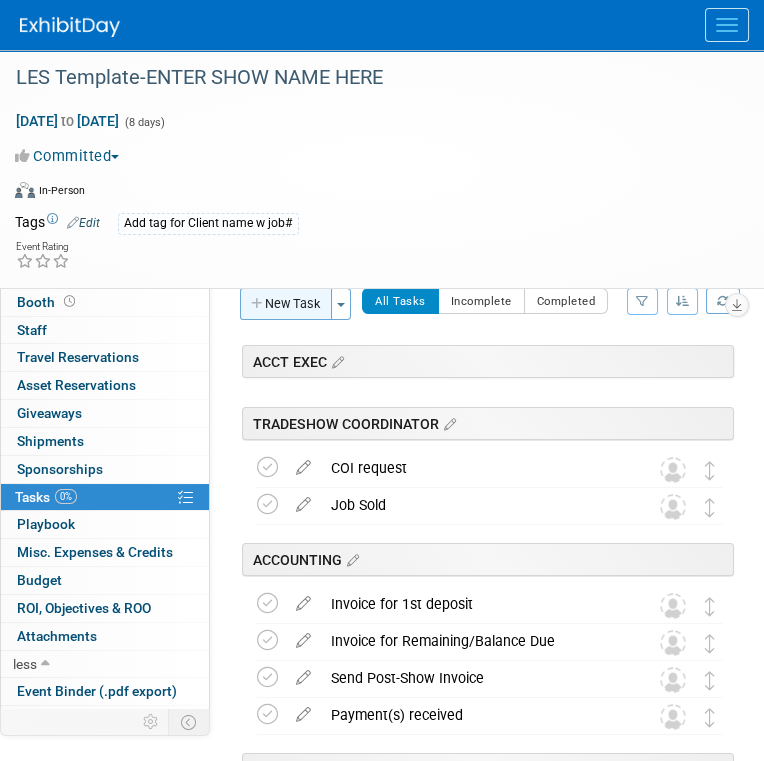 click on "New Task" at bounding box center [286, 304] 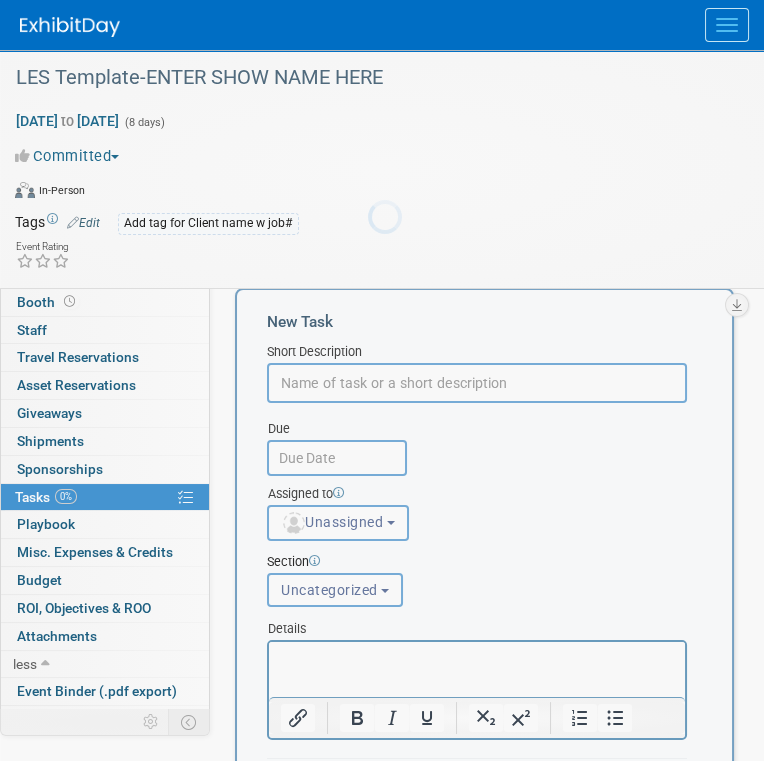 scroll, scrollTop: 0, scrollLeft: 0, axis: both 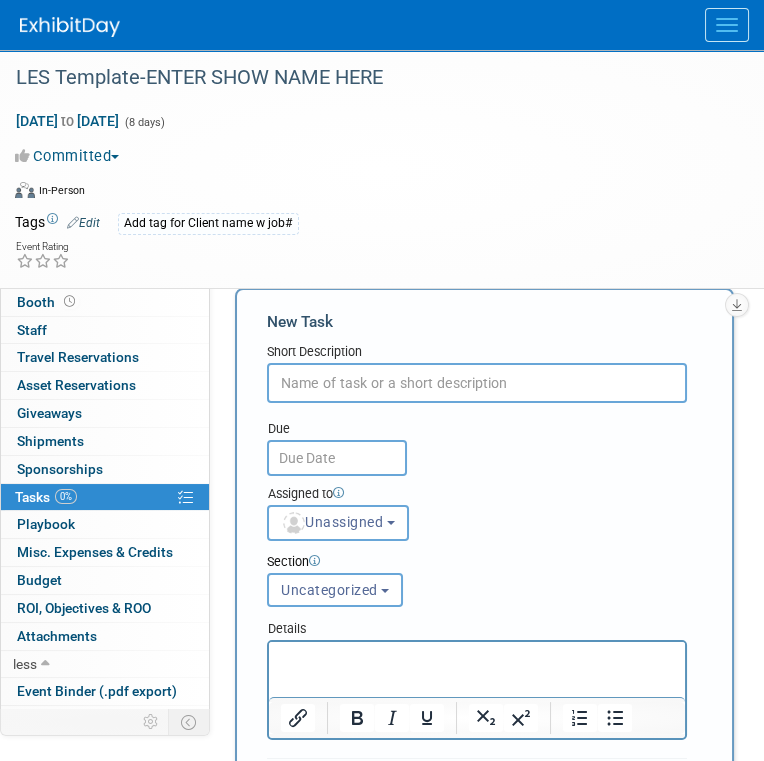 drag, startPoint x: 340, startPoint y: 376, endPoint x: 324, endPoint y: 364, distance: 20 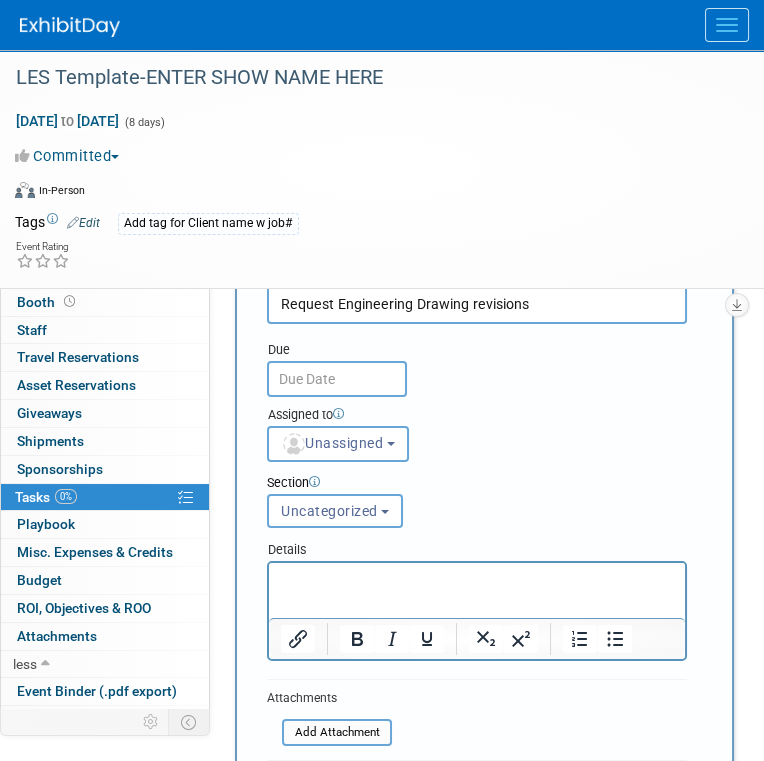 scroll, scrollTop: 200, scrollLeft: 0, axis: vertical 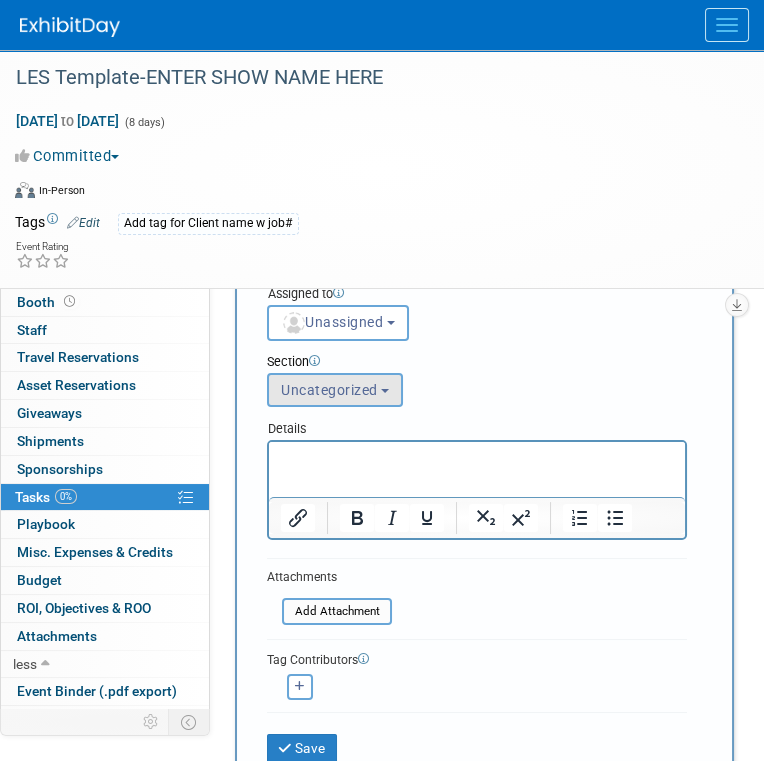 type on "Request Engineering Drawing revisions" 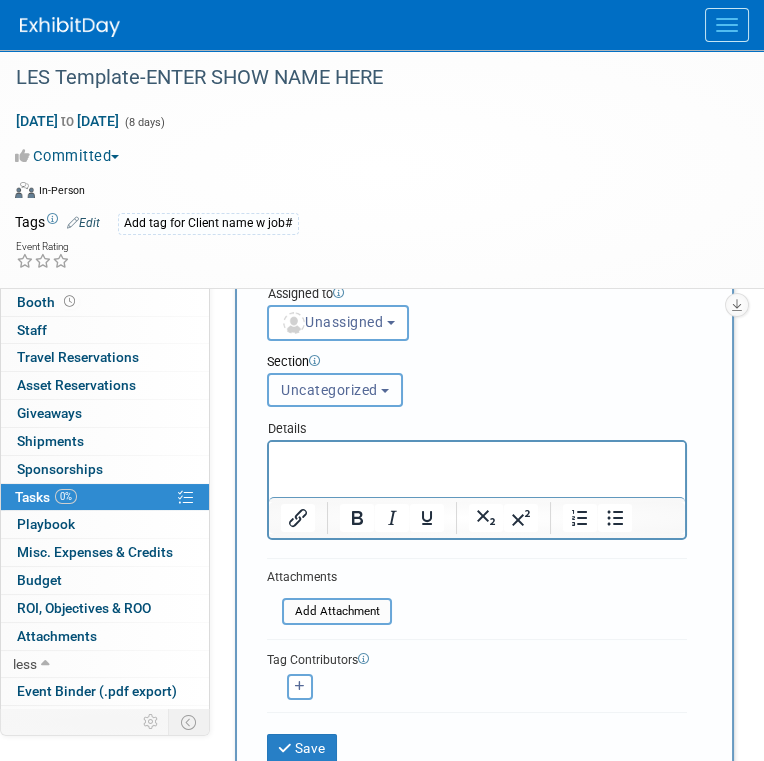 click on "Uncategorized" at bounding box center [335, 390] 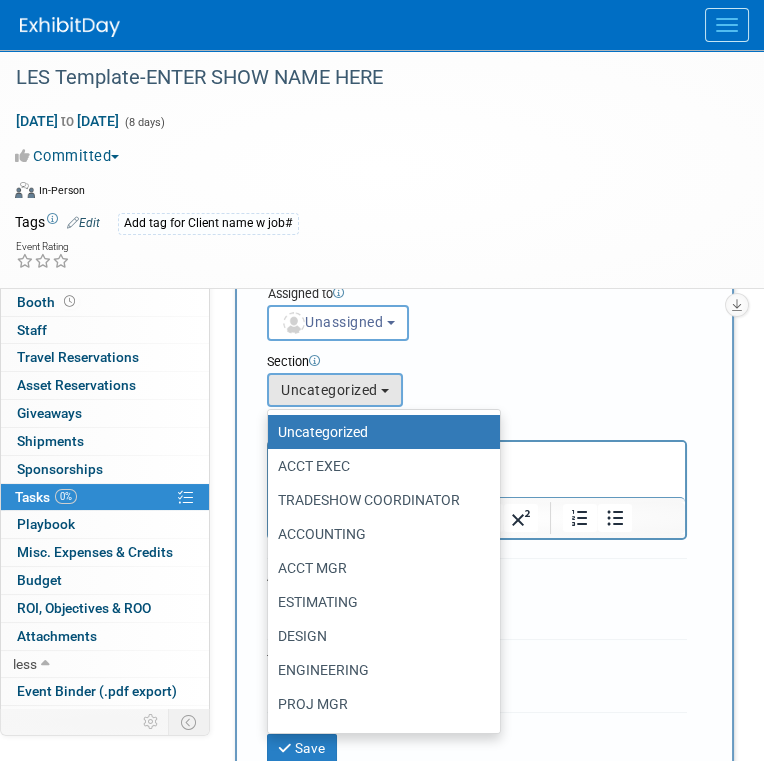 click on "ACCT MGR" at bounding box center (379, 568) 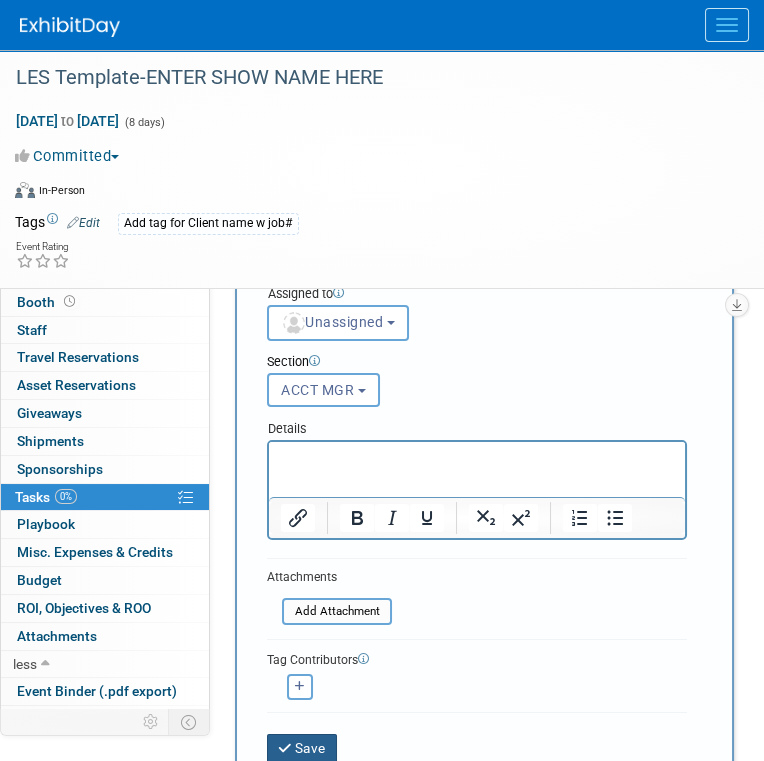 click on "Save" at bounding box center (302, 748) 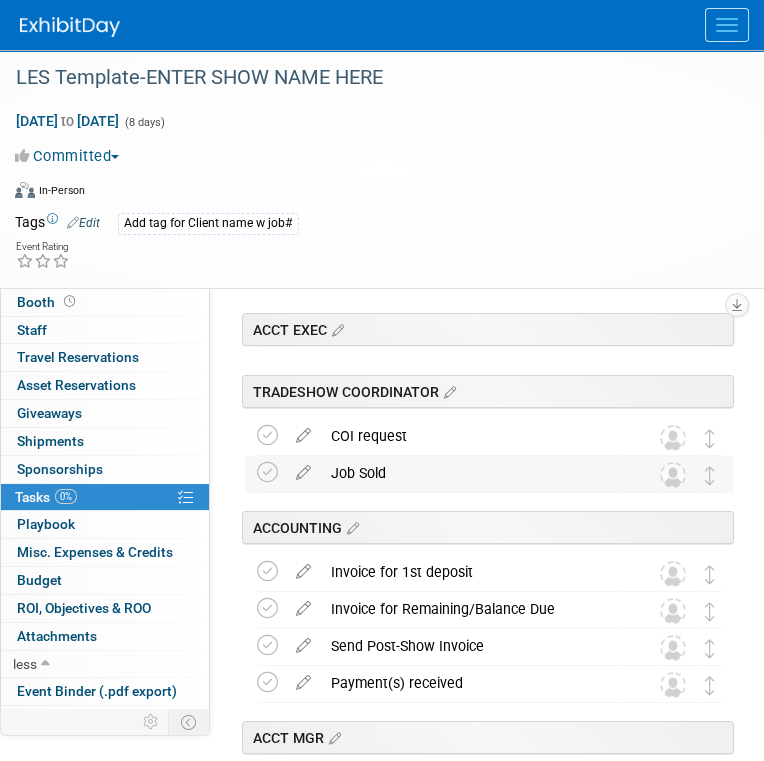 scroll, scrollTop: 0, scrollLeft: 0, axis: both 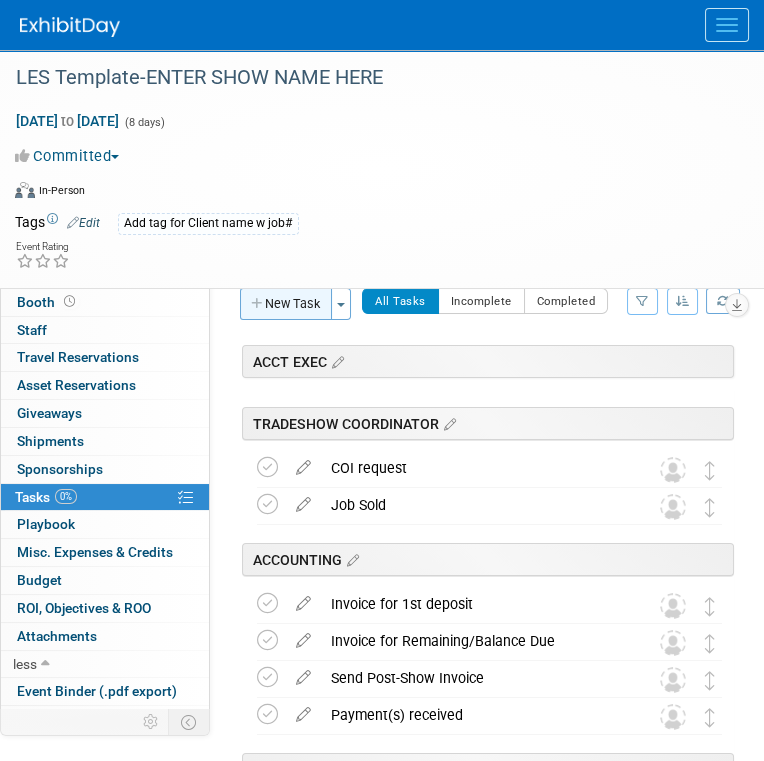 click on "New Task" at bounding box center [286, 304] 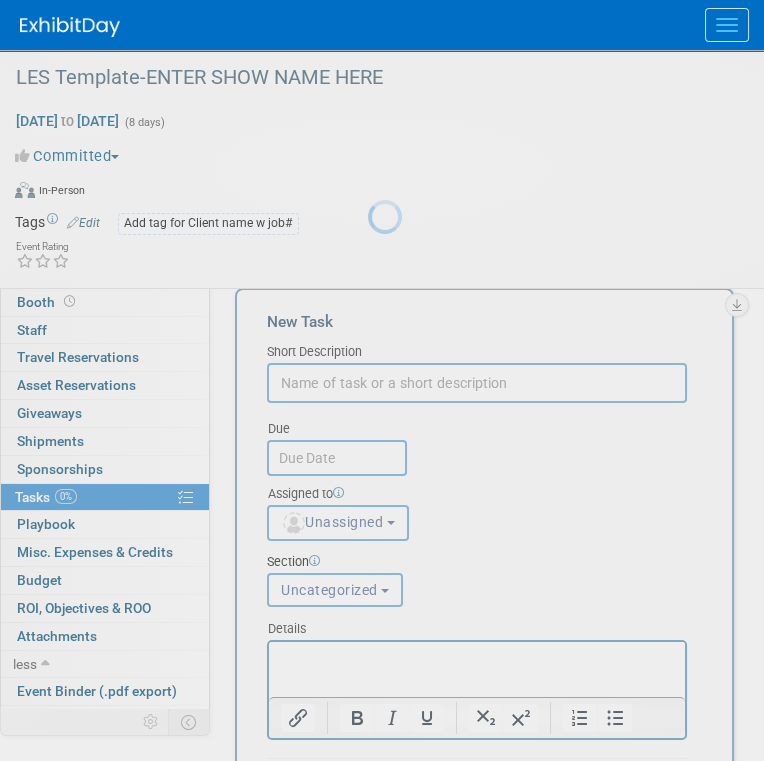 scroll, scrollTop: 0, scrollLeft: 0, axis: both 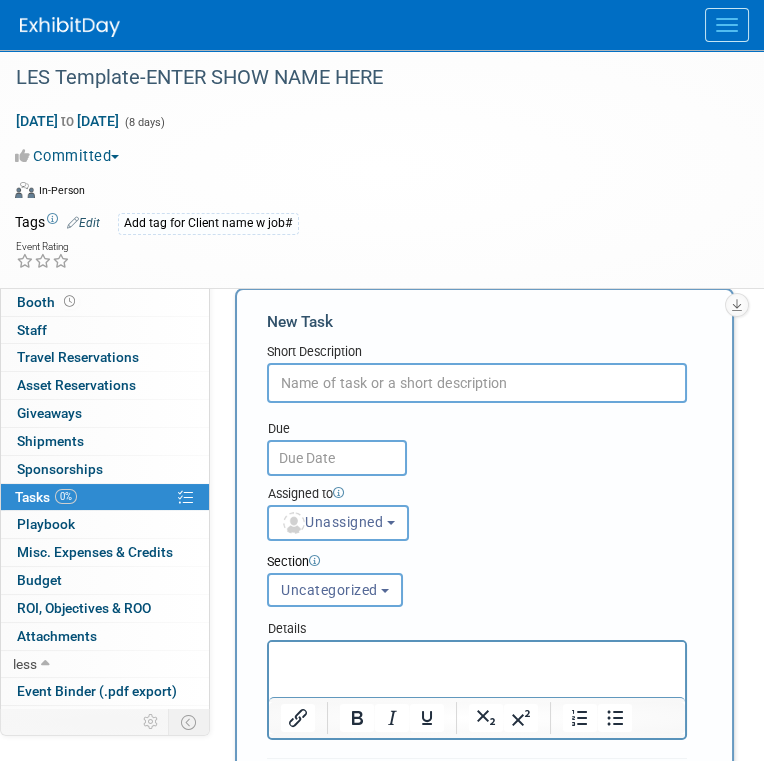 click at bounding box center (477, 383) 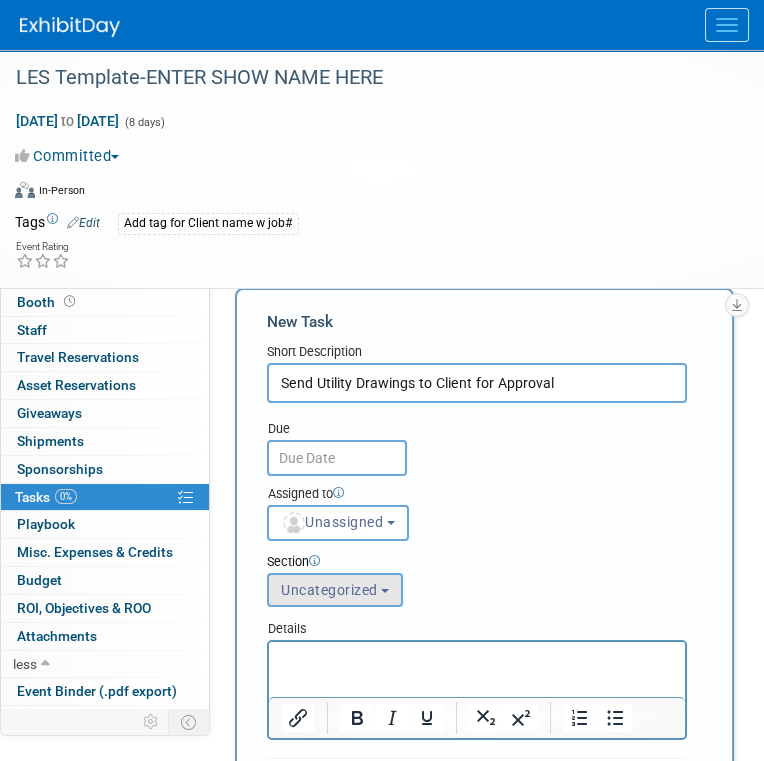 type on "Send Utility Drawings to Client for Approval" 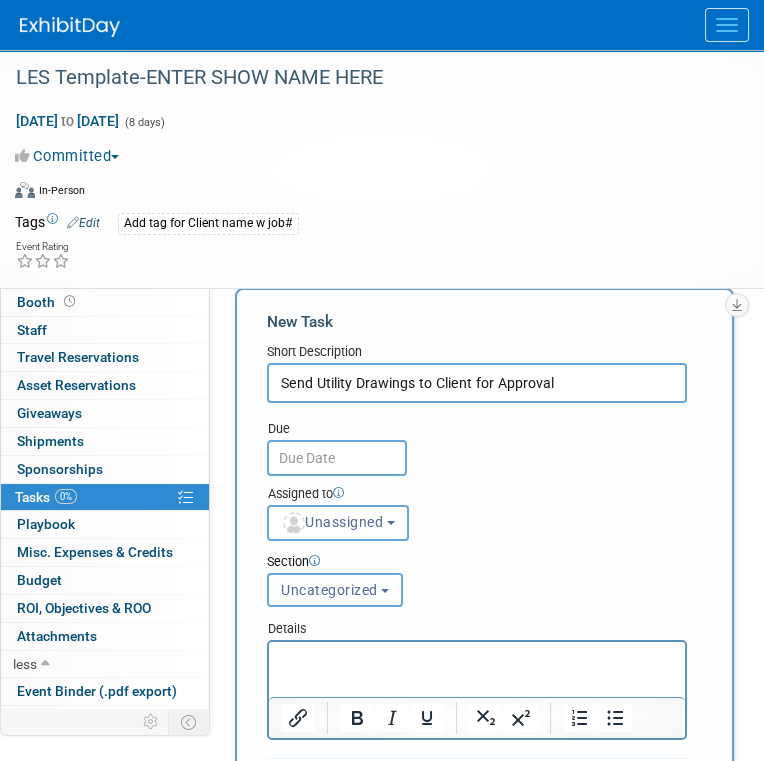 click on "Uncategorized" at bounding box center (329, 590) 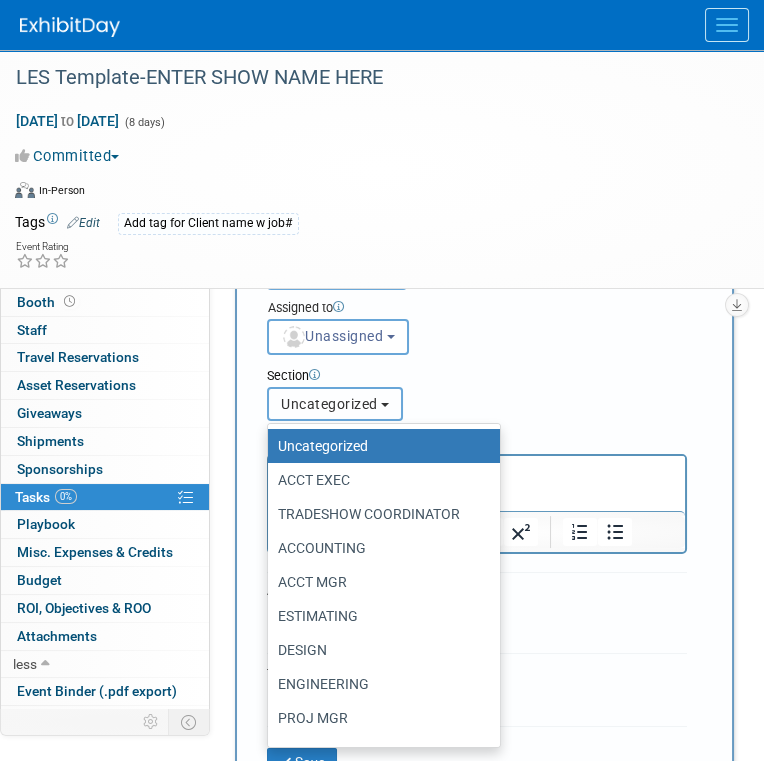 scroll, scrollTop: 200, scrollLeft: 0, axis: vertical 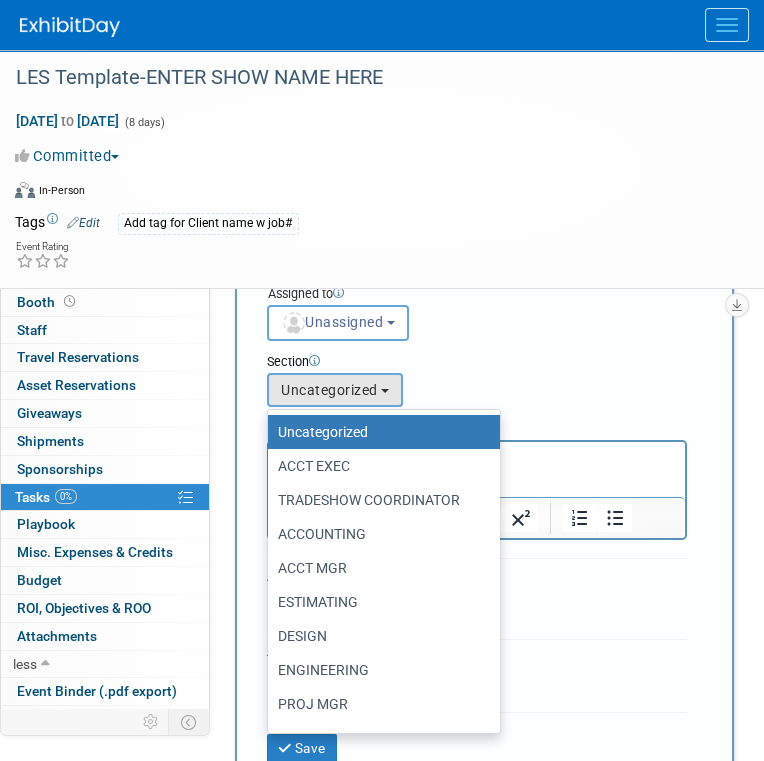 click on "ACCT MGR" at bounding box center (379, 568) 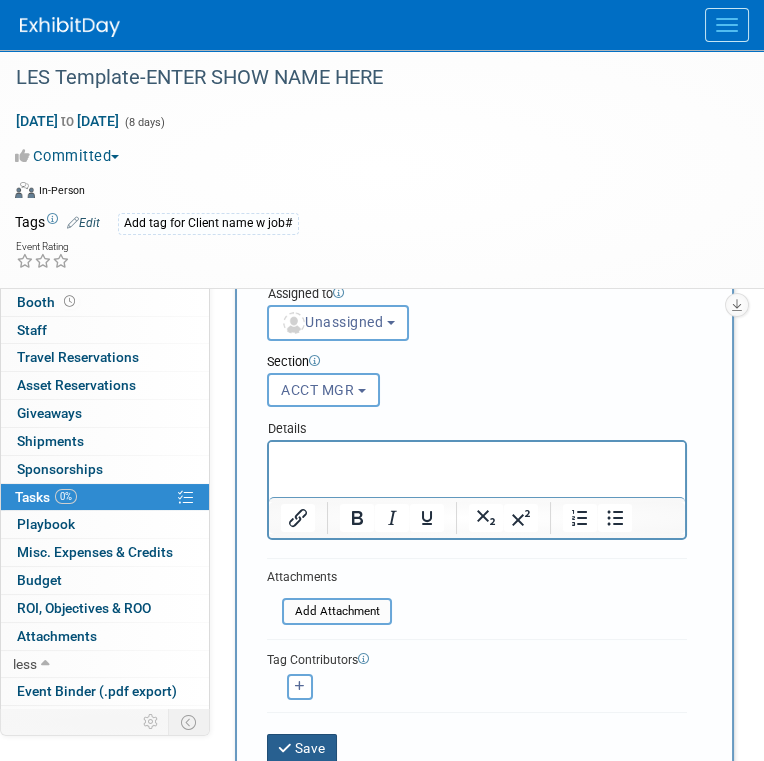 click on "Save" at bounding box center [302, 748] 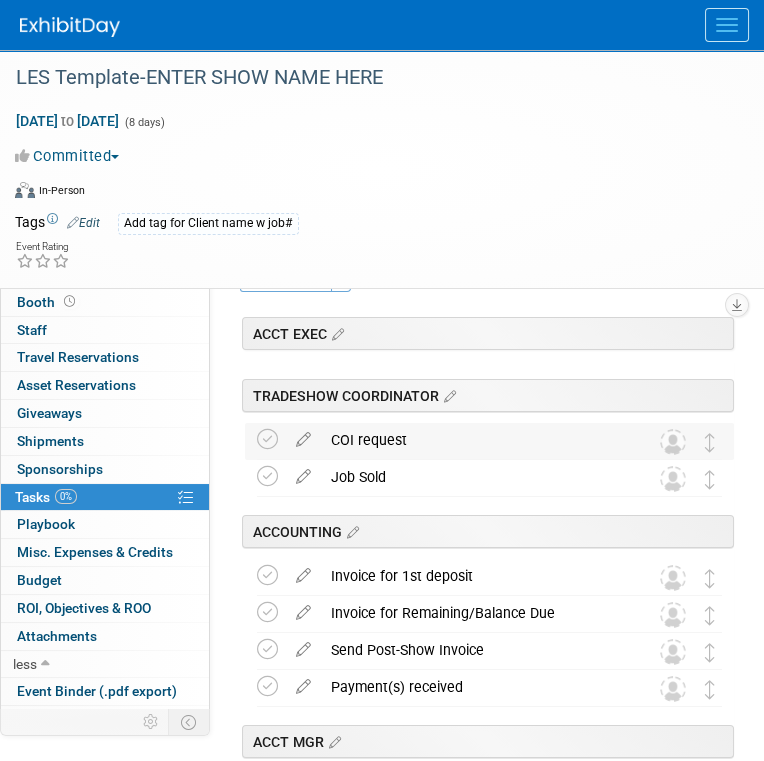 scroll, scrollTop: 0, scrollLeft: 0, axis: both 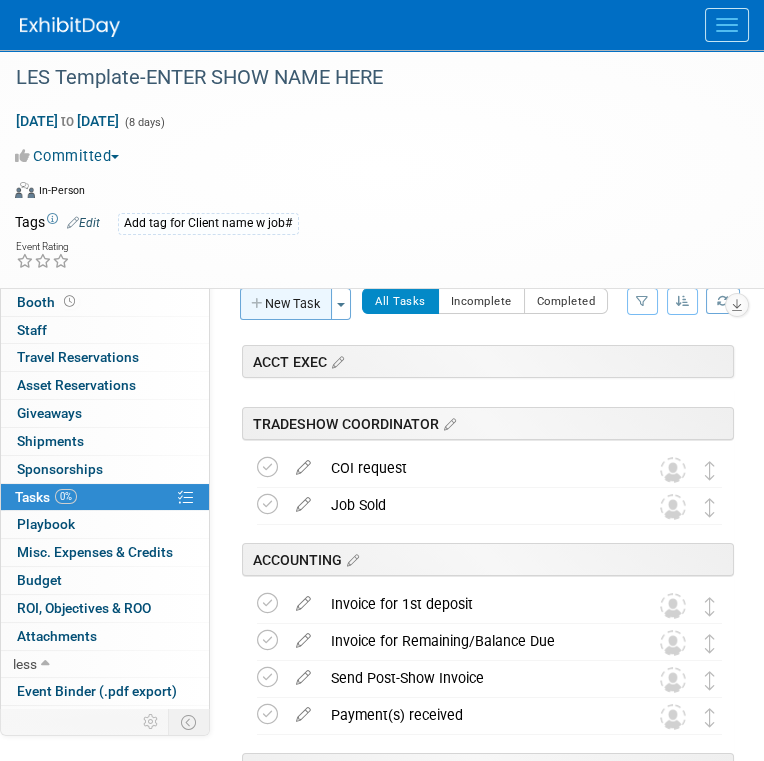 click on "New Task" at bounding box center [286, 304] 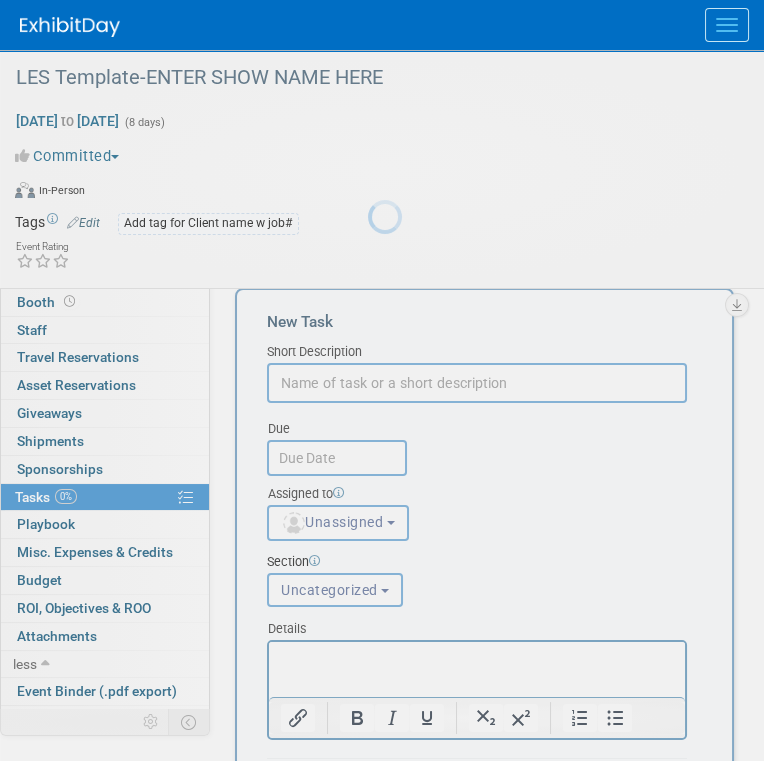 scroll, scrollTop: 0, scrollLeft: 0, axis: both 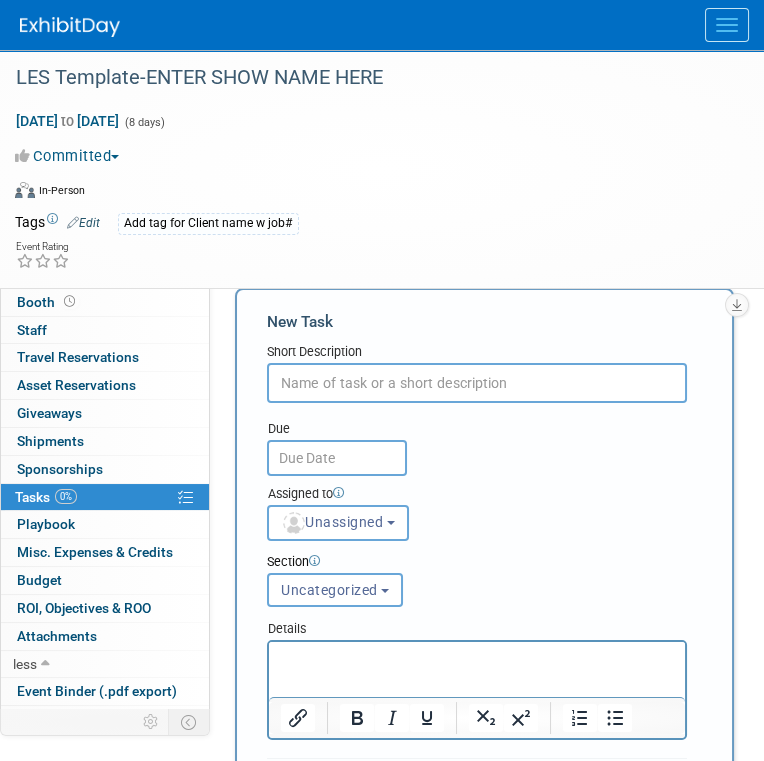 click at bounding box center (477, 383) 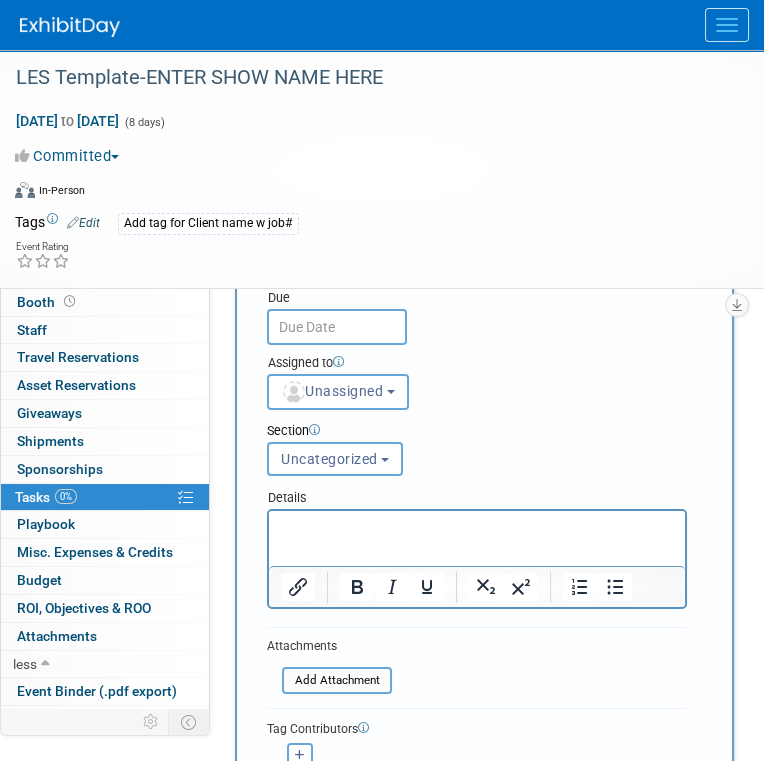 scroll, scrollTop: 300, scrollLeft: 0, axis: vertical 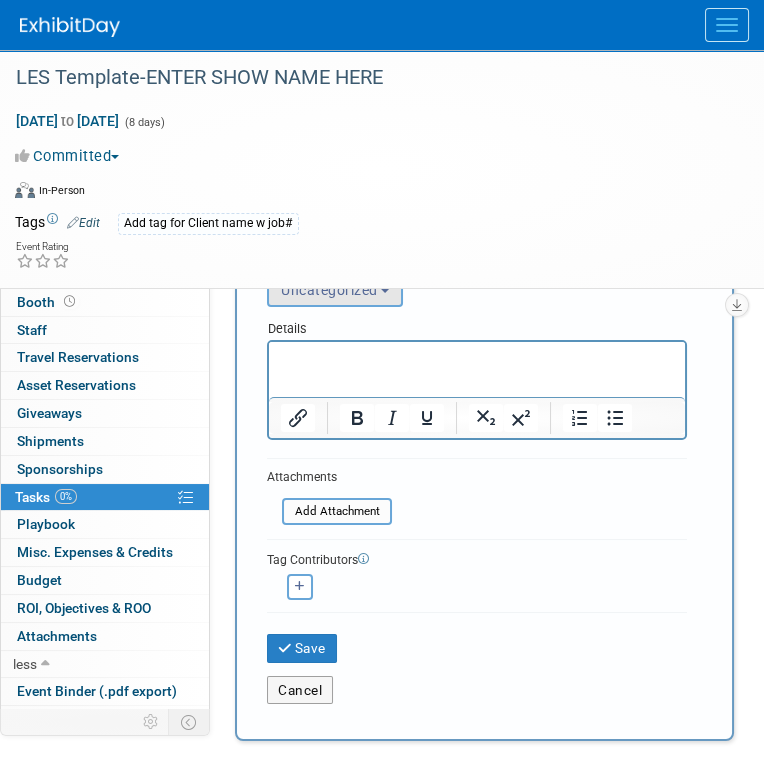 type on "Get Utility Drawing Approval" 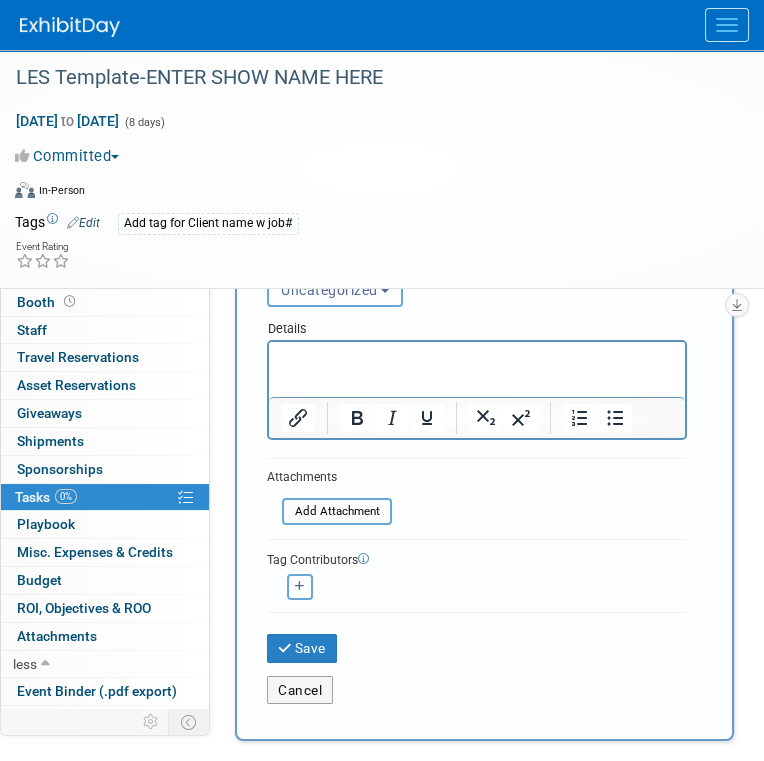 click on "Uncategorized" at bounding box center (329, 290) 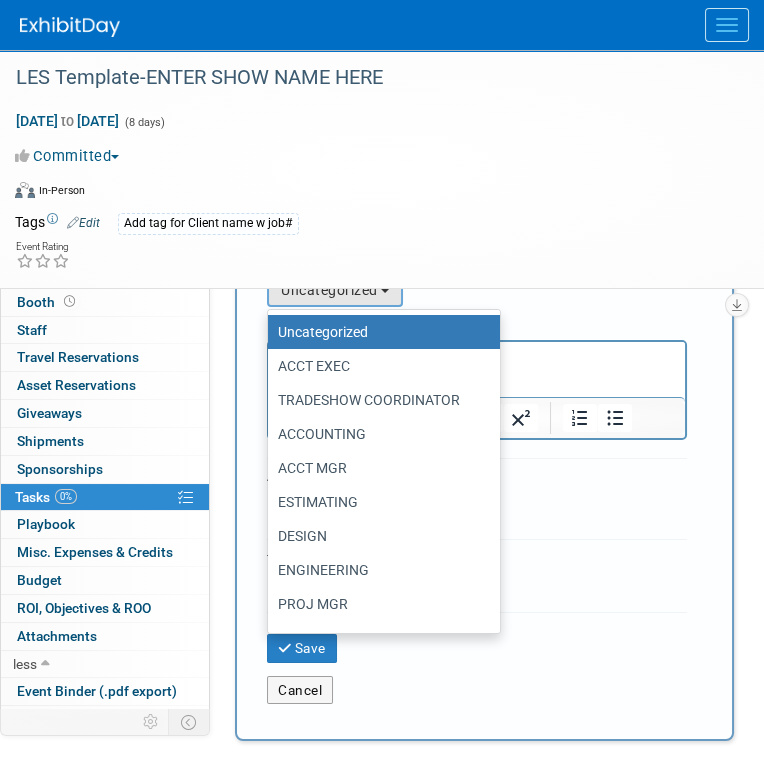 click on "ACCT MGR" at bounding box center [379, 468] 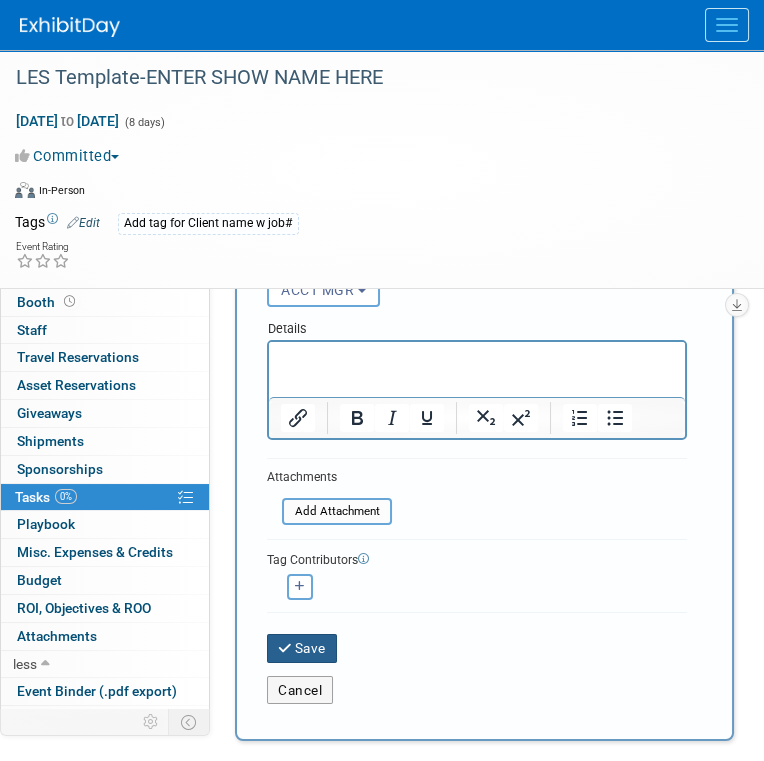click on "Save" at bounding box center [302, 648] 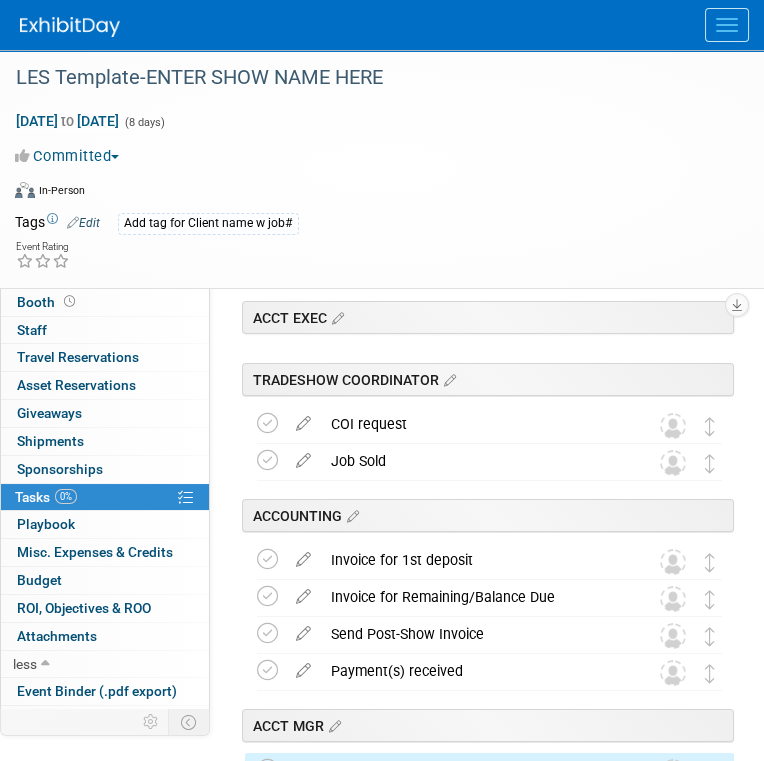 scroll, scrollTop: 0, scrollLeft: 0, axis: both 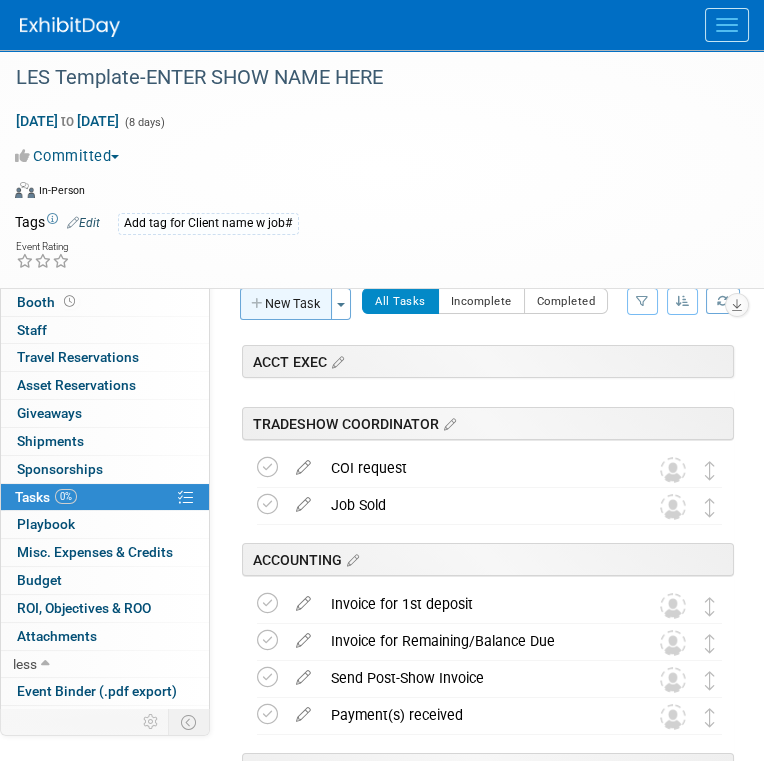 click on "New Task" at bounding box center [286, 304] 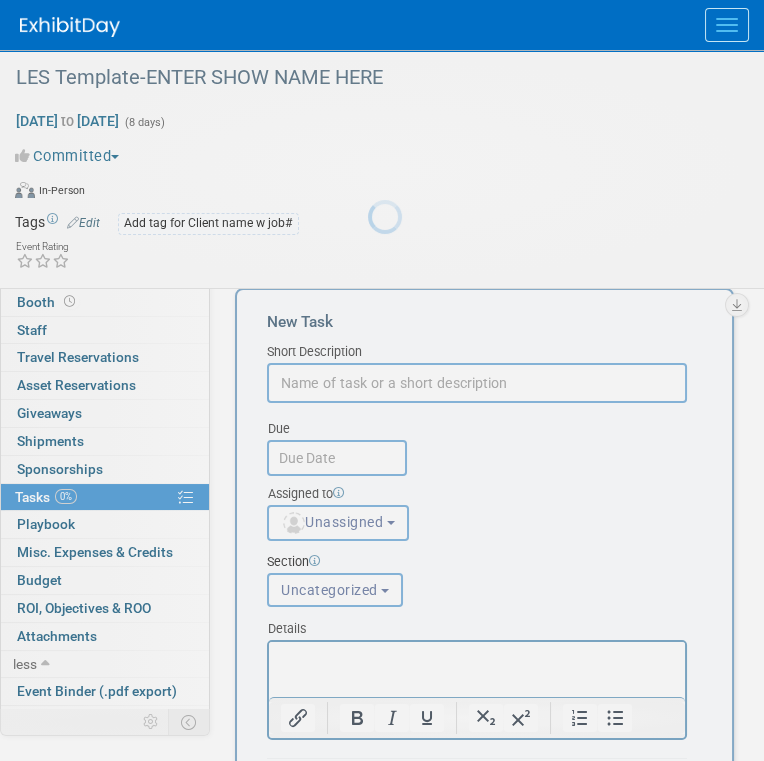 scroll, scrollTop: 0, scrollLeft: 0, axis: both 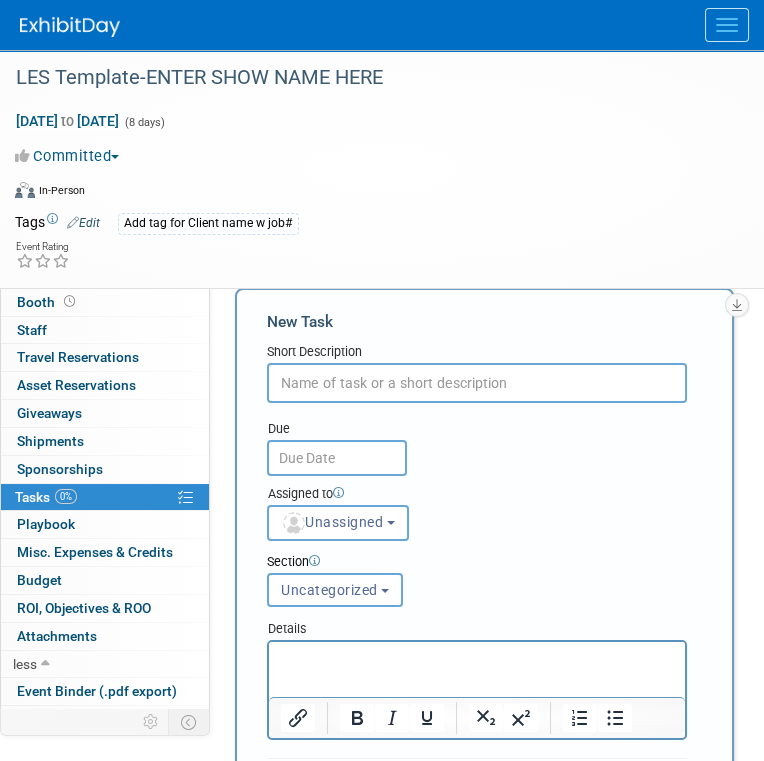 click at bounding box center (477, 383) 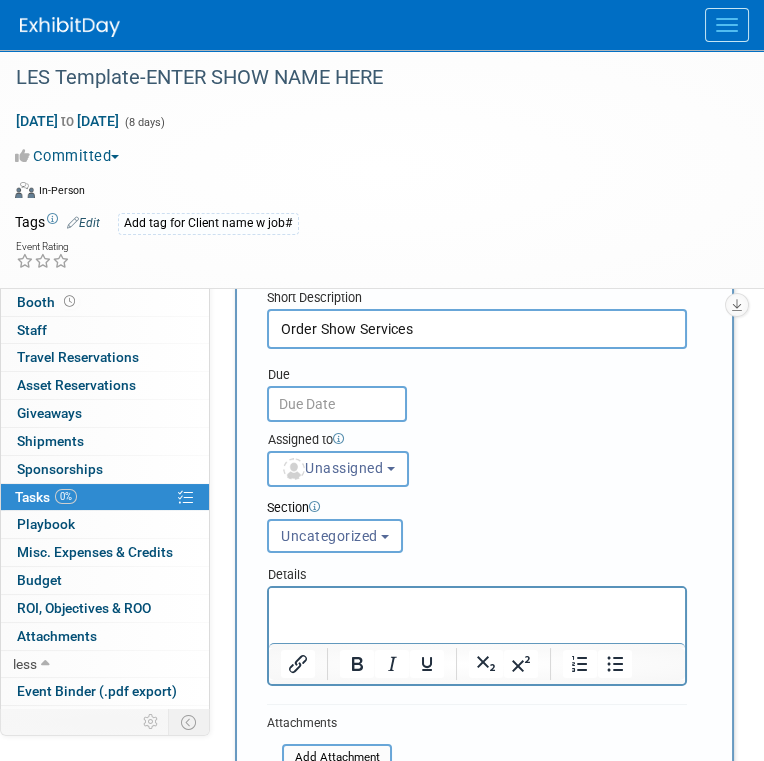 scroll, scrollTop: 100, scrollLeft: 0, axis: vertical 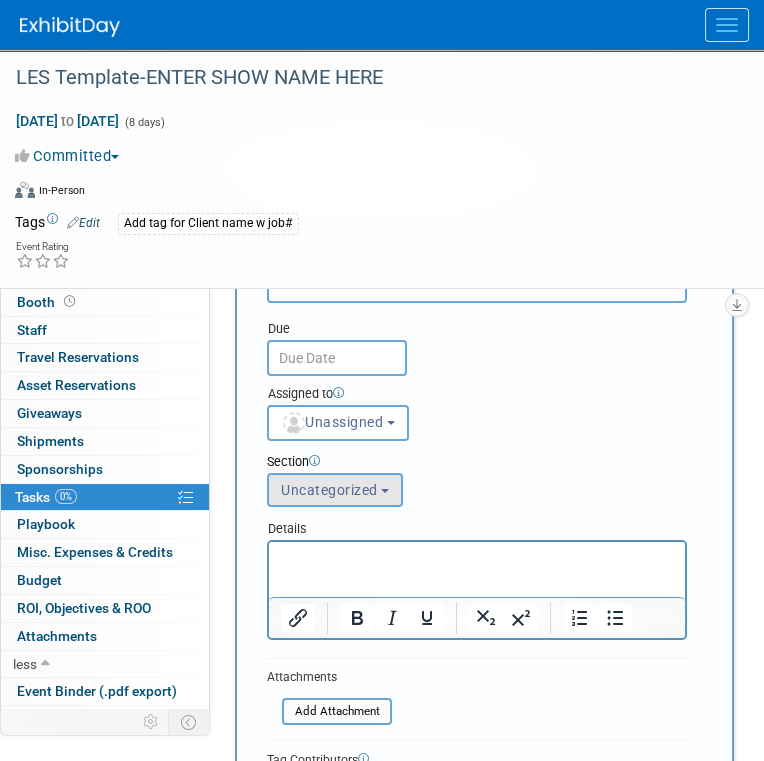 type on "Order Show Services" 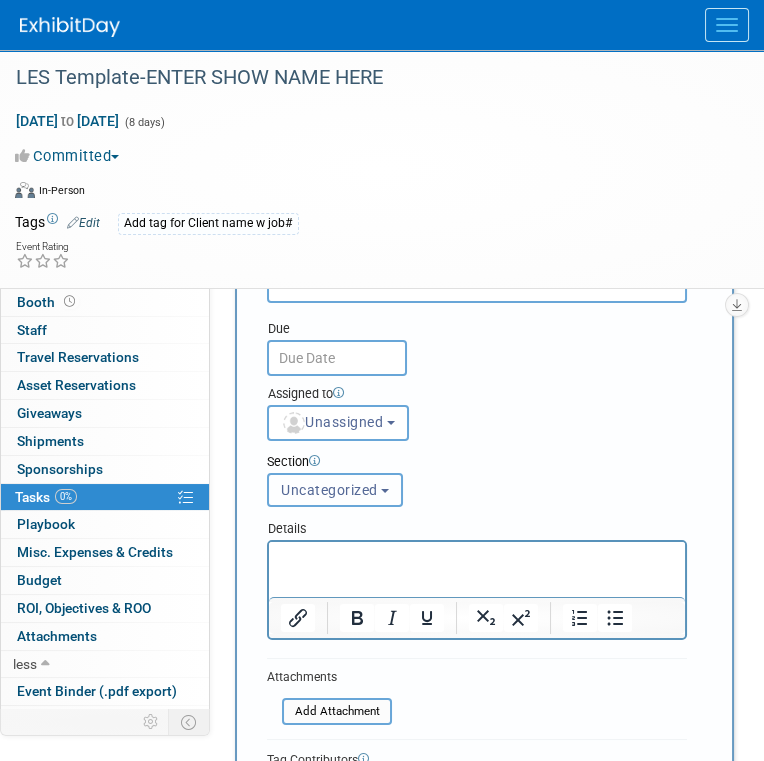 click on "Uncategorized" at bounding box center (329, 490) 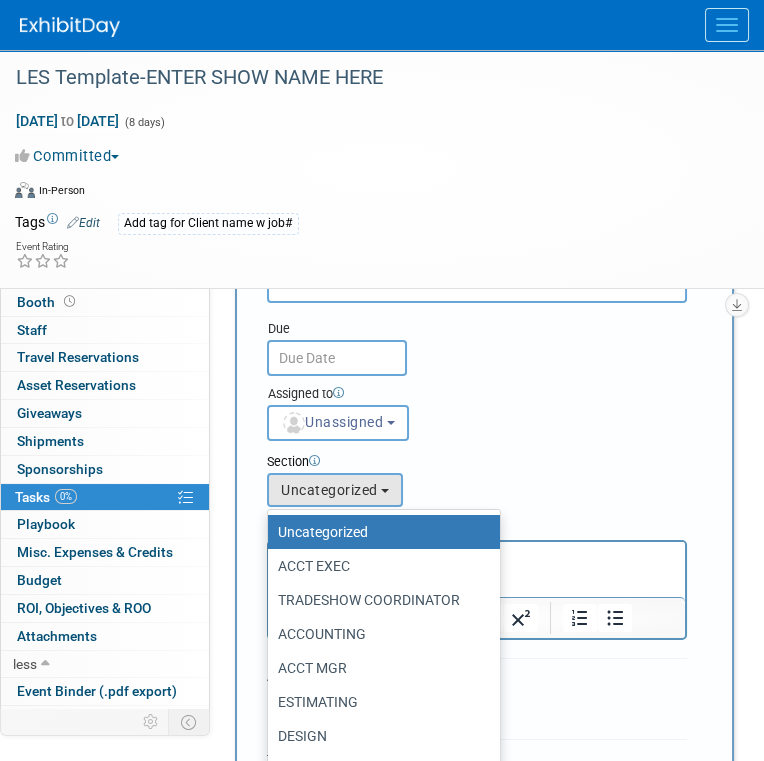click on "ACCT MGR" at bounding box center (379, 668) 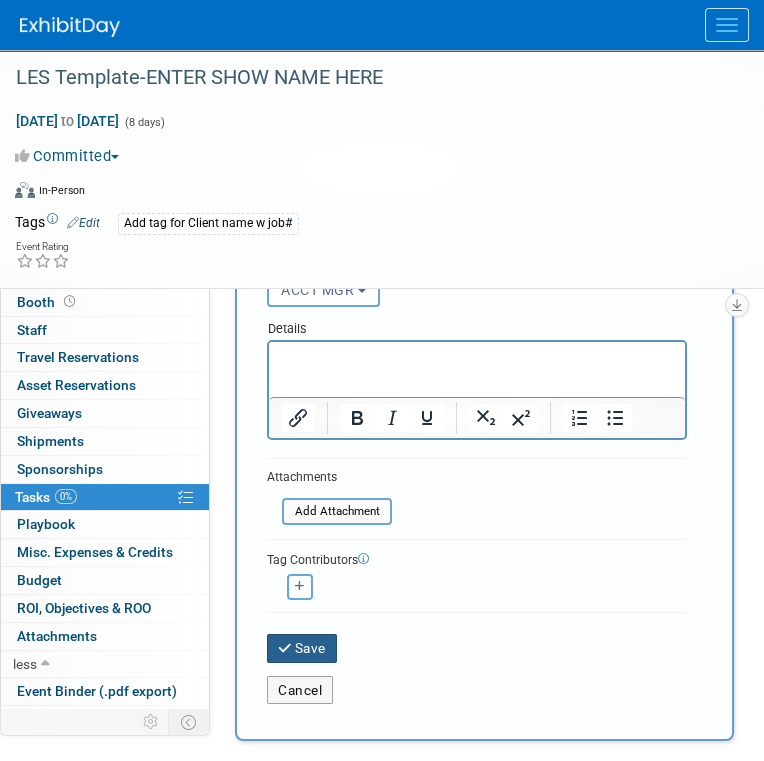 click on "Save" at bounding box center [302, 648] 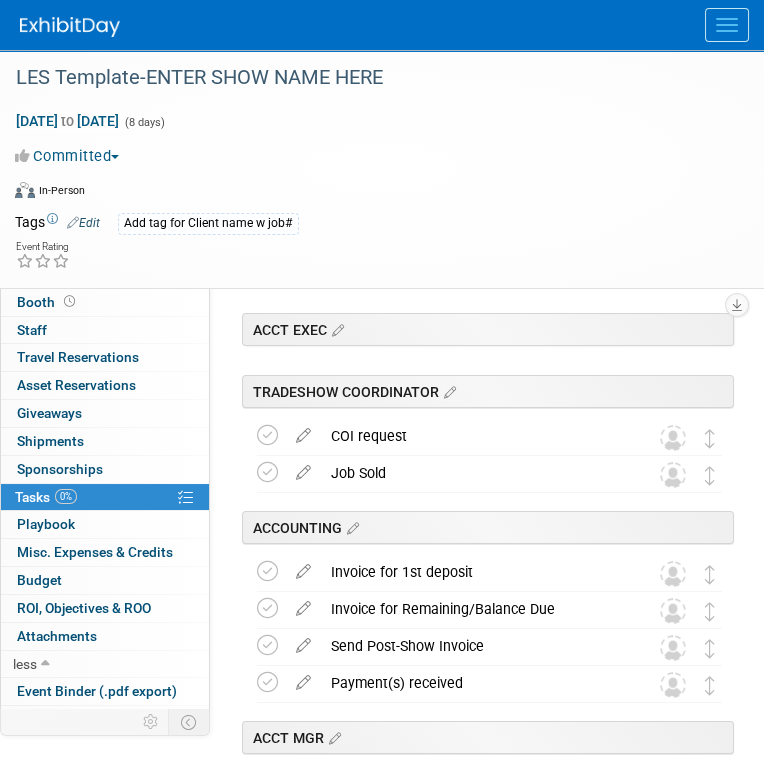 scroll, scrollTop: 0, scrollLeft: 0, axis: both 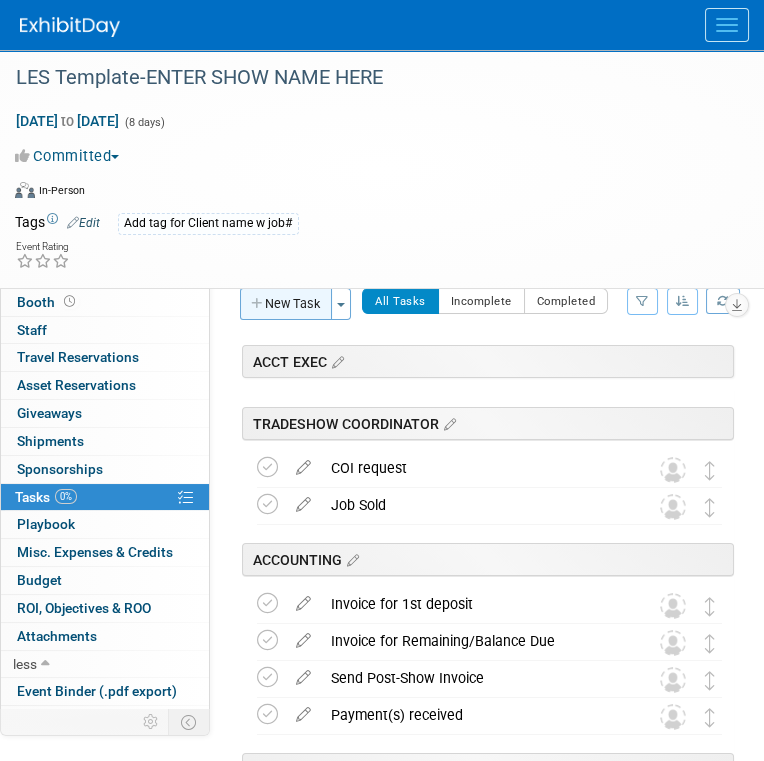 click on "New Task" at bounding box center (286, 304) 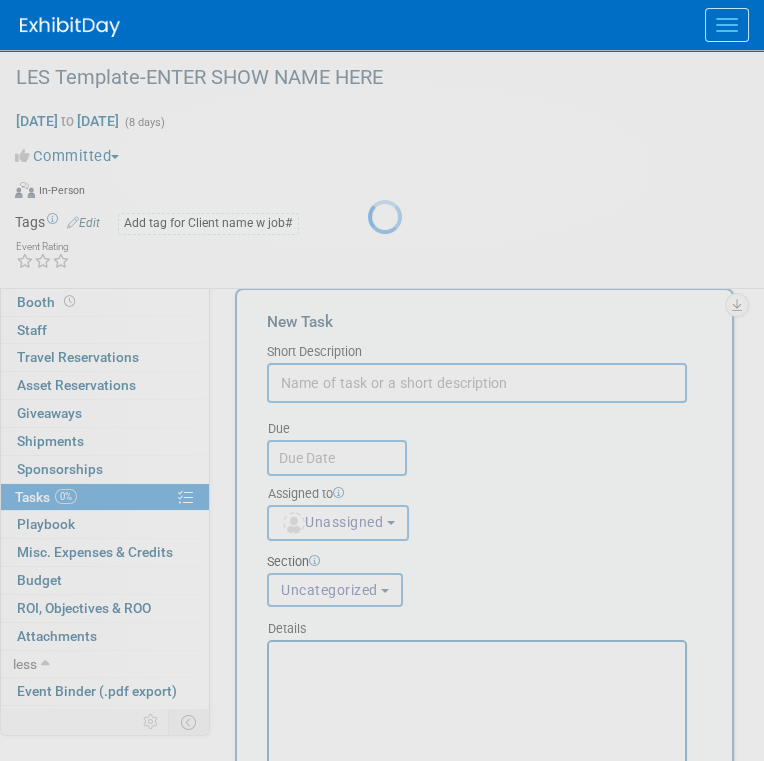 scroll, scrollTop: 0, scrollLeft: 0, axis: both 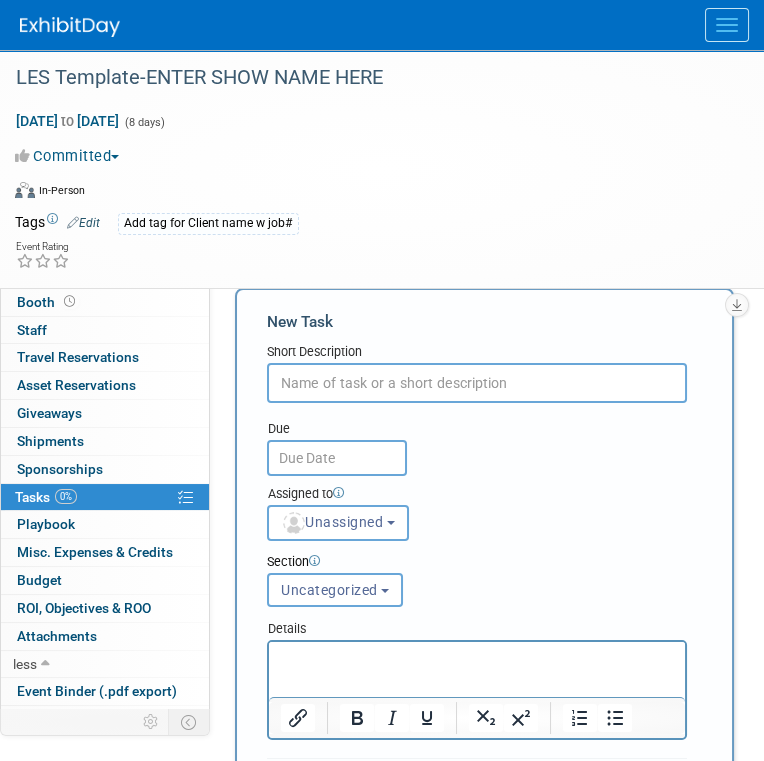 click at bounding box center [477, 383] 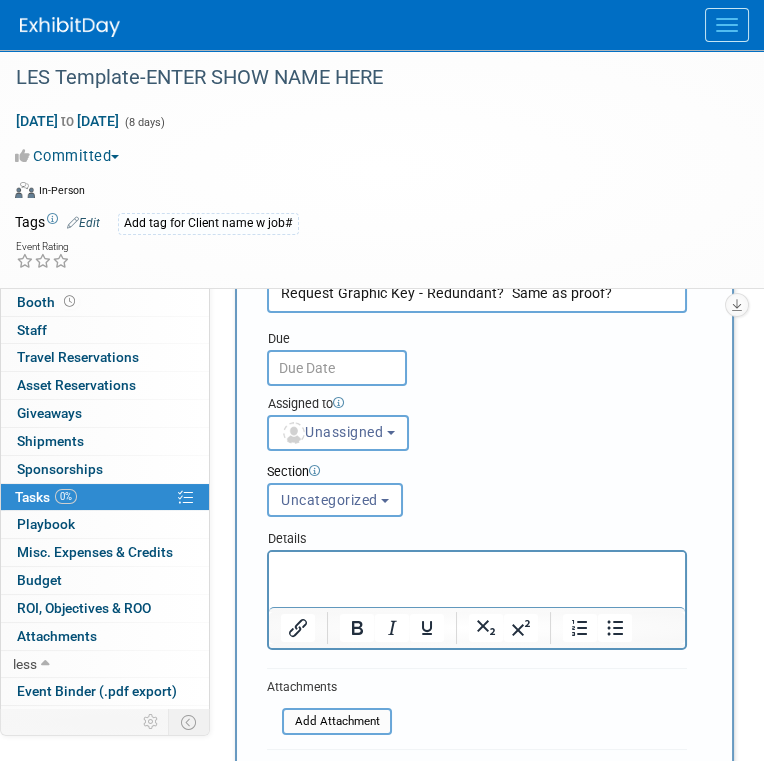 scroll, scrollTop: 200, scrollLeft: 0, axis: vertical 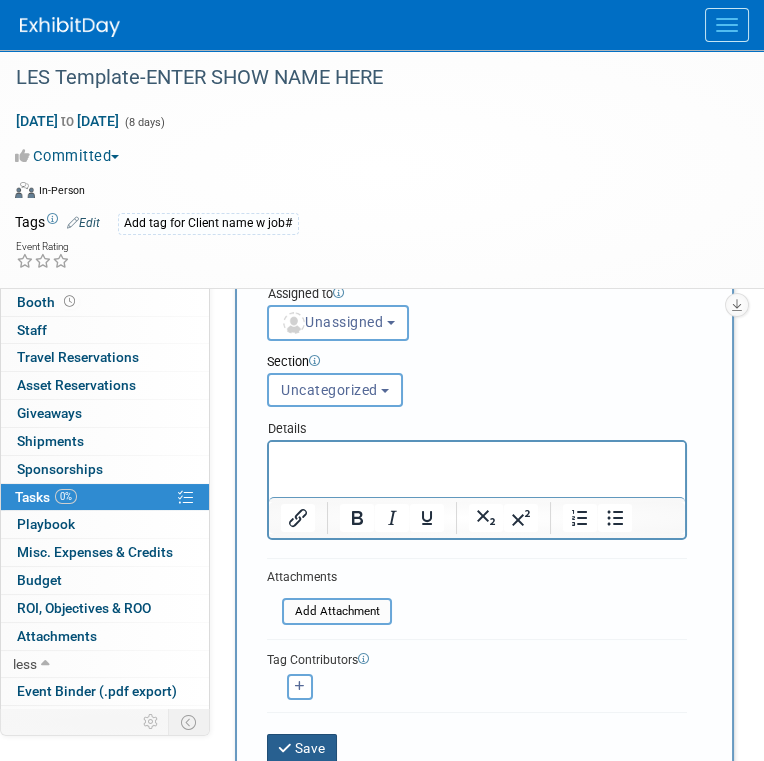 type on "Request Graphic Key - Redundant?  Same as proof?" 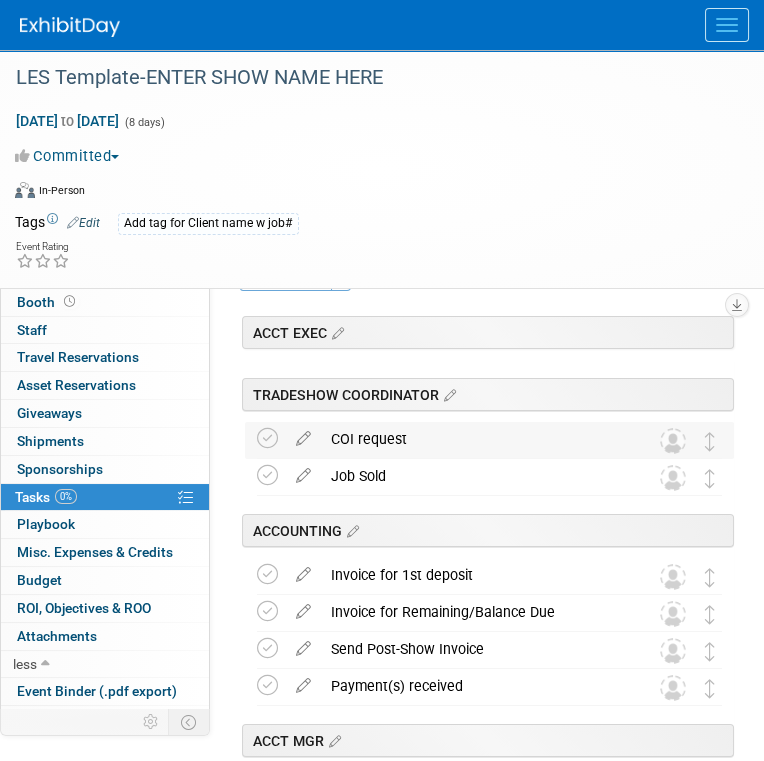scroll, scrollTop: 0, scrollLeft: 0, axis: both 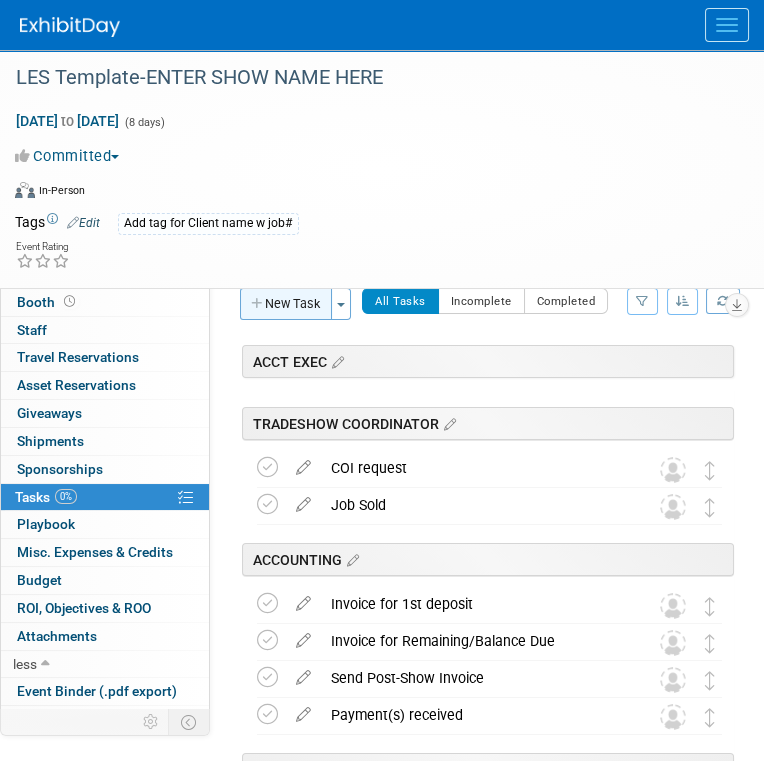click on "New Task" at bounding box center (286, 304) 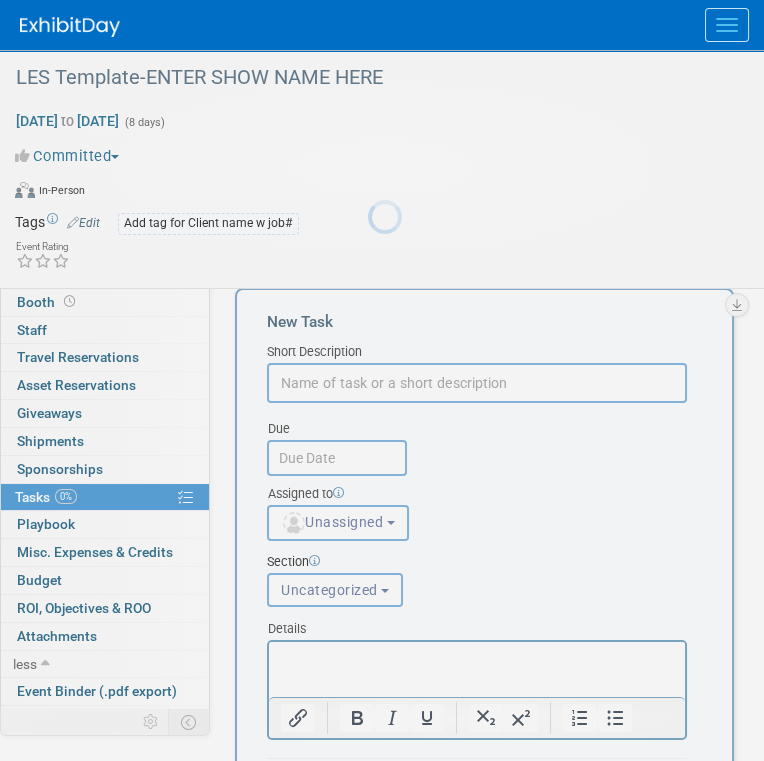 scroll, scrollTop: 0, scrollLeft: 0, axis: both 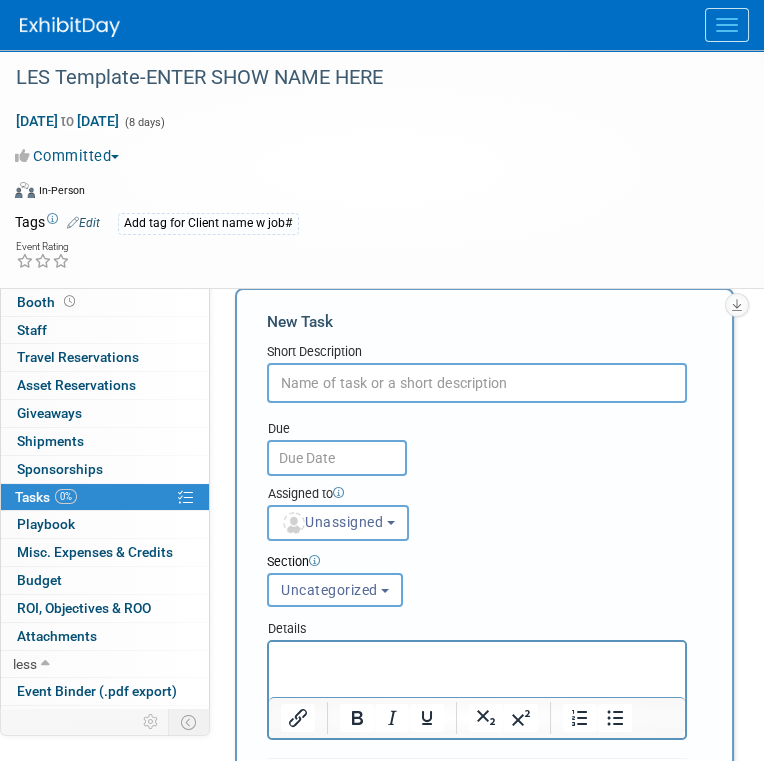 click at bounding box center [477, 383] 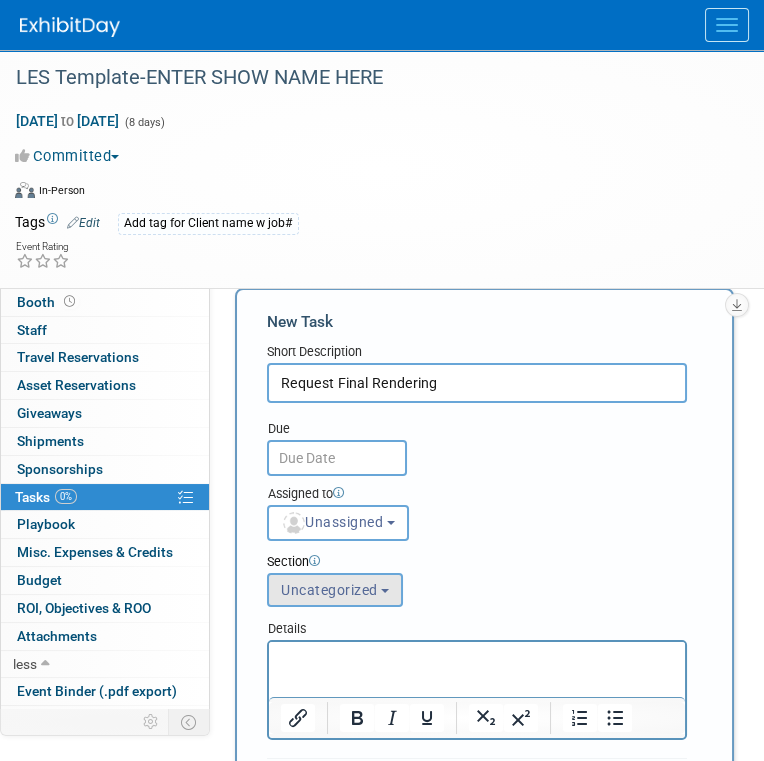 type on "Request Final Rendering" 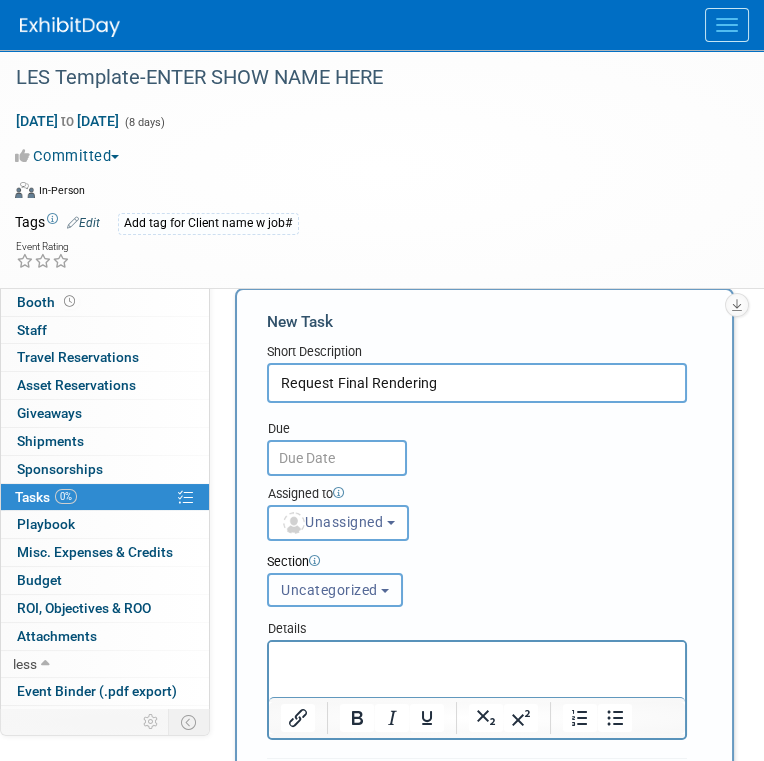click on "Uncategorized" at bounding box center (335, 590) 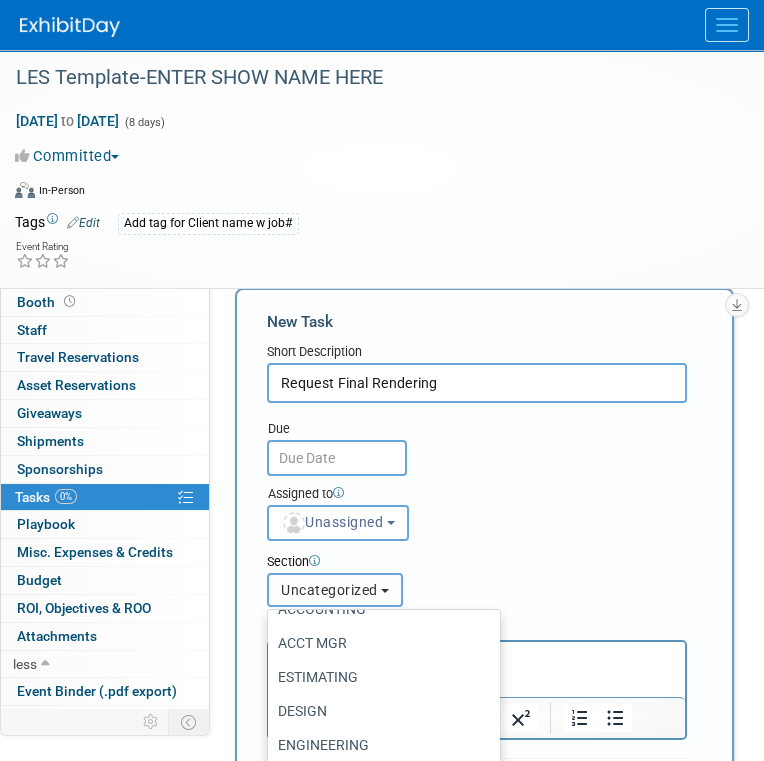 scroll, scrollTop: 127, scrollLeft: 0, axis: vertical 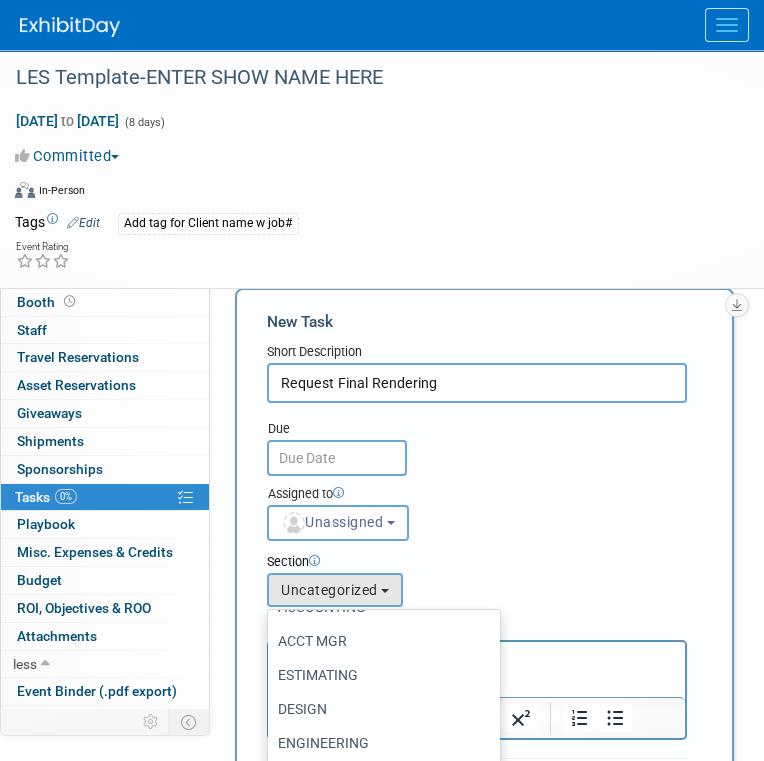 click on "ACCT MGR" at bounding box center (379, 641) 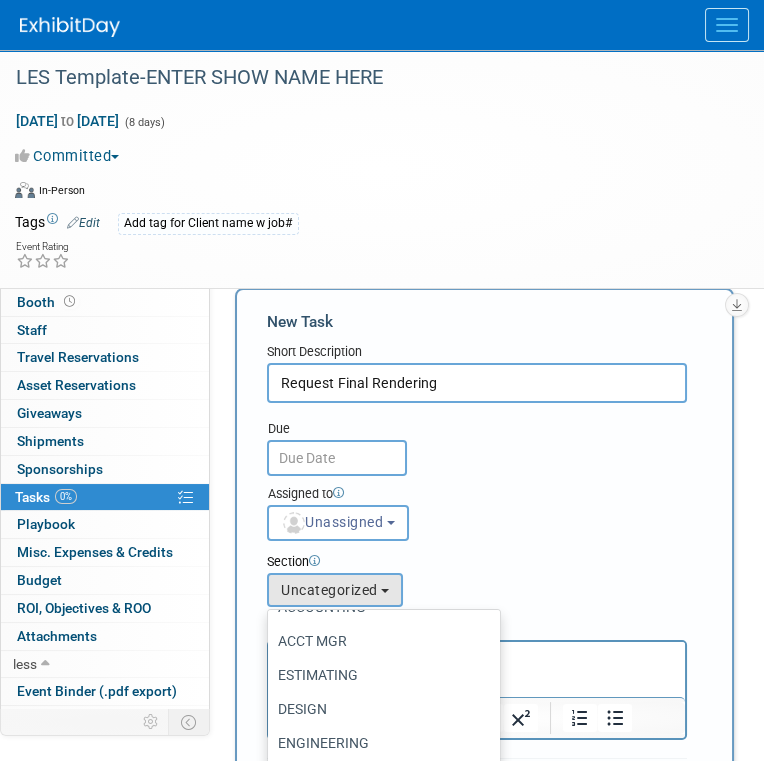 click on "ACCT MGR" at bounding box center (264, 641) 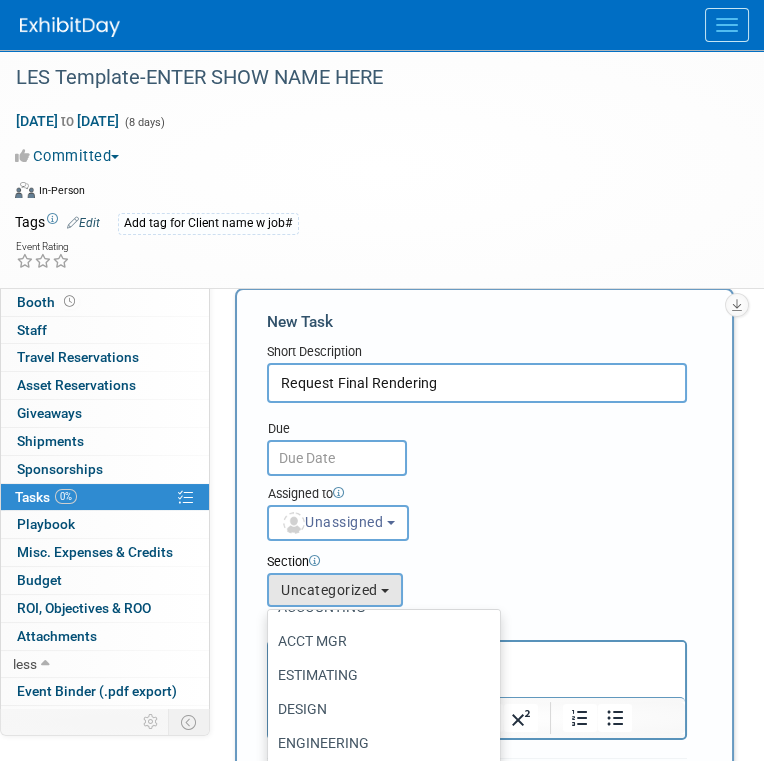 select on "11267185" 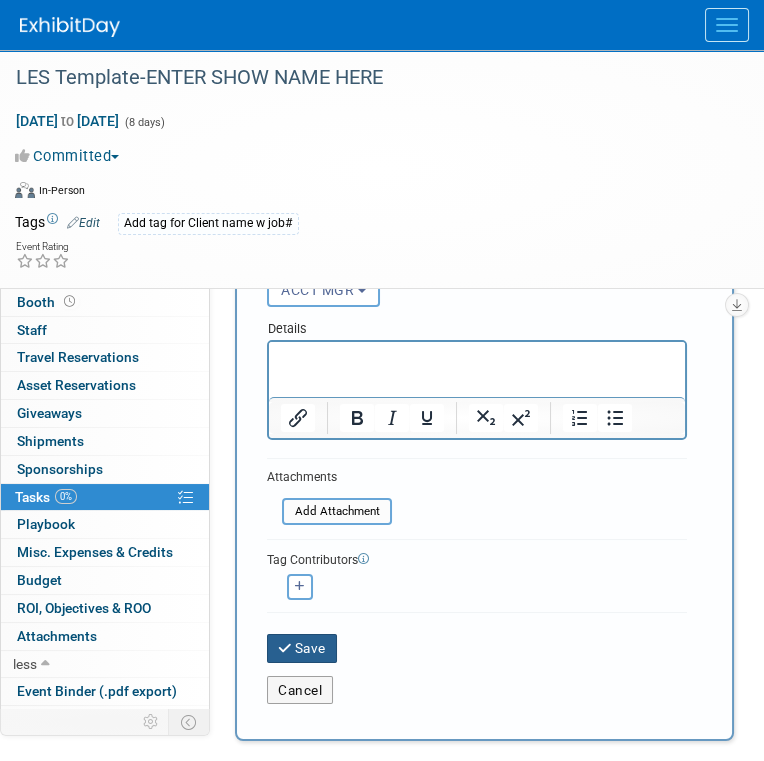 click on "Save" at bounding box center (302, 648) 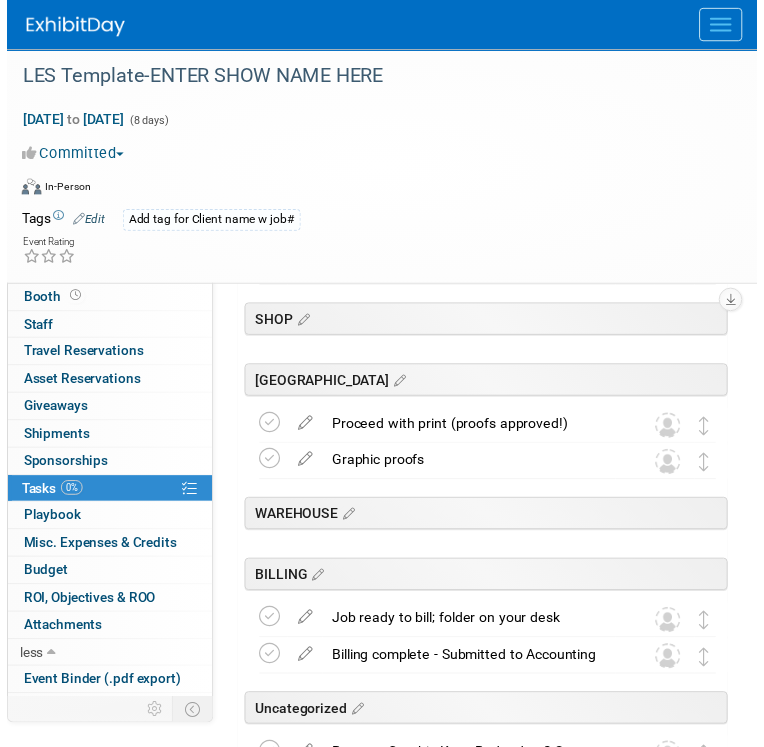 scroll, scrollTop: 3310, scrollLeft: 0, axis: vertical 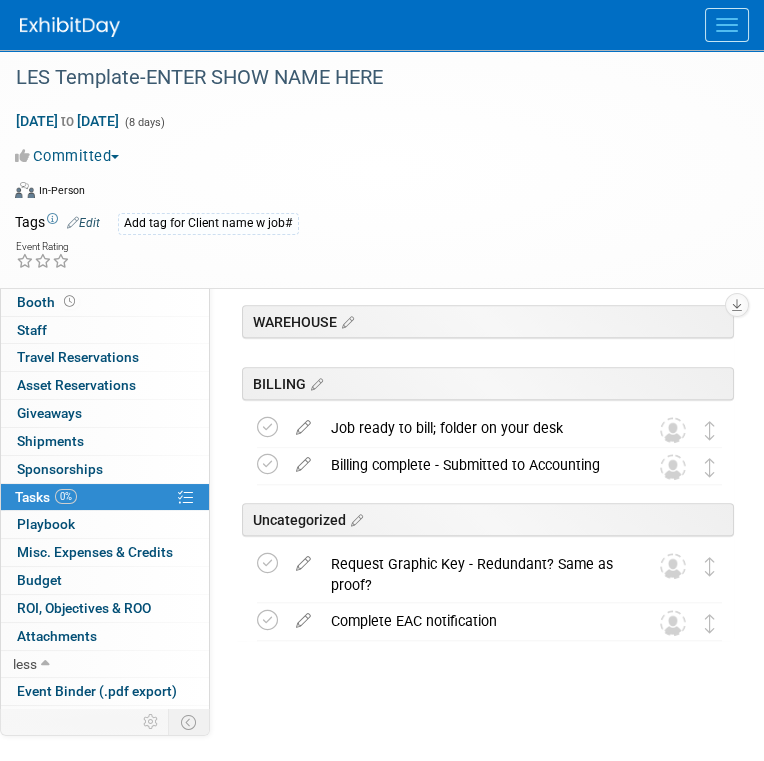 click at bounding box center (303, 616) 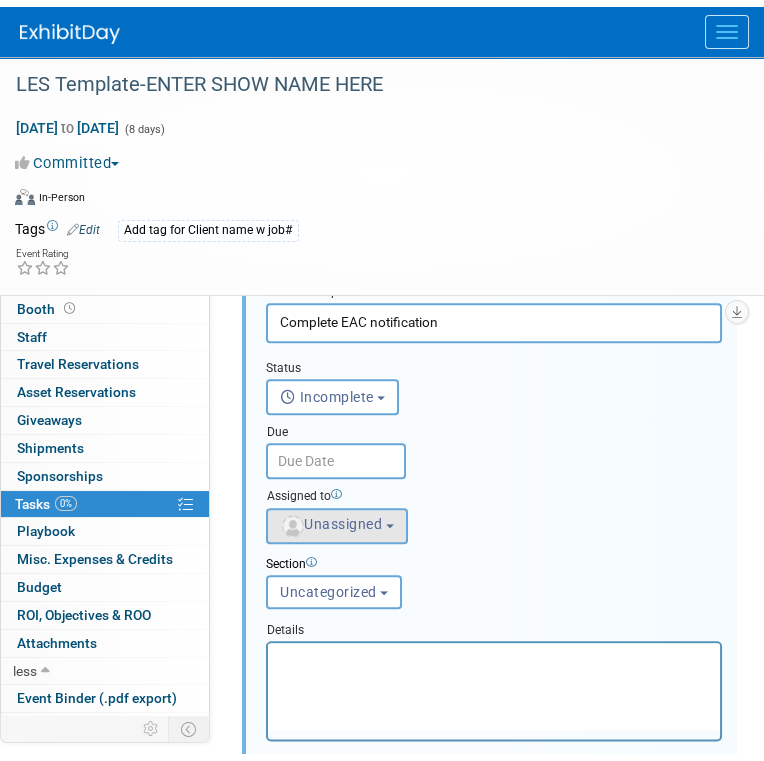 scroll, scrollTop: 3734, scrollLeft: 0, axis: vertical 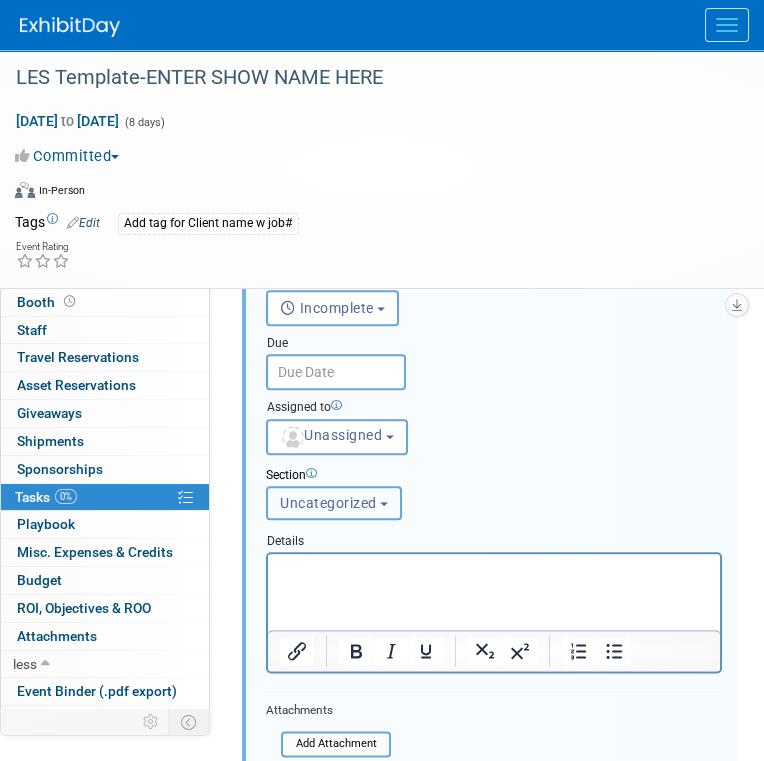 click on "Uncategorized" at bounding box center (328, 503) 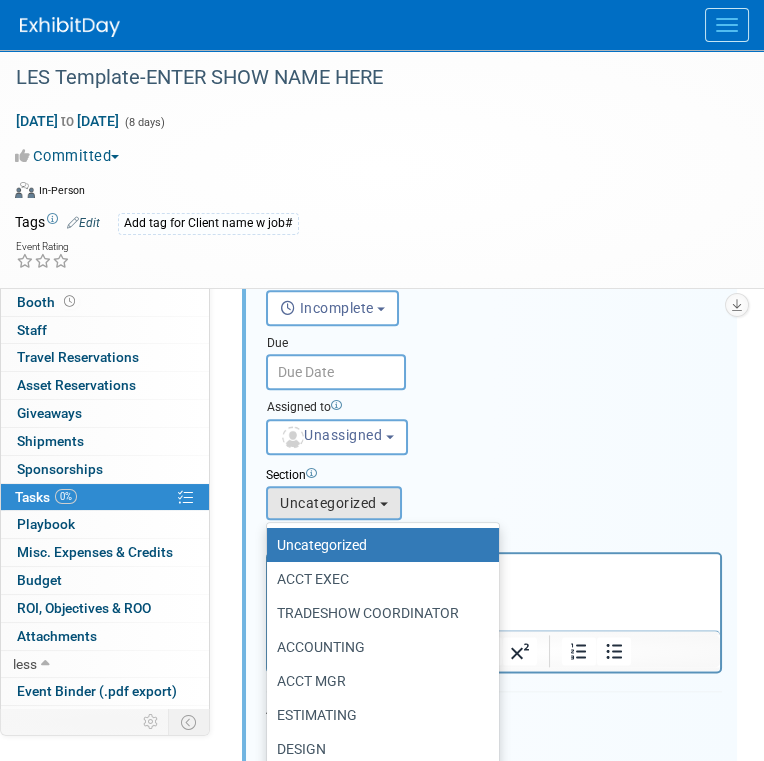 click on "ACCT MGR" at bounding box center (378, 681) 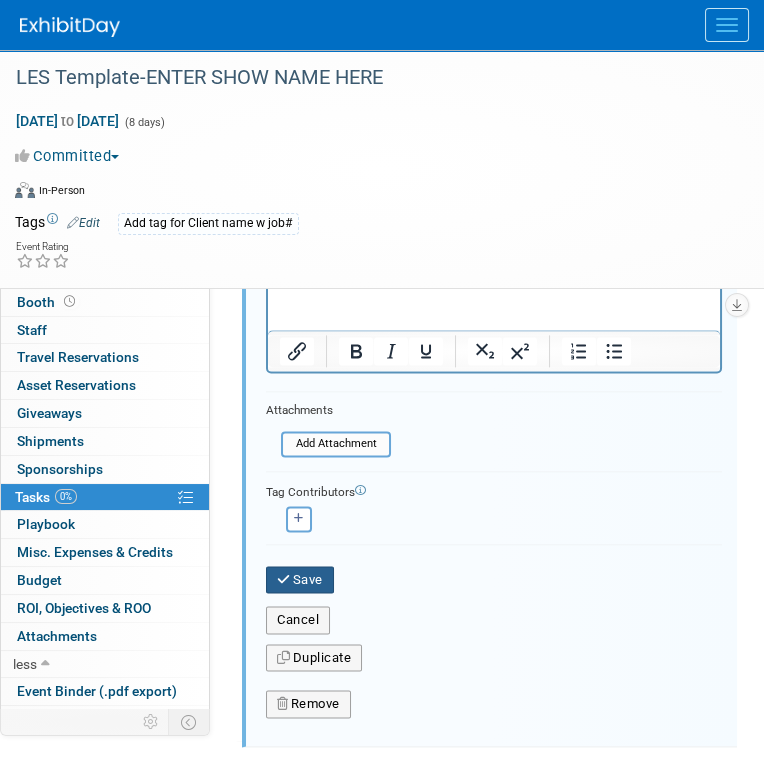 click on "Save" at bounding box center (300, 580) 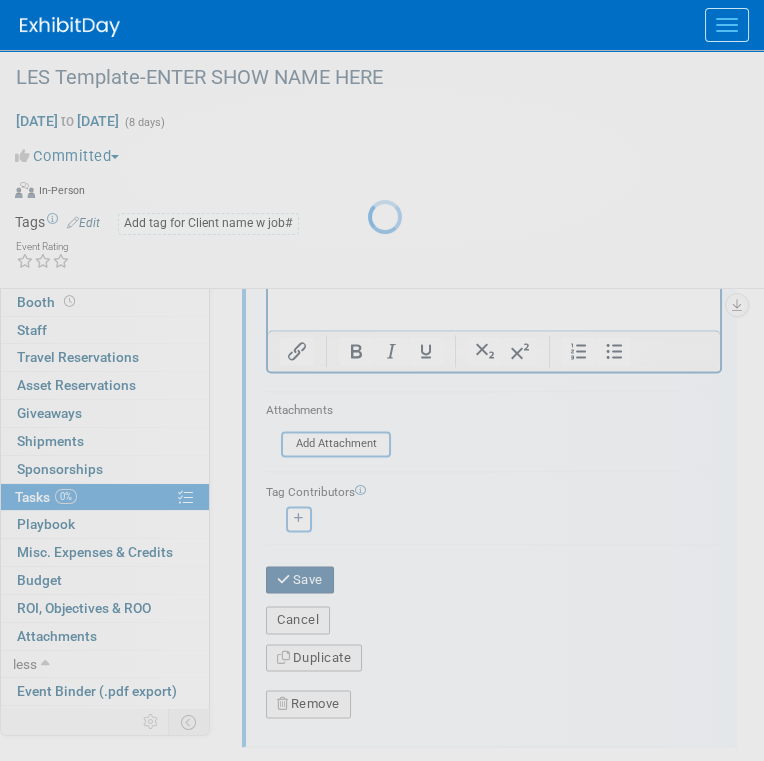 scroll, scrollTop: 92, scrollLeft: 0, axis: vertical 